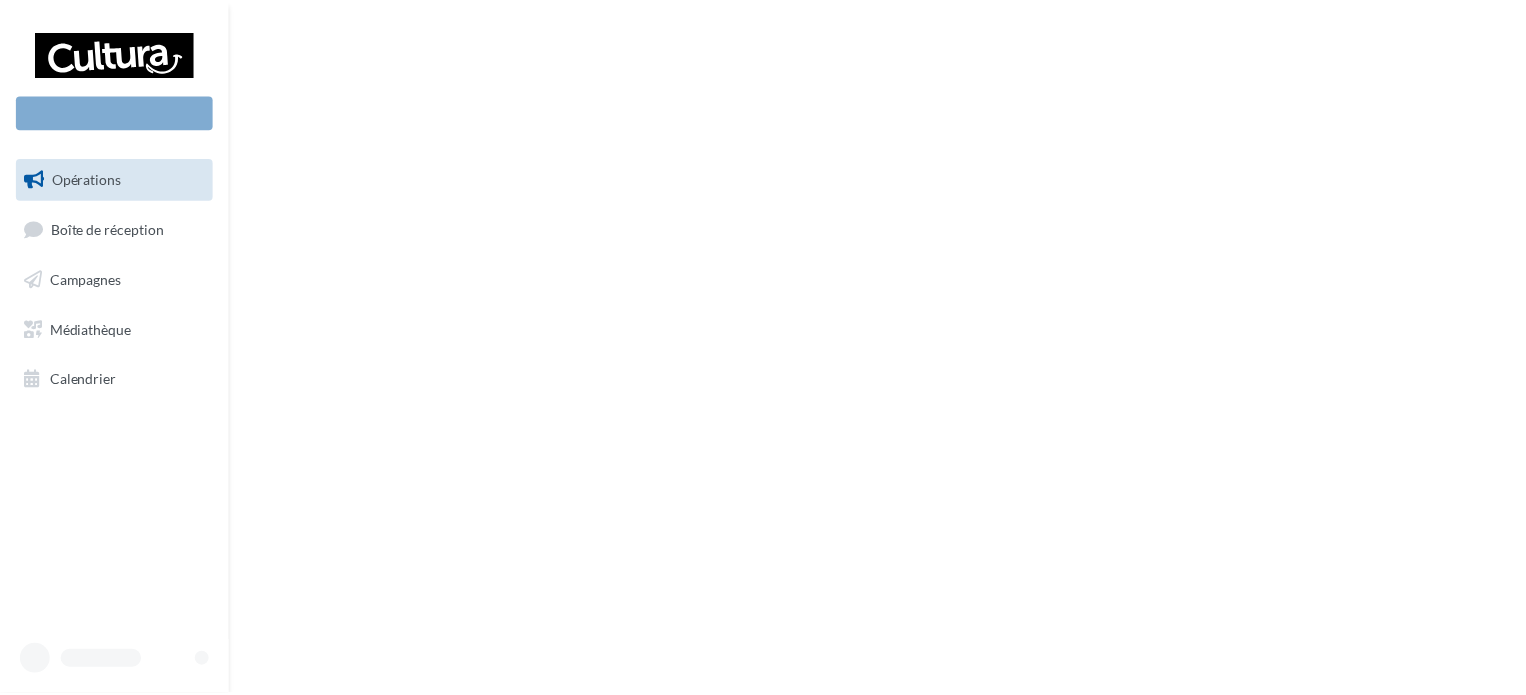 scroll, scrollTop: 0, scrollLeft: 0, axis: both 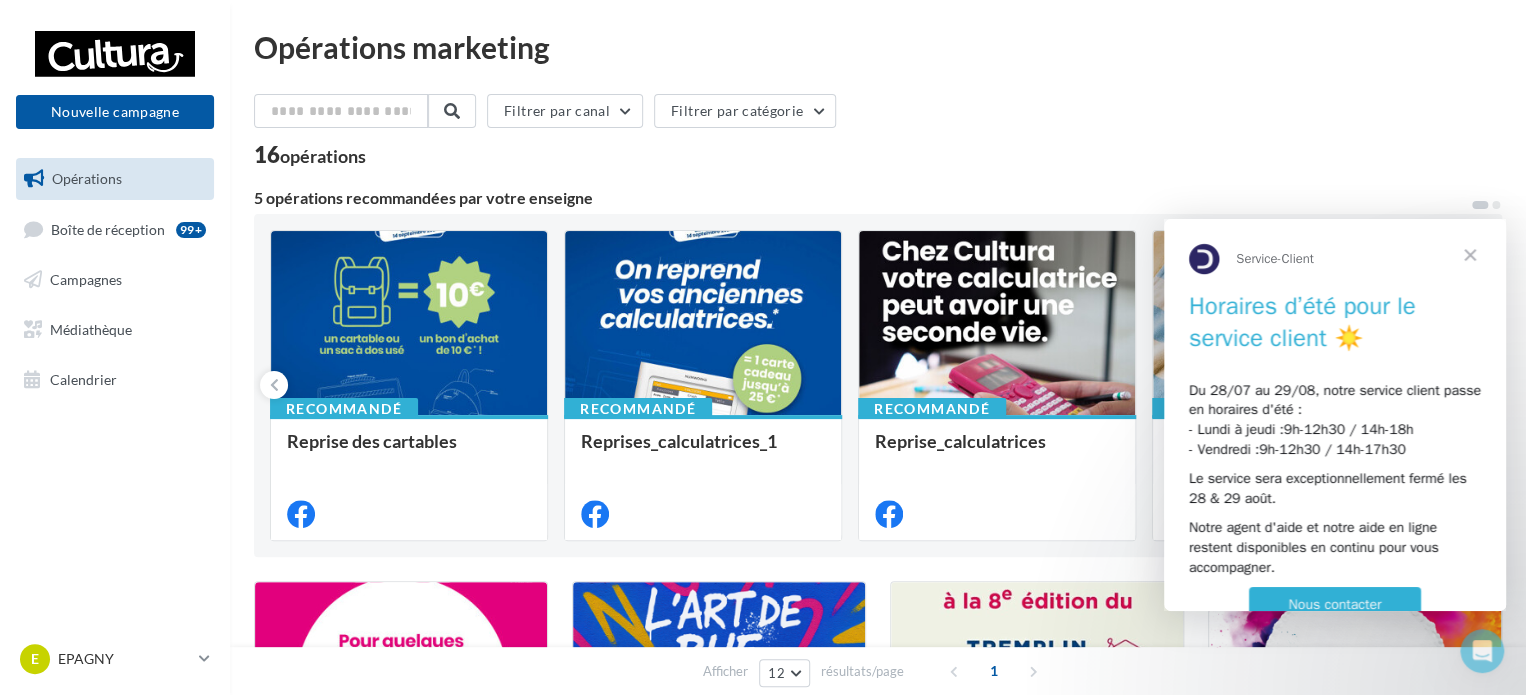 click at bounding box center (1470, 255) 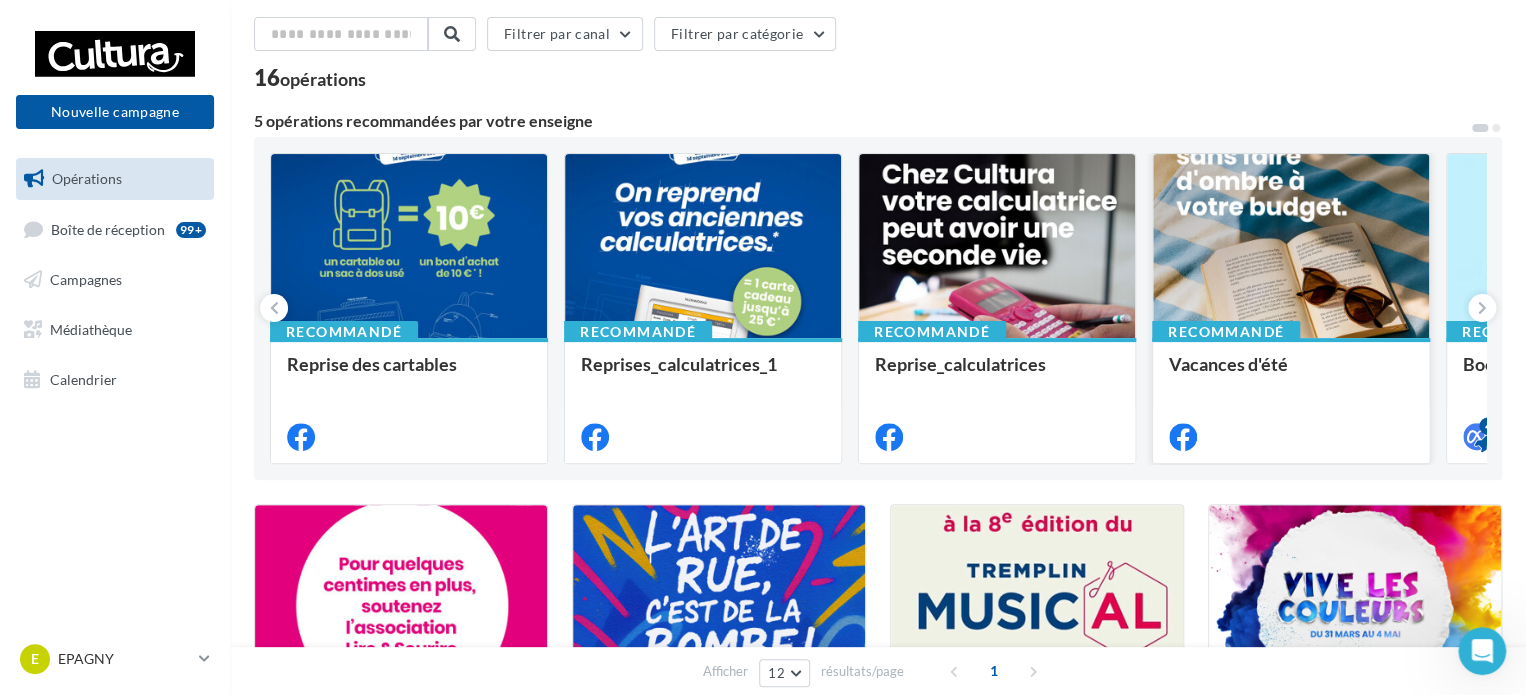 scroll, scrollTop: 200, scrollLeft: 0, axis: vertical 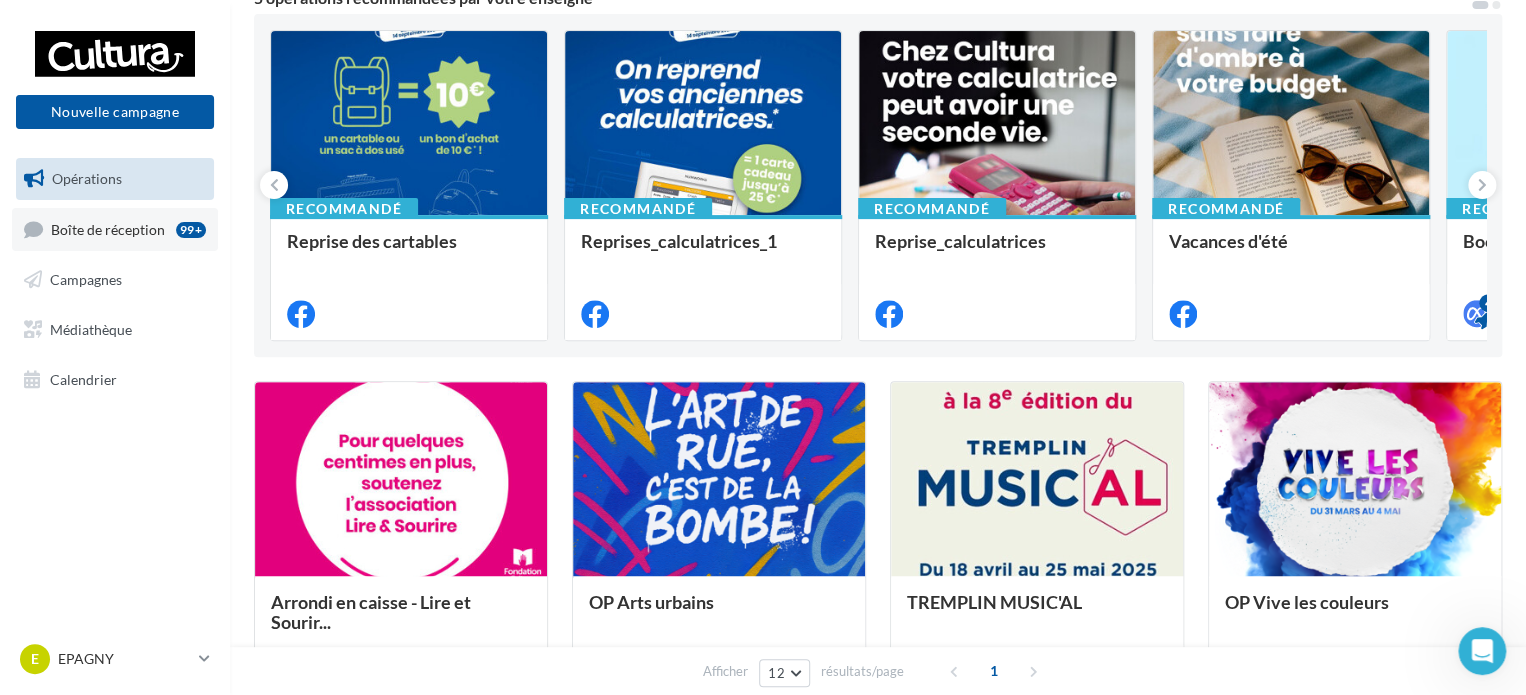 click on "Boîte de réception
99+" at bounding box center [115, 229] 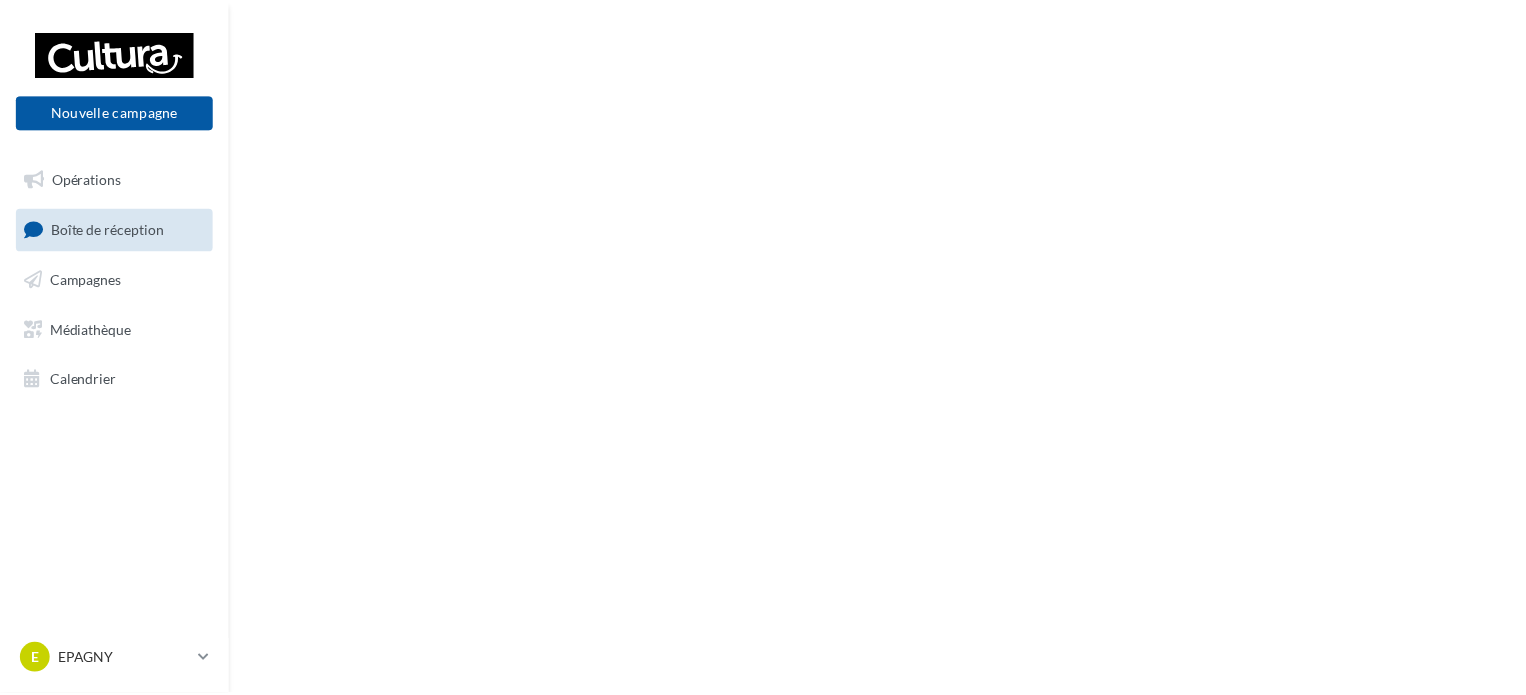 scroll, scrollTop: 0, scrollLeft: 0, axis: both 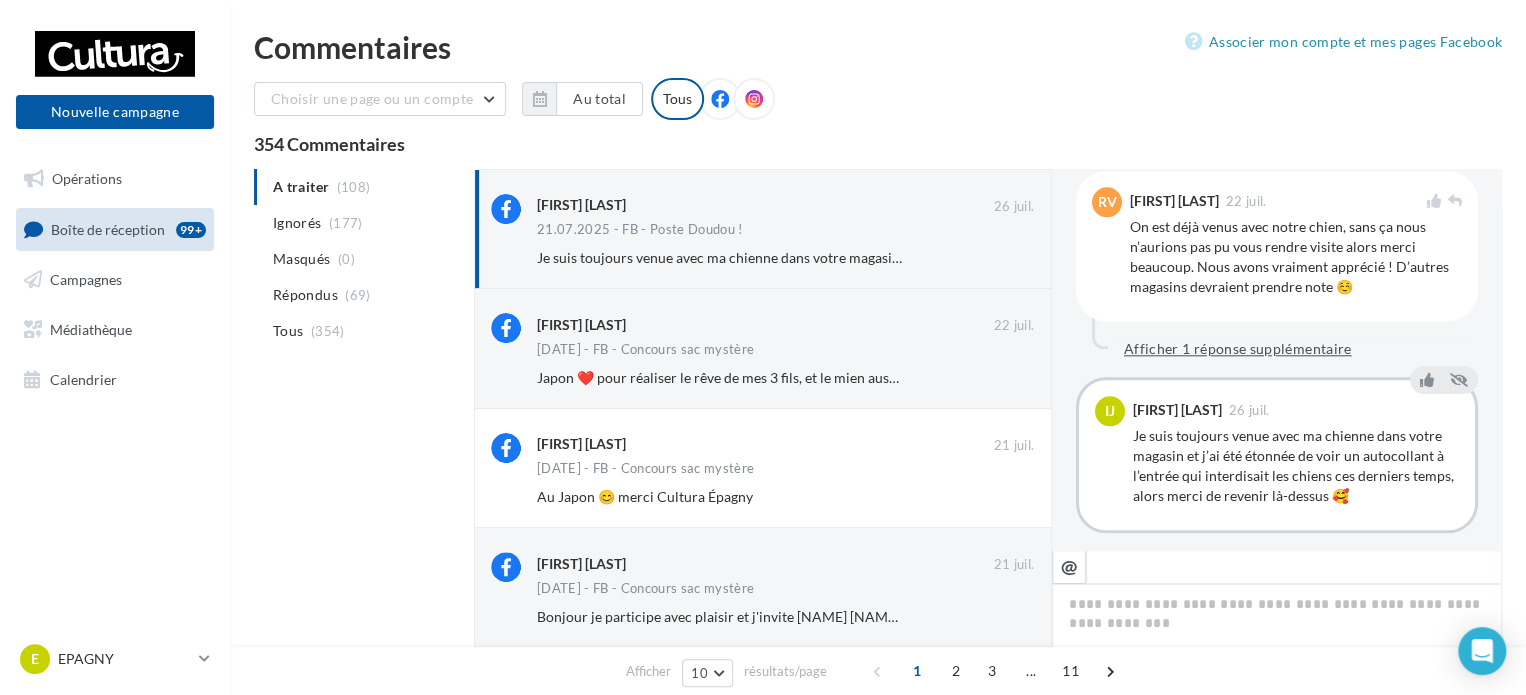 click on "Afficher 1 réponse supplémentaire" at bounding box center (1238, 349) 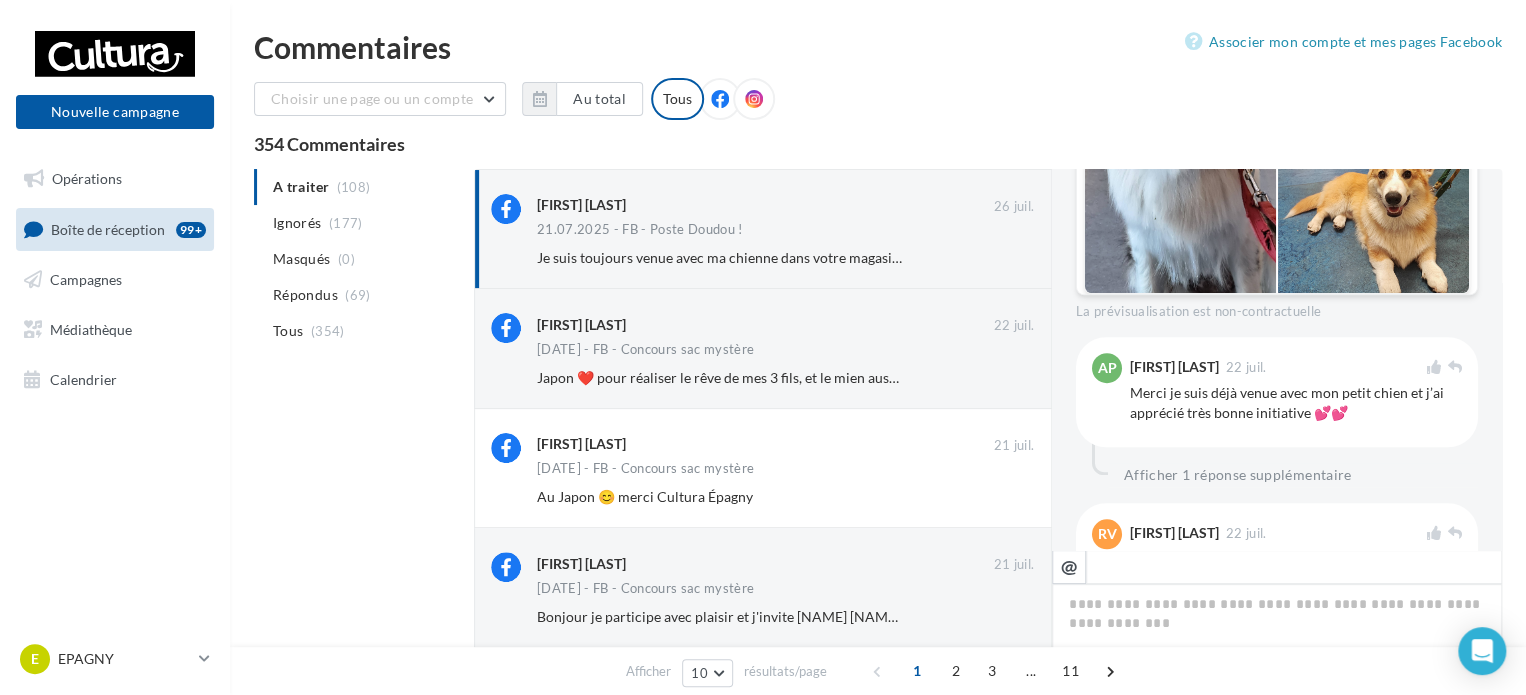 scroll, scrollTop: 681, scrollLeft: 0, axis: vertical 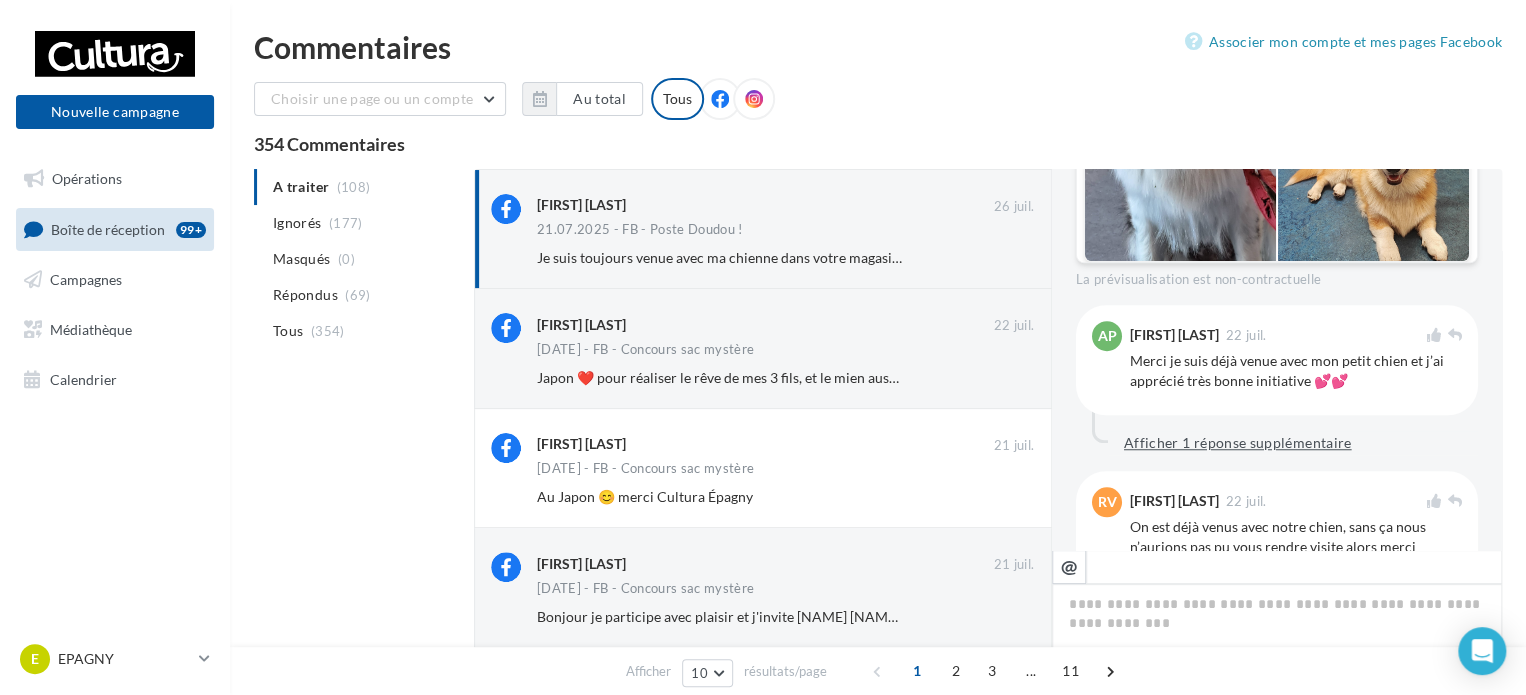 click on "Afficher 1 réponse supplémentaire" at bounding box center [1238, 443] 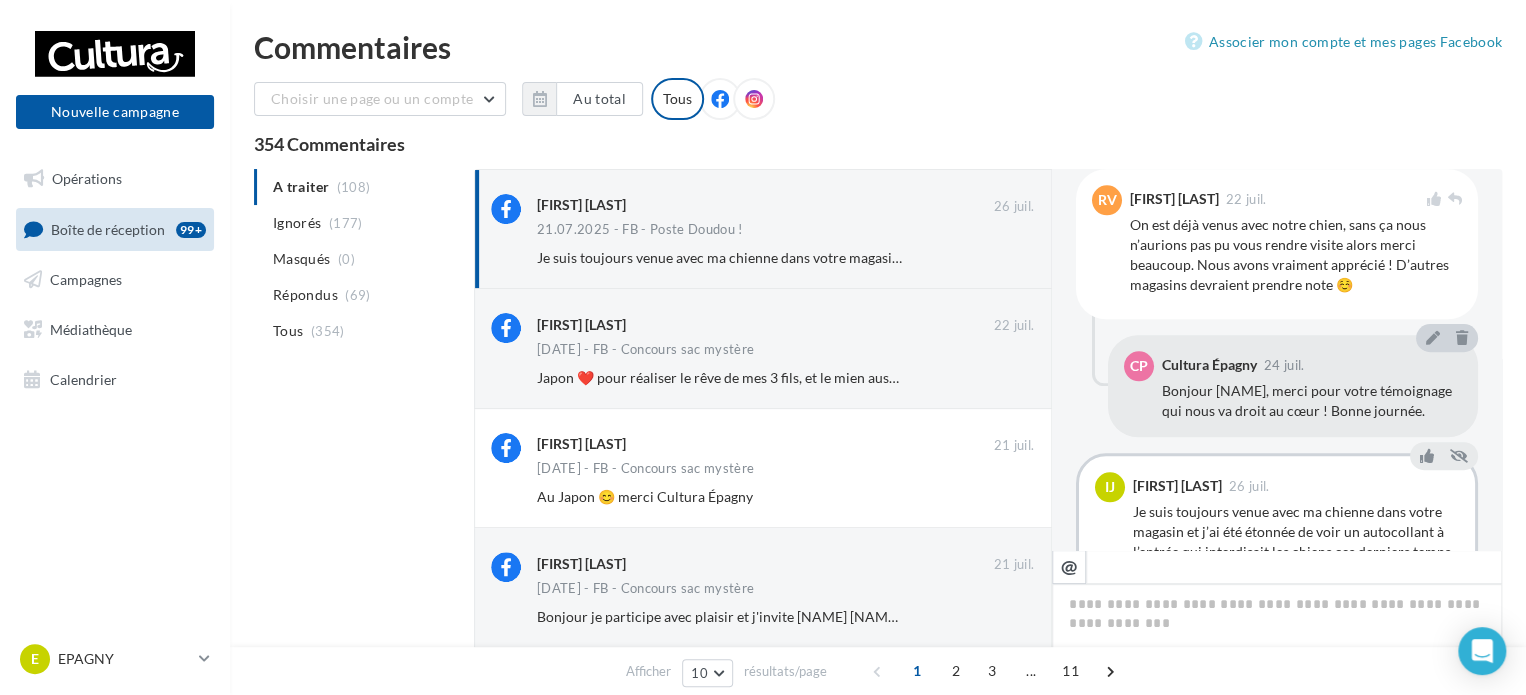 scroll, scrollTop: 1157, scrollLeft: 0, axis: vertical 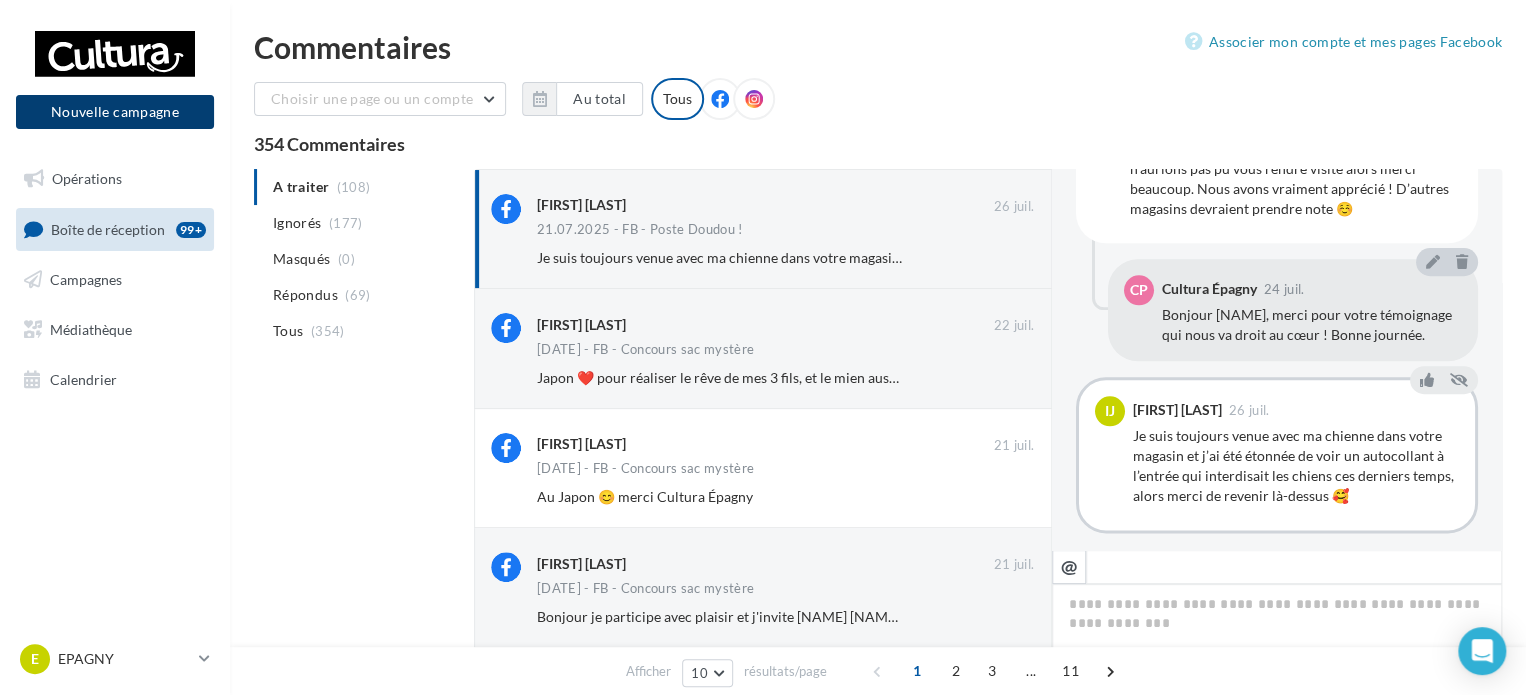 click on "Nouvelle campagne" at bounding box center (115, 112) 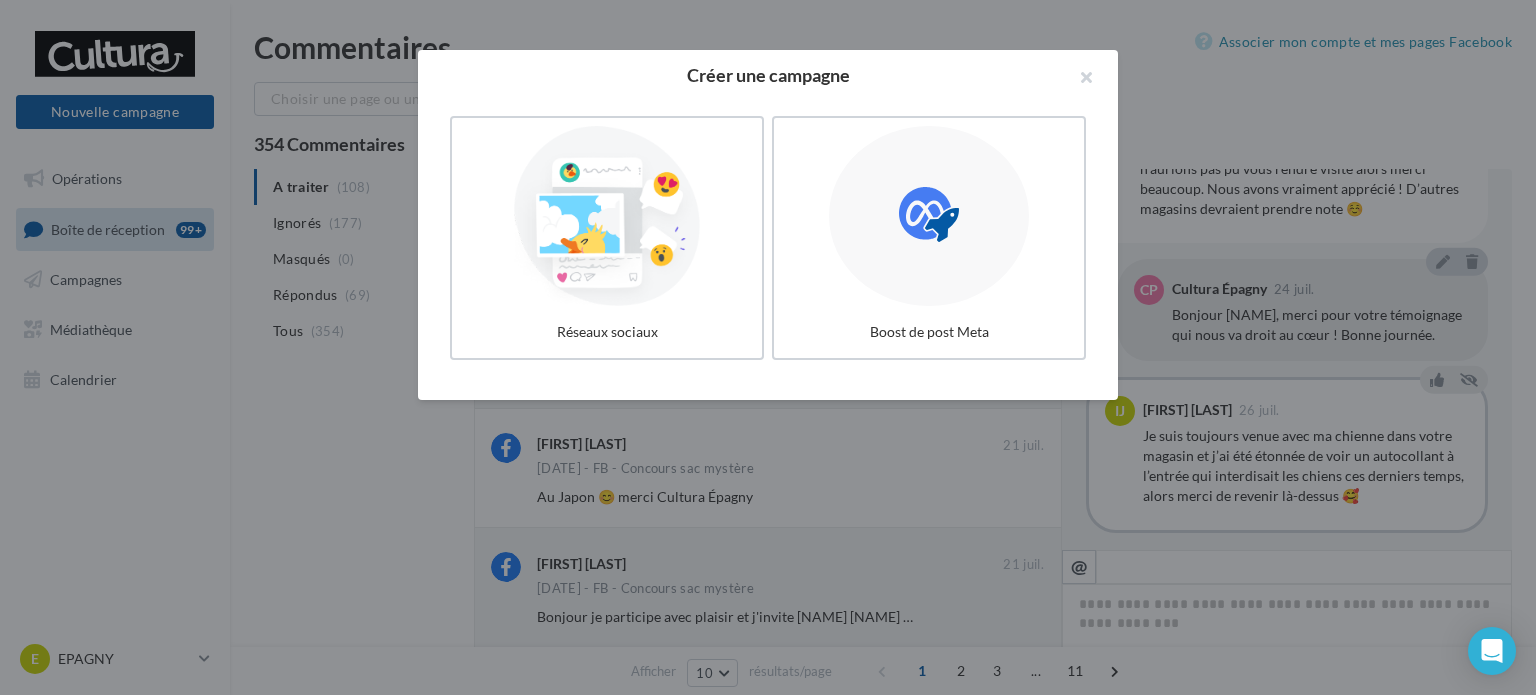 click at bounding box center [607, 216] 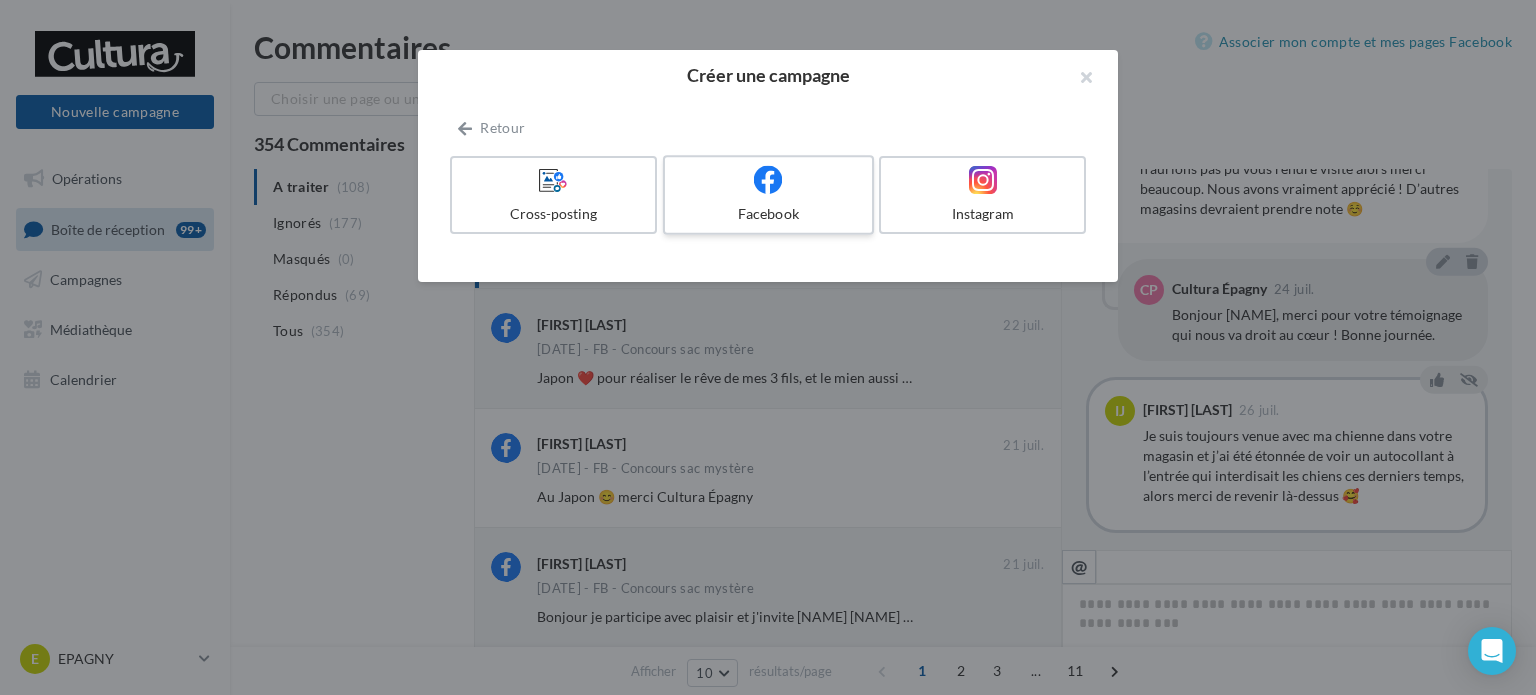 click at bounding box center (768, 180) 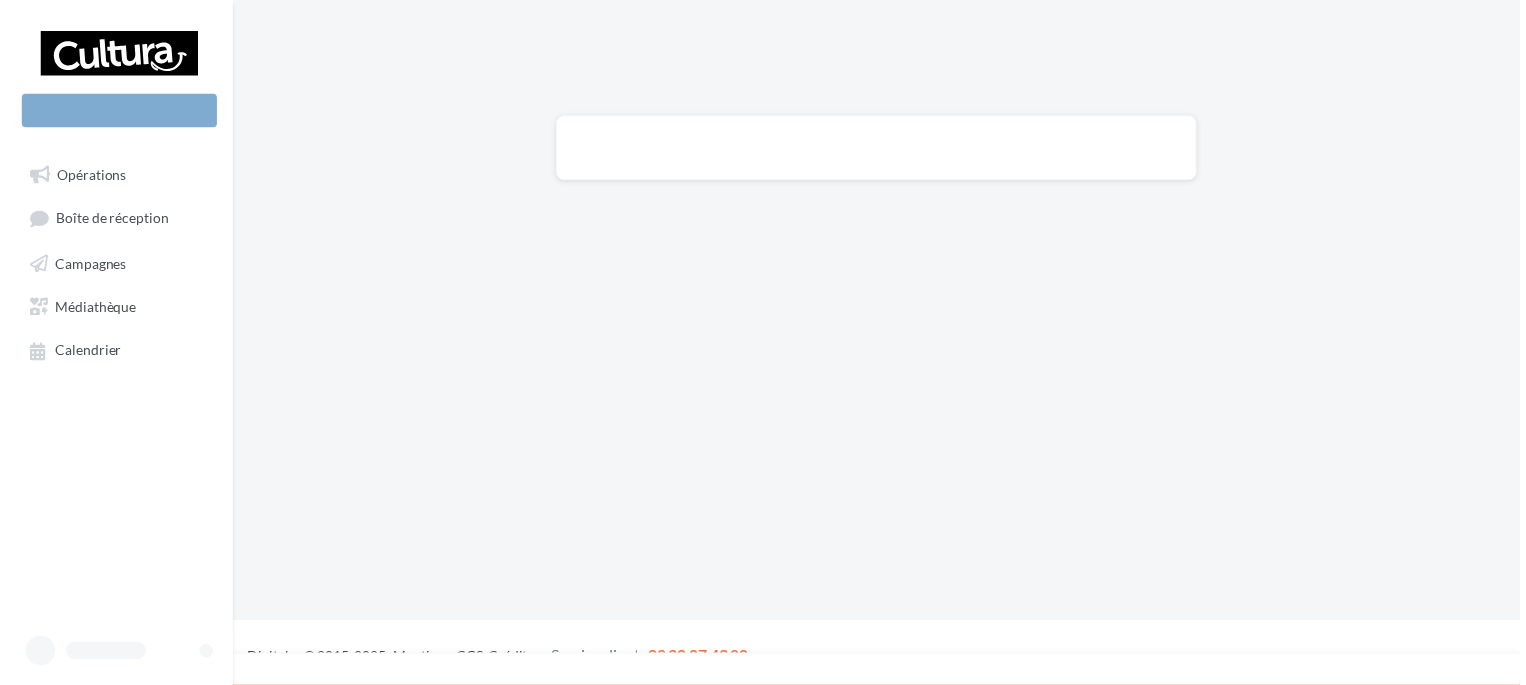 scroll, scrollTop: 0, scrollLeft: 0, axis: both 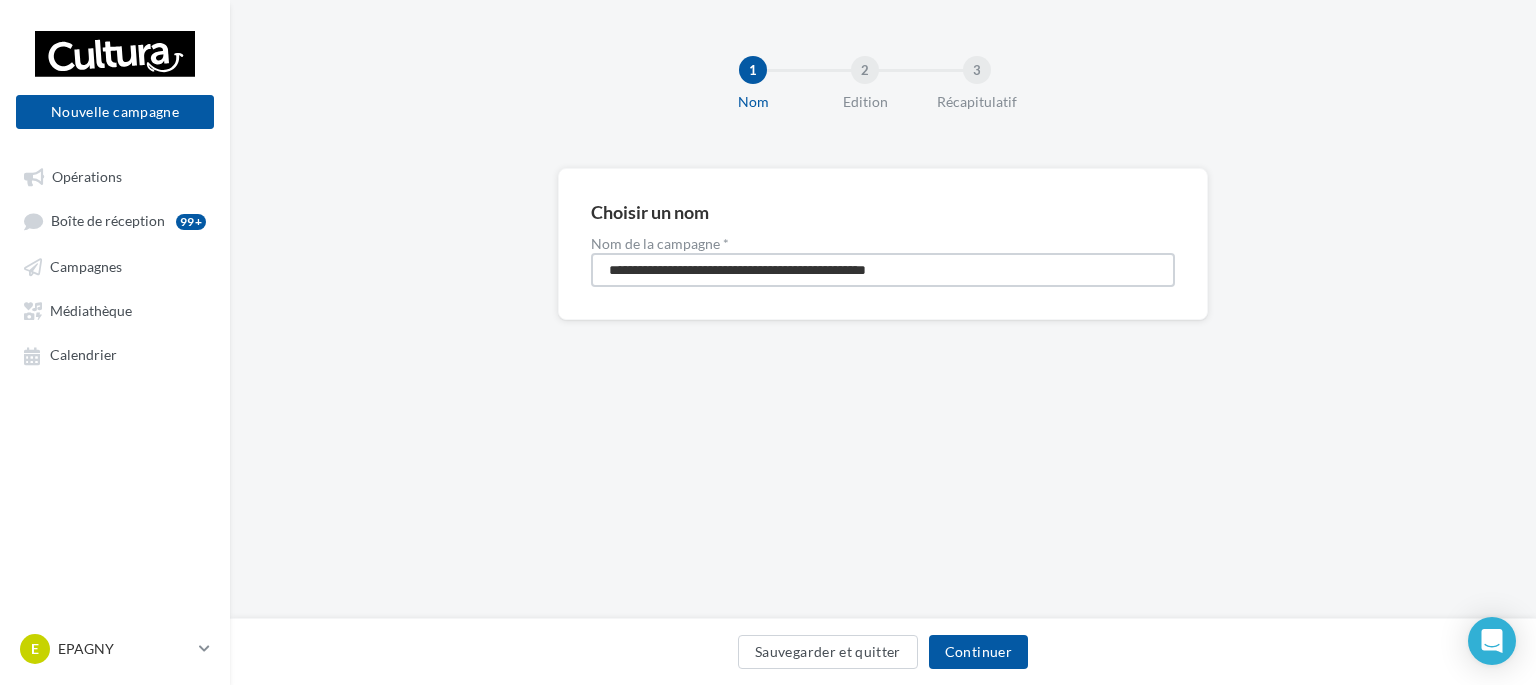 drag, startPoint x: 971, startPoint y: 273, endPoint x: 344, endPoint y: 271, distance: 627.0032 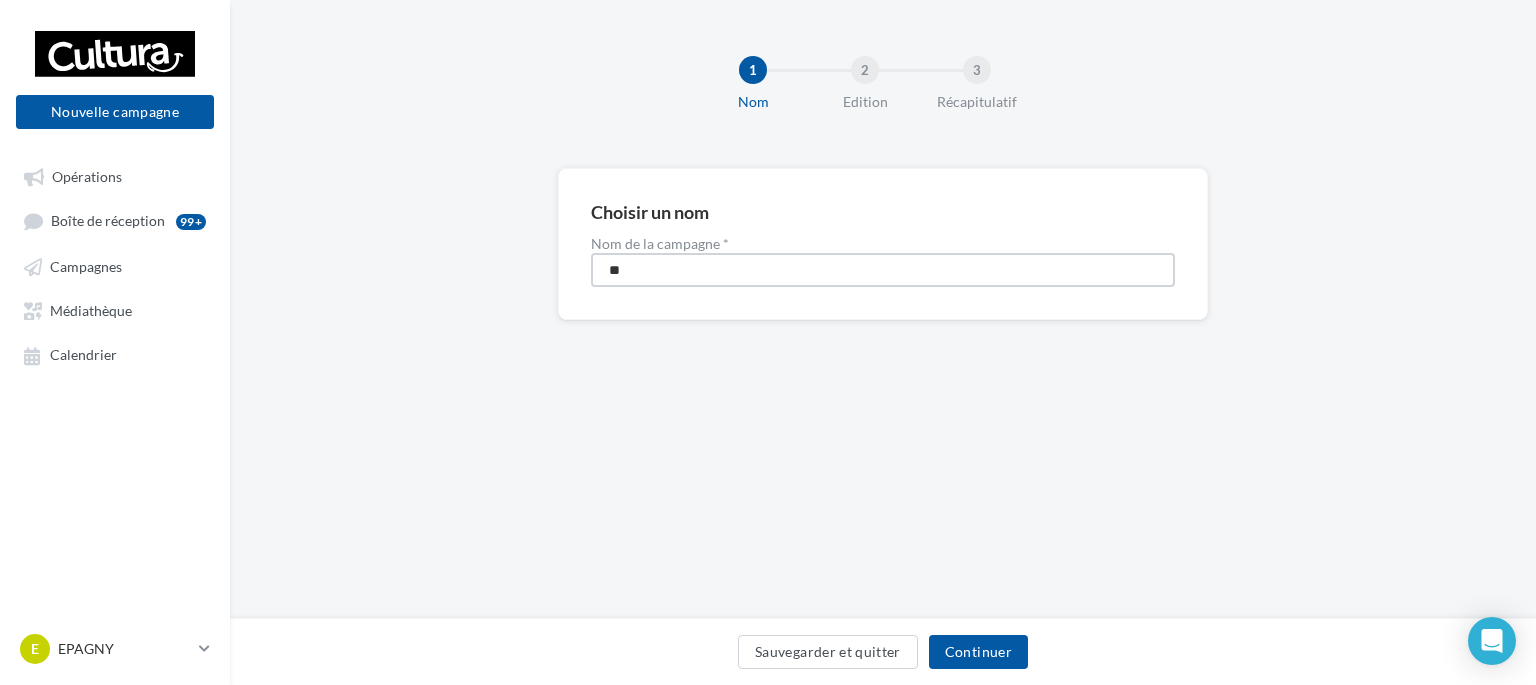 type on "*" 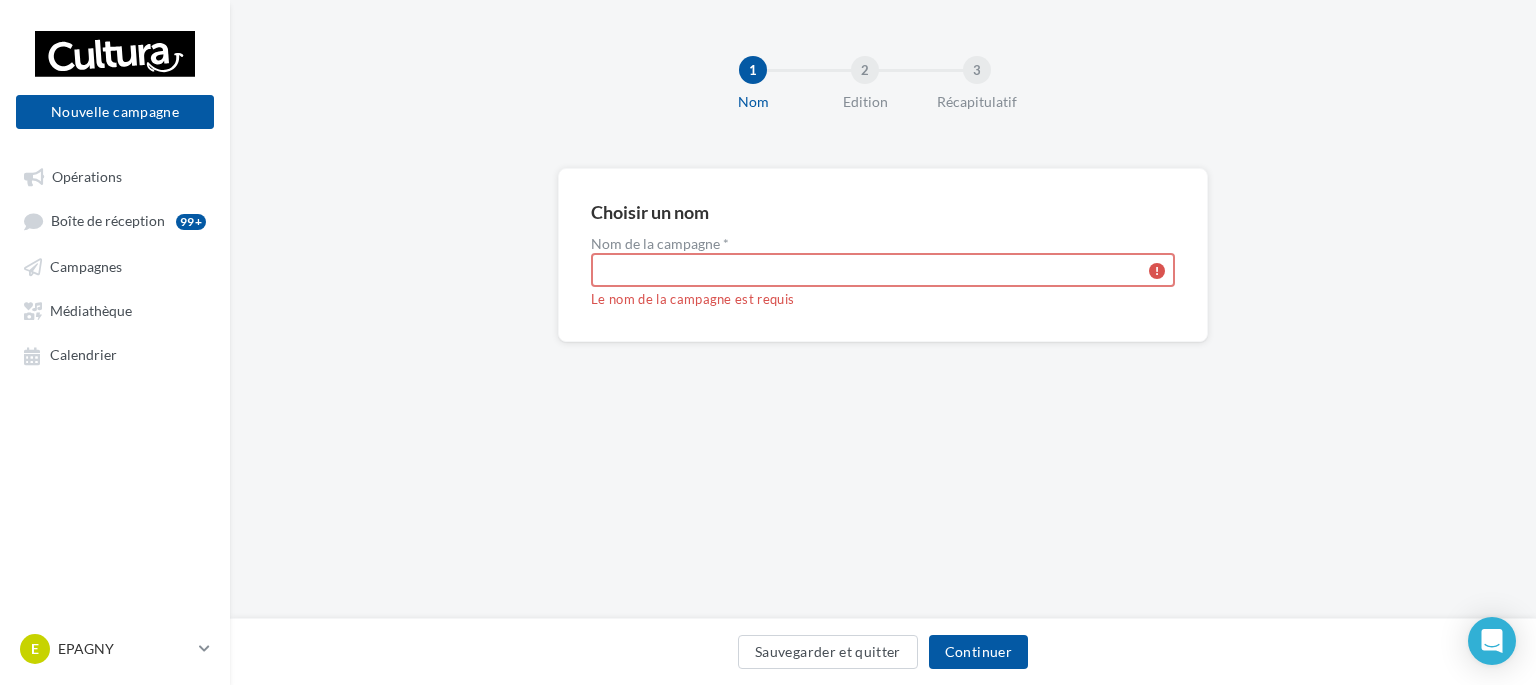 click on "Nom de la campagne *" at bounding box center [883, 270] 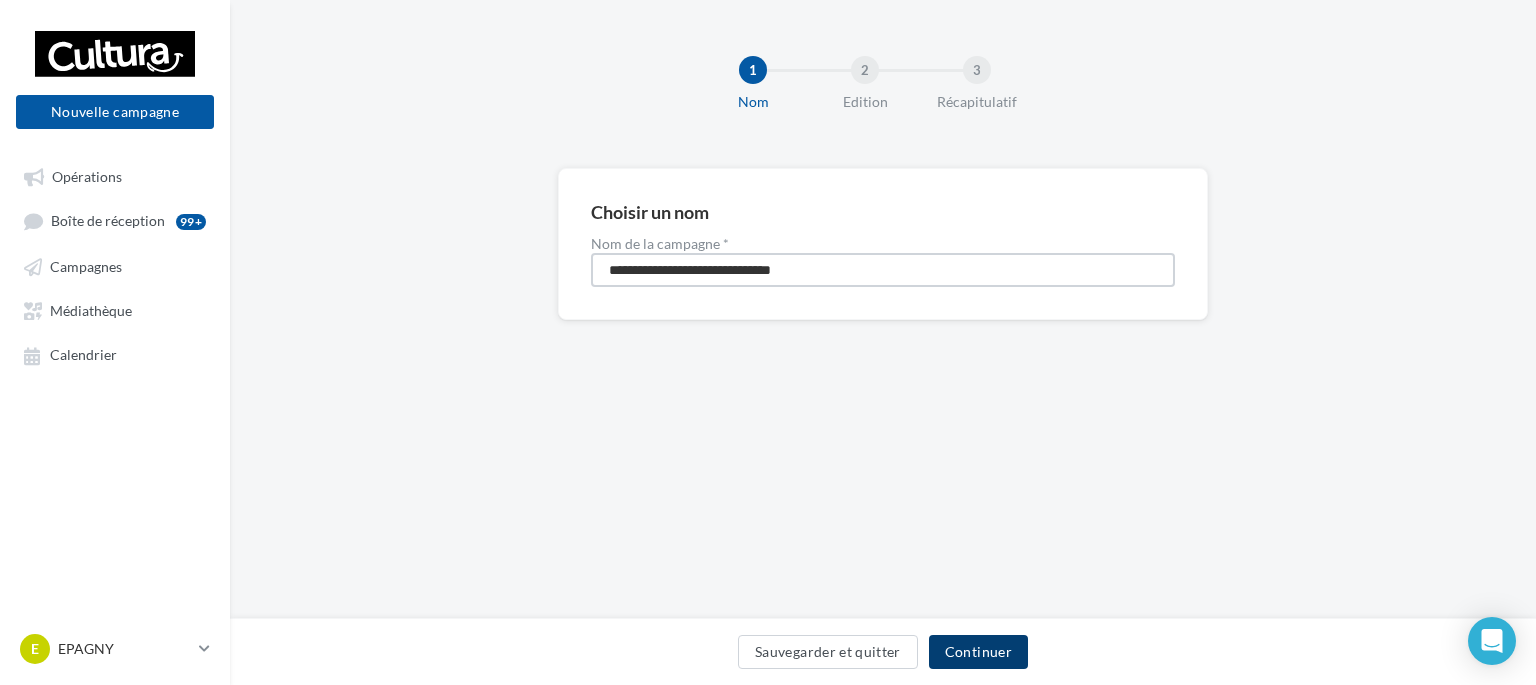 type on "**********" 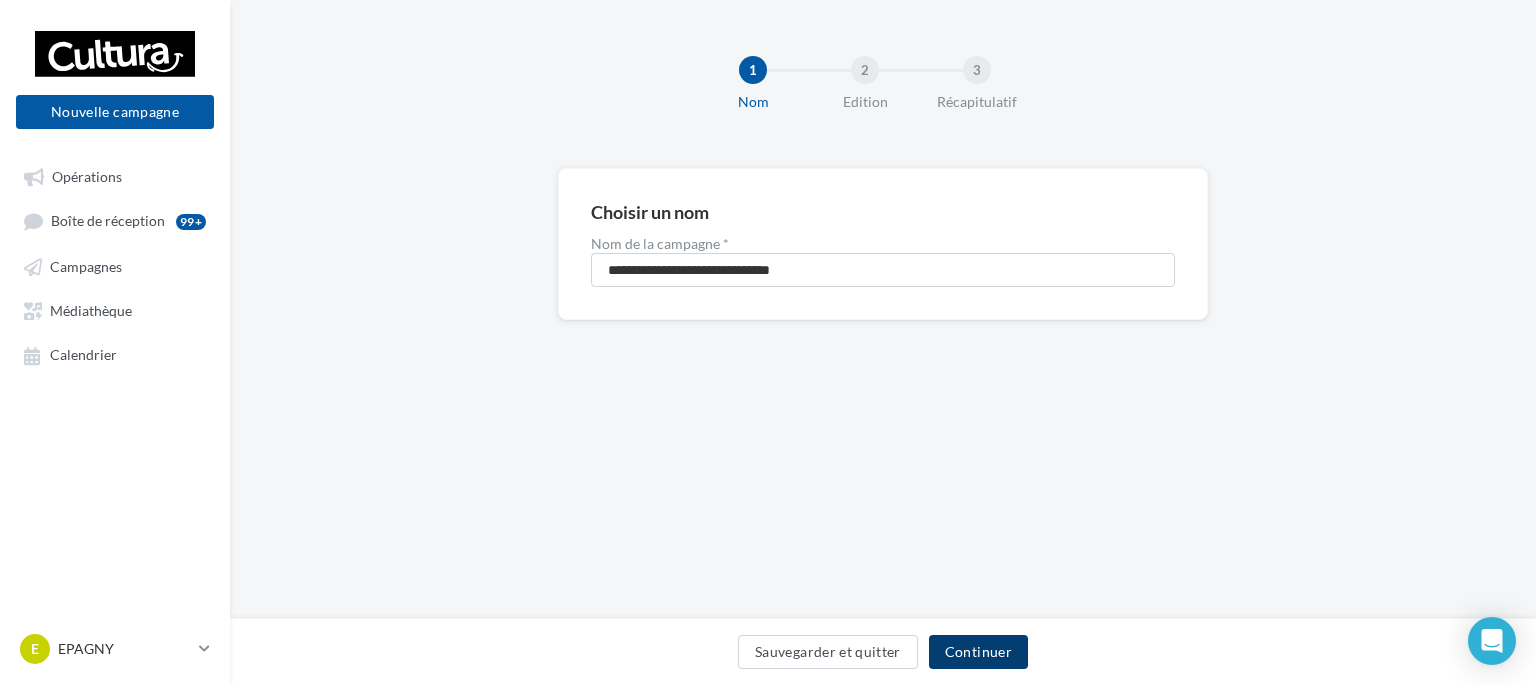 click on "Continuer" at bounding box center (978, 652) 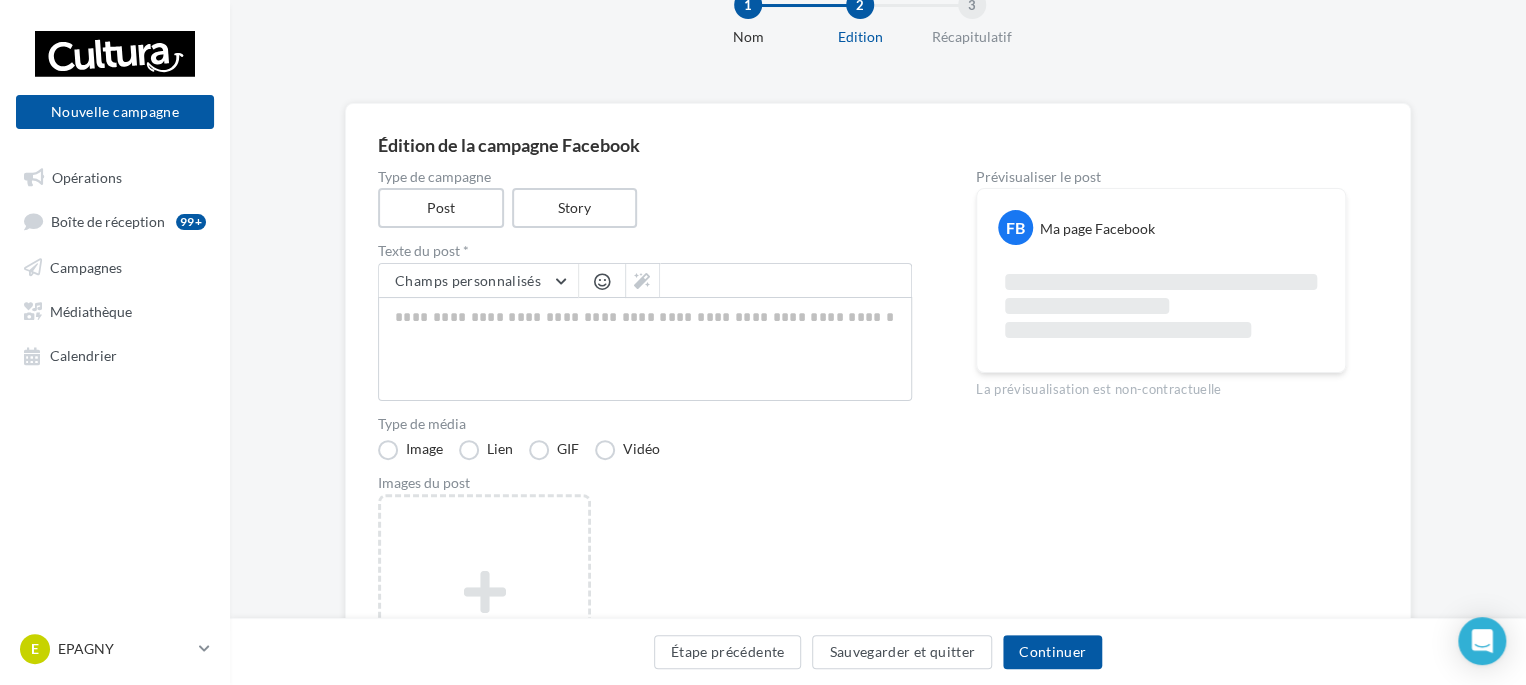 scroll, scrollTop: 100, scrollLeft: 0, axis: vertical 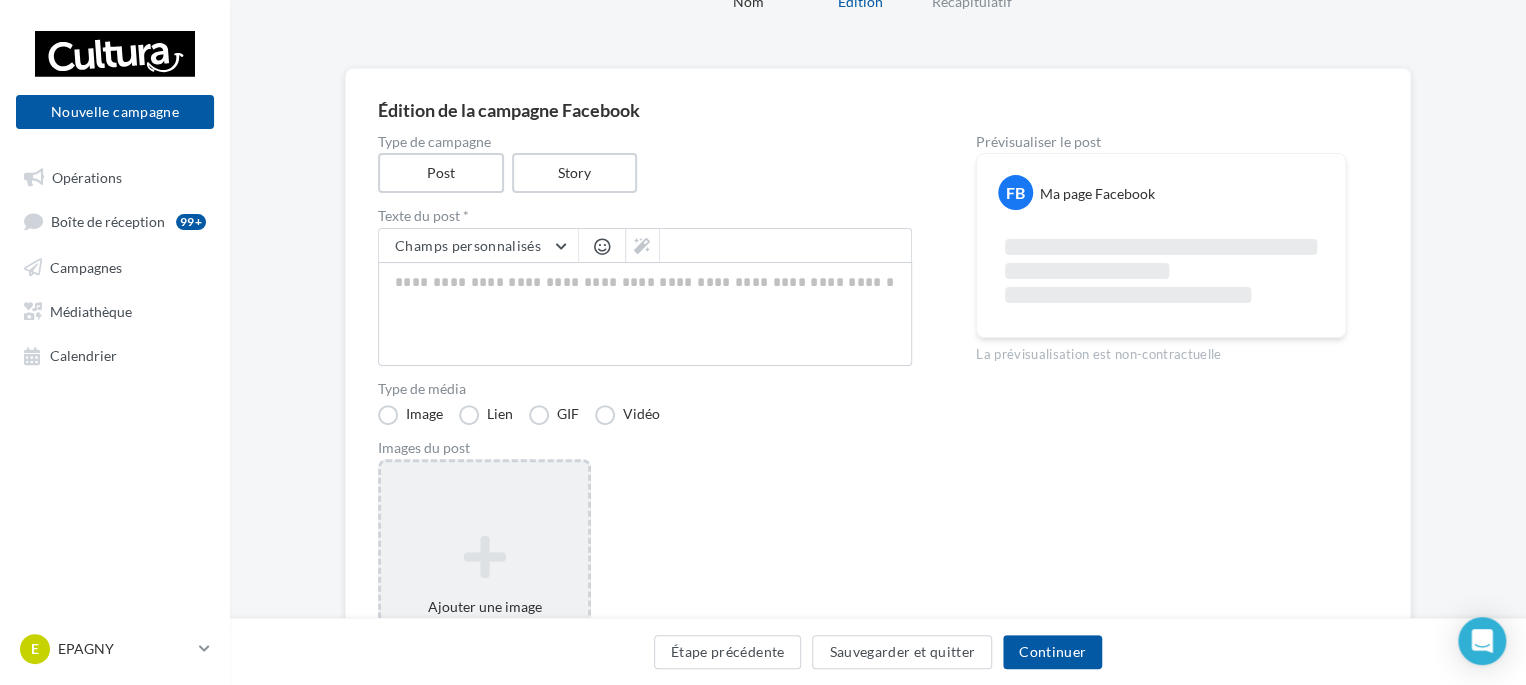 click at bounding box center (484, 557) 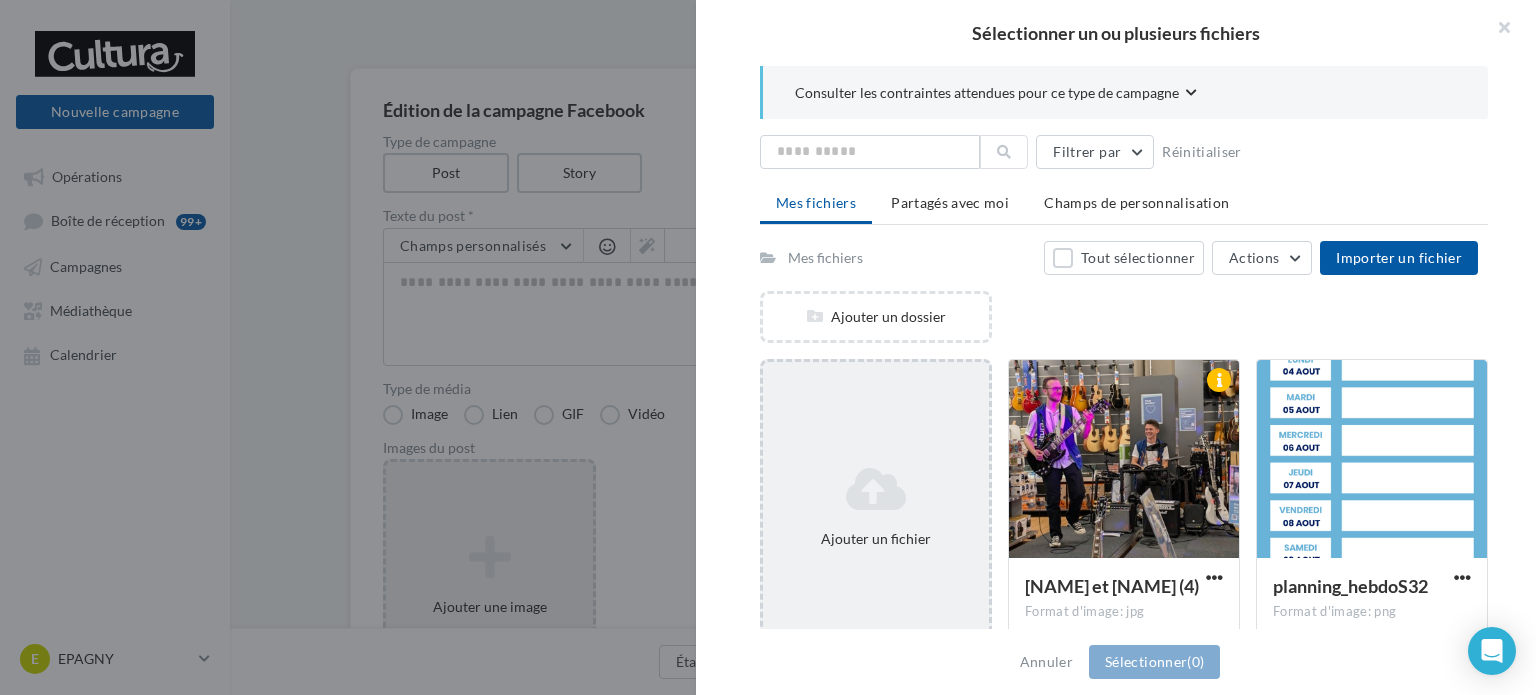 click at bounding box center (876, 489) 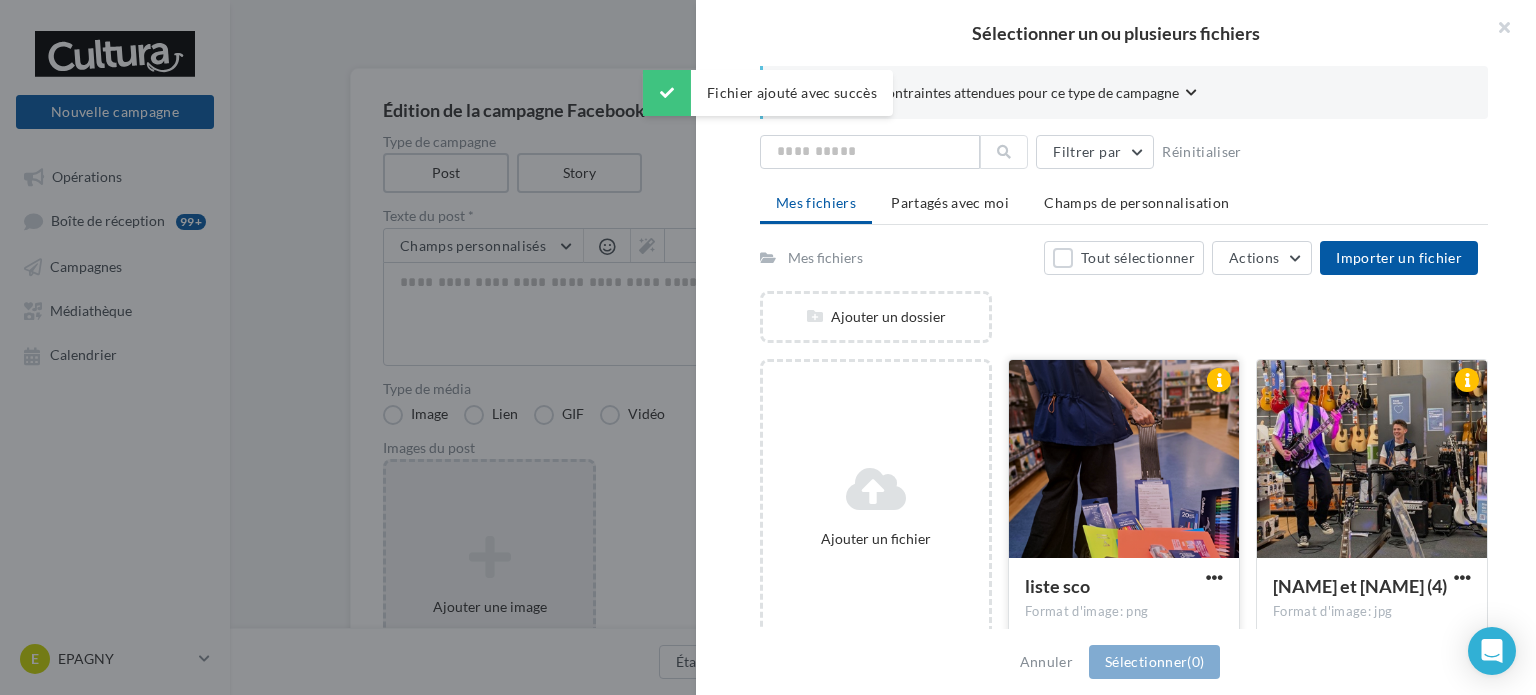 click at bounding box center (1124, 460) 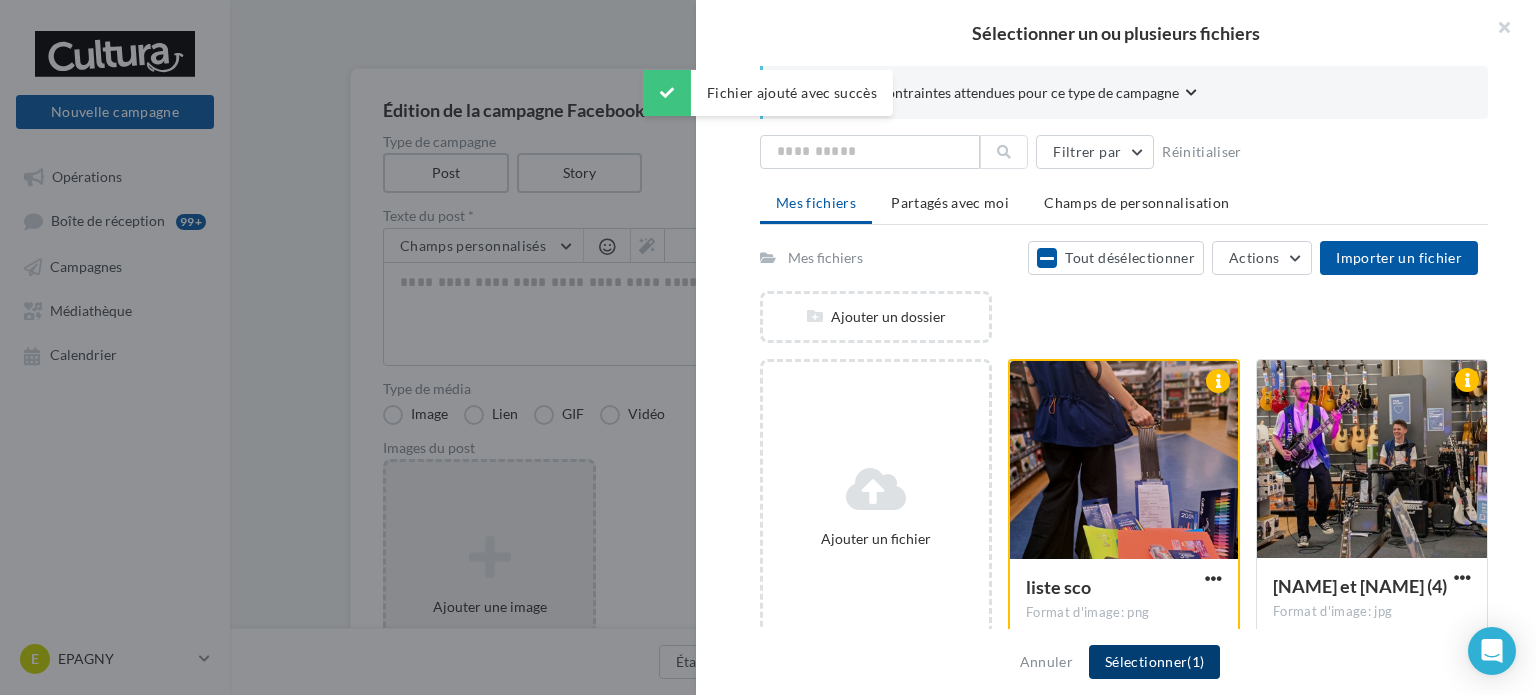 click on "Sélectionner   (1)" at bounding box center [1154, 662] 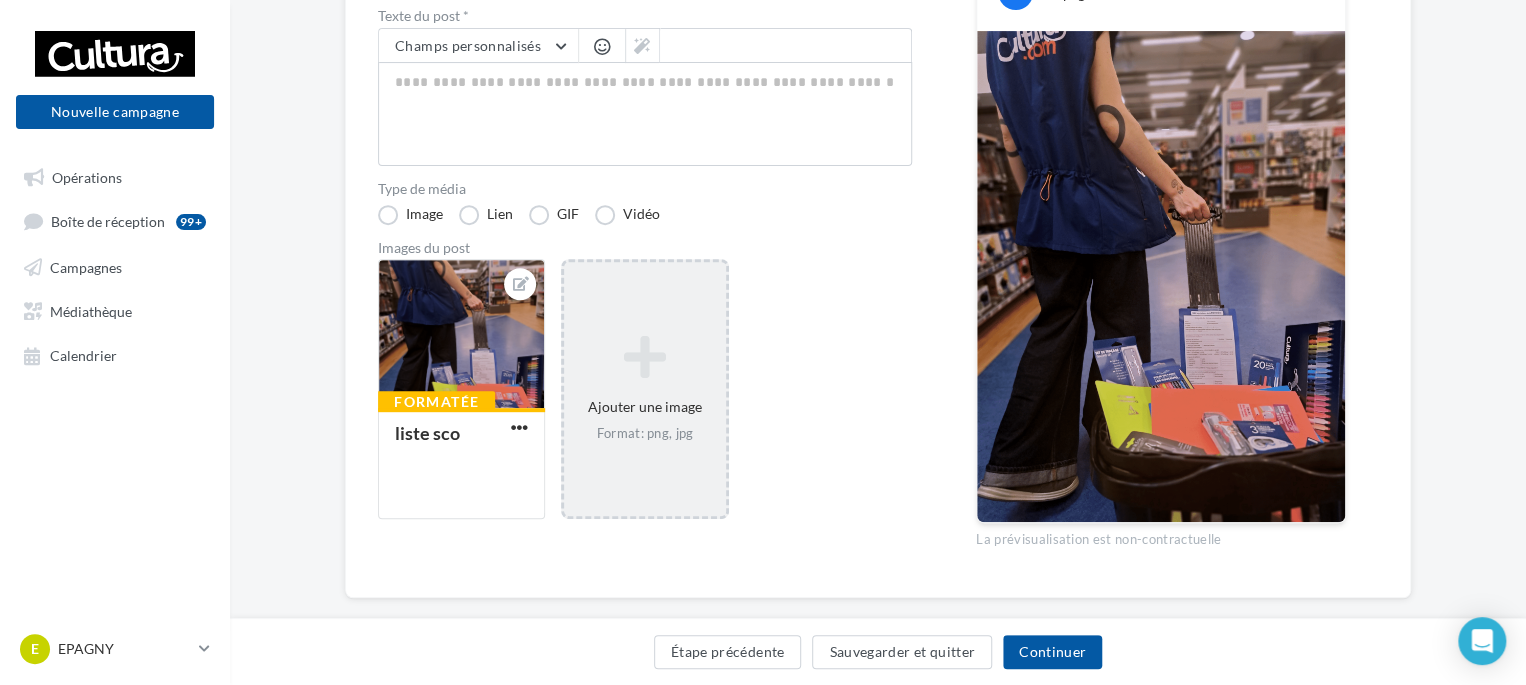 scroll, scrollTop: 200, scrollLeft: 0, axis: vertical 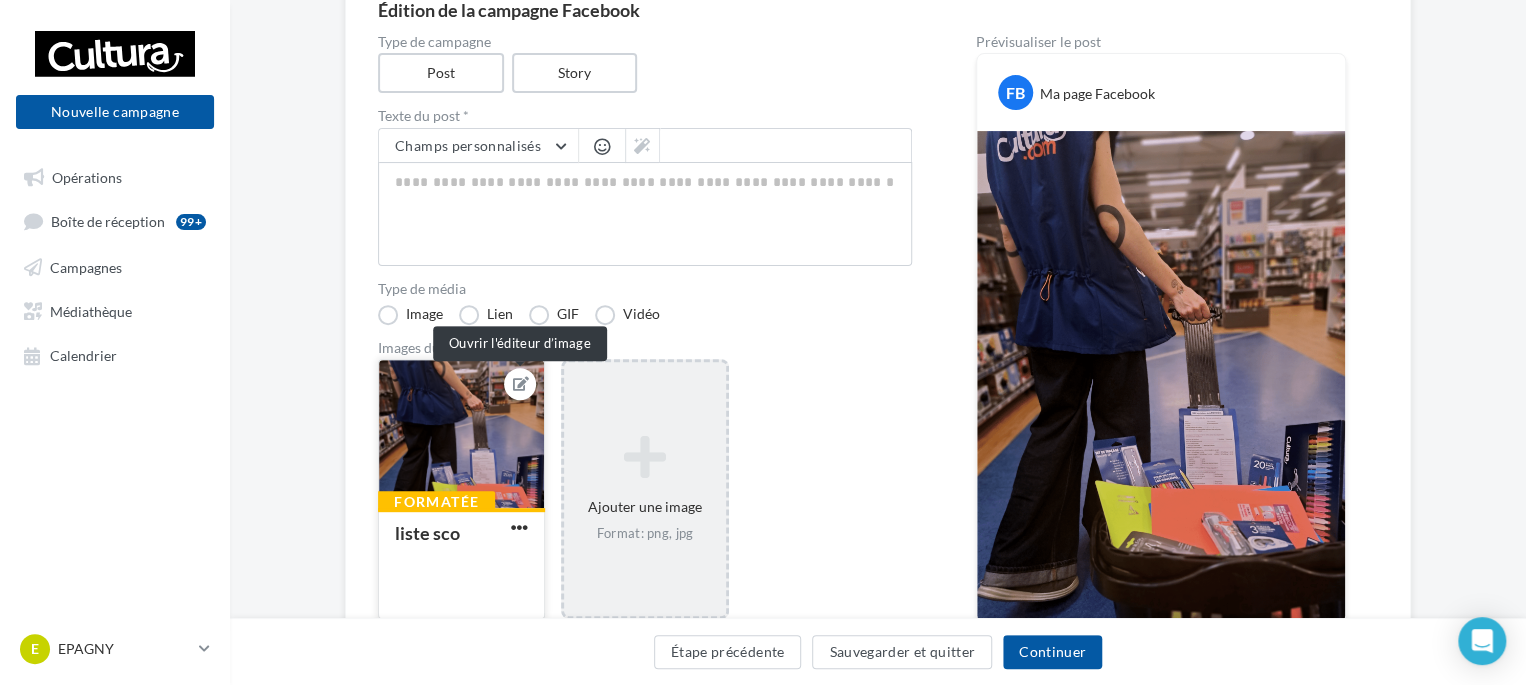 click at bounding box center (521, 384) 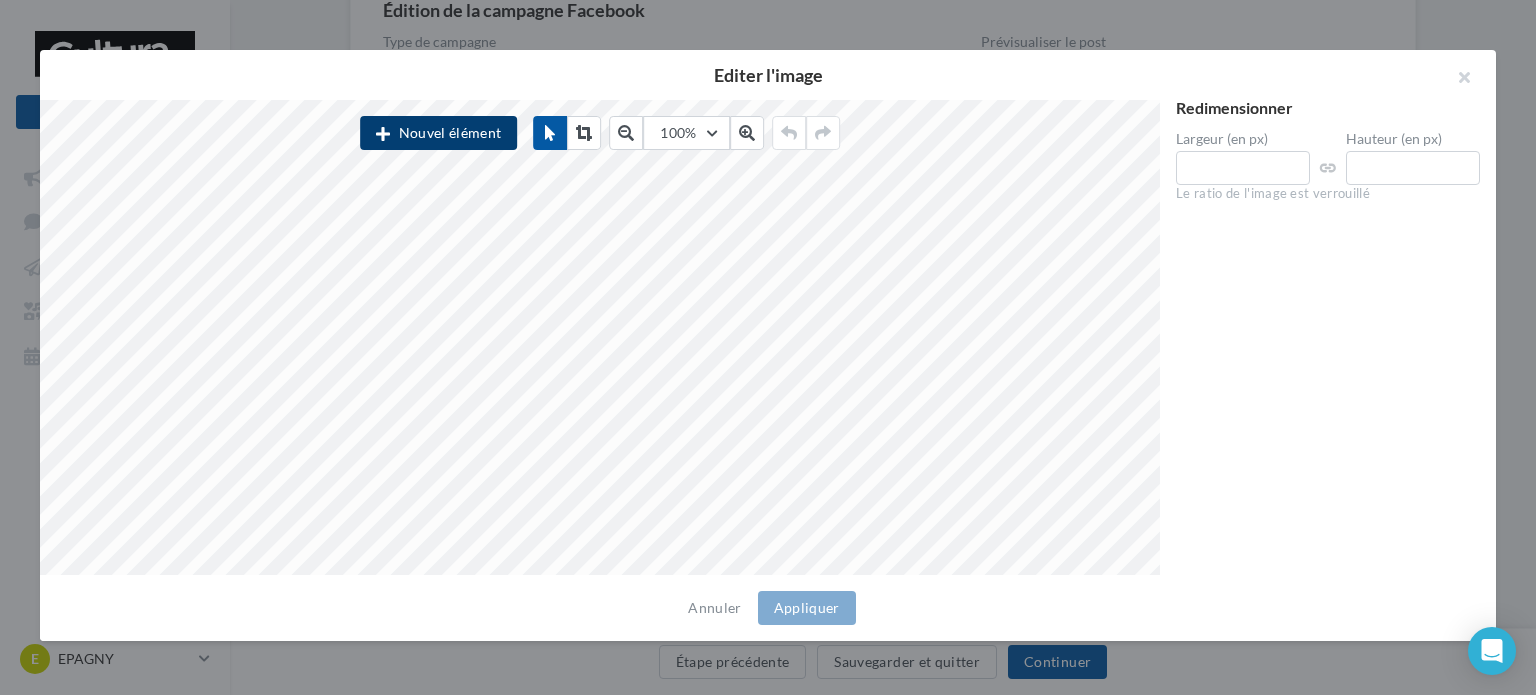 click on "Nouvel élément" at bounding box center [438, 133] 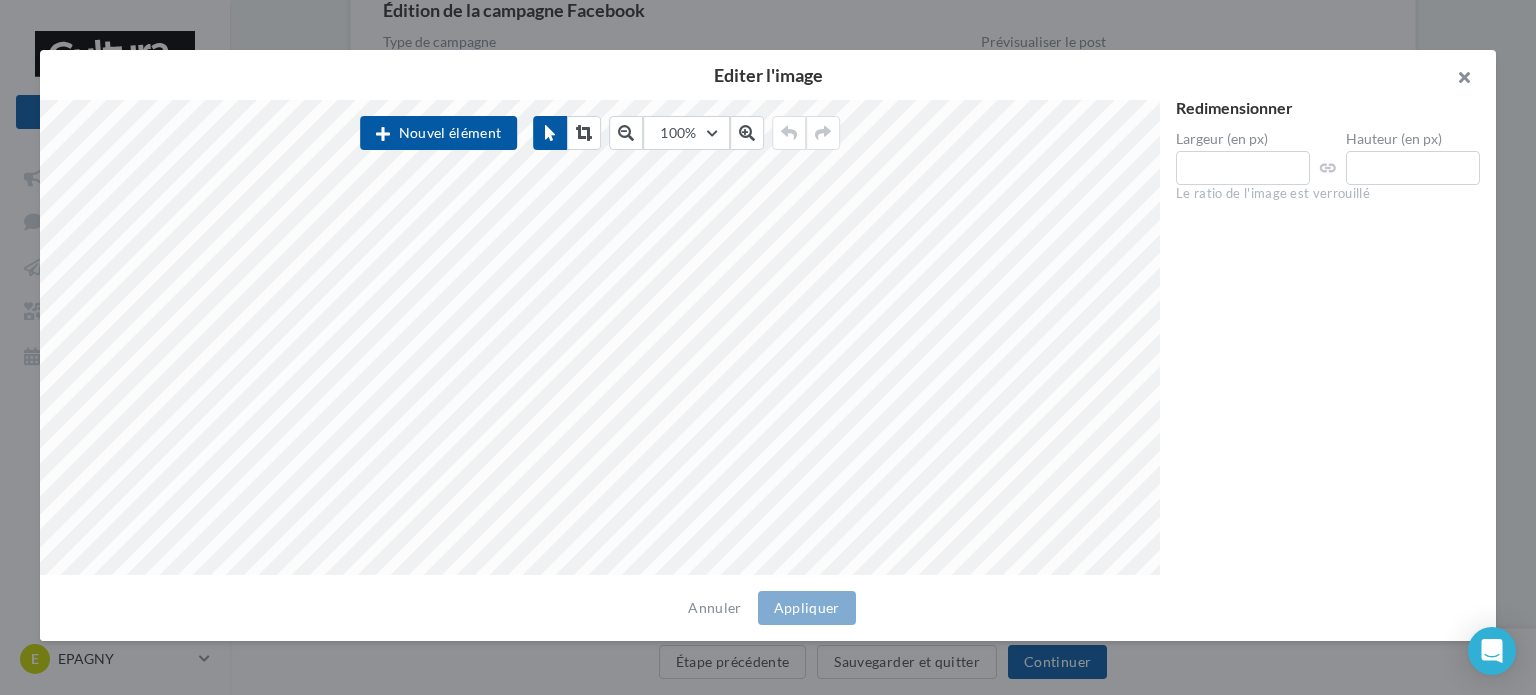click at bounding box center [1456, 80] 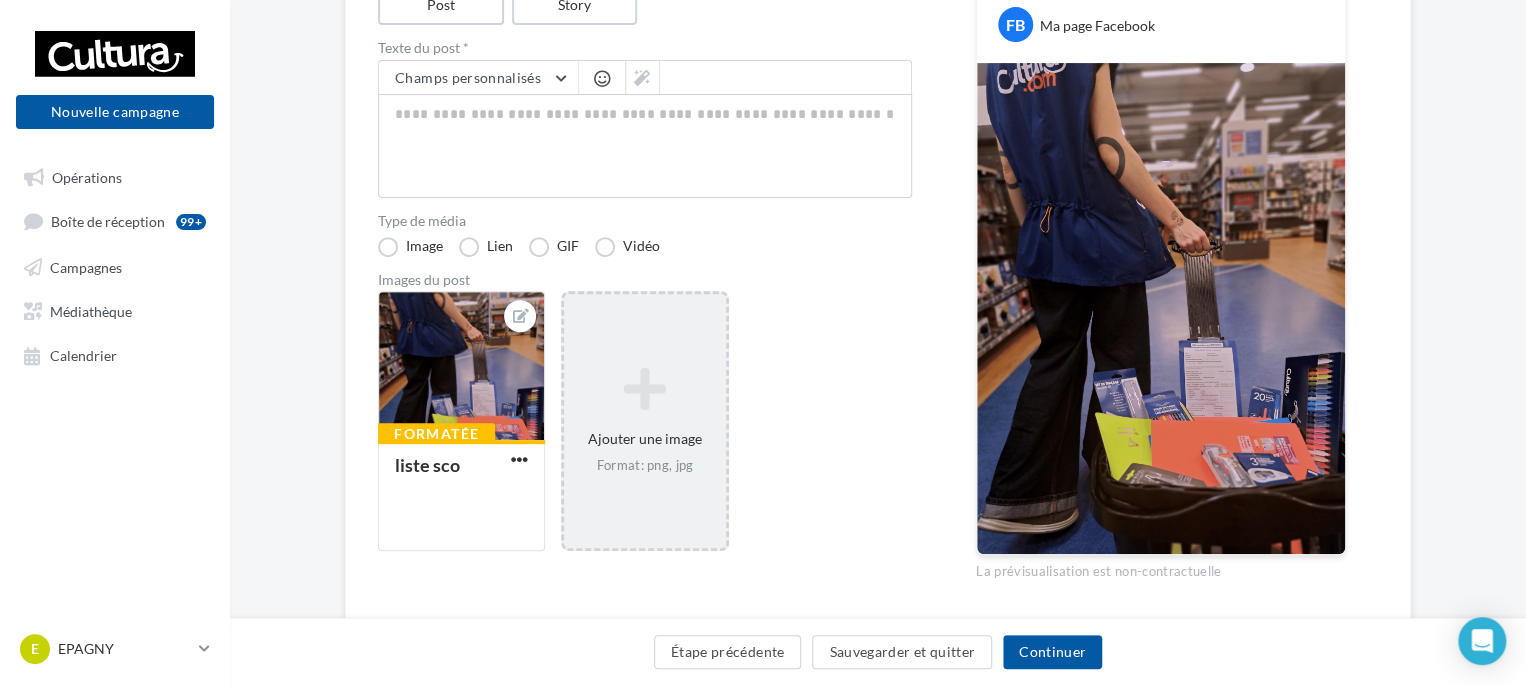 scroll, scrollTop: 300, scrollLeft: 0, axis: vertical 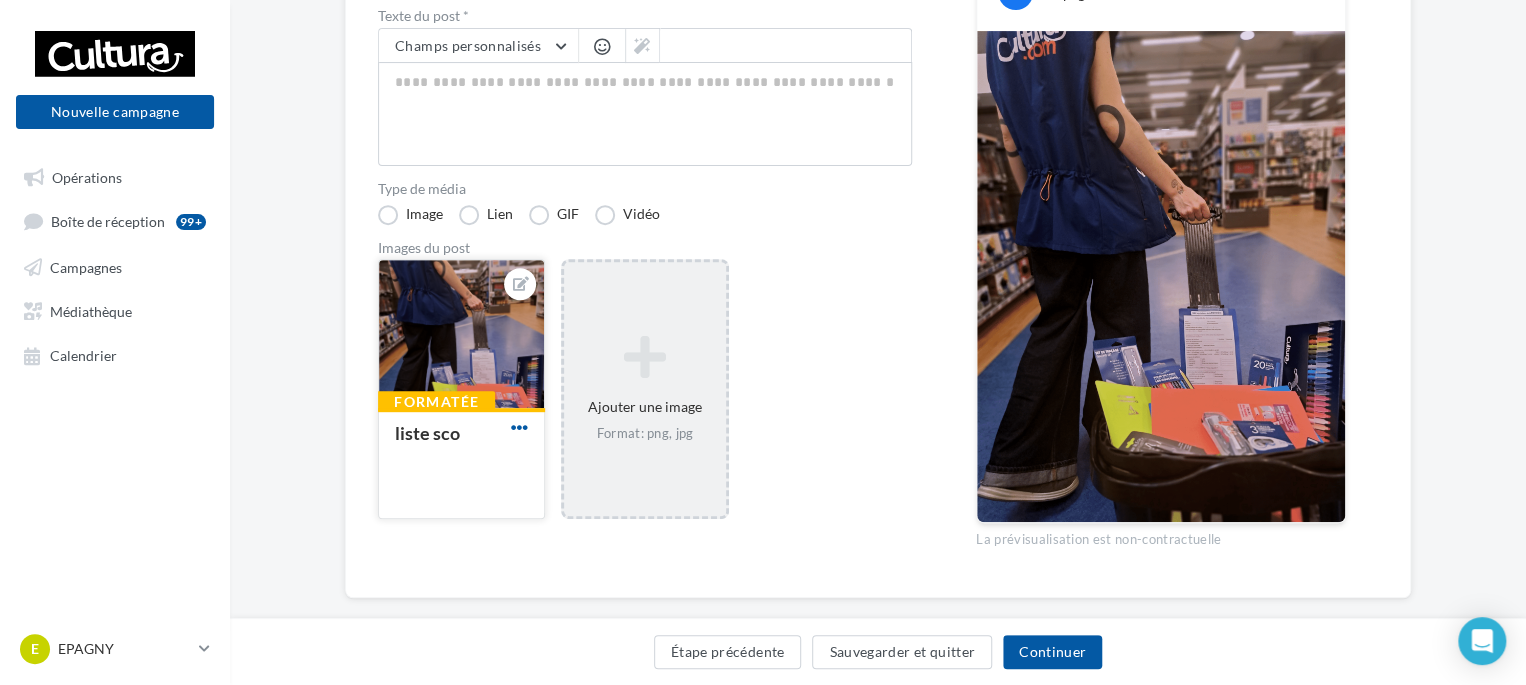click at bounding box center (519, 427) 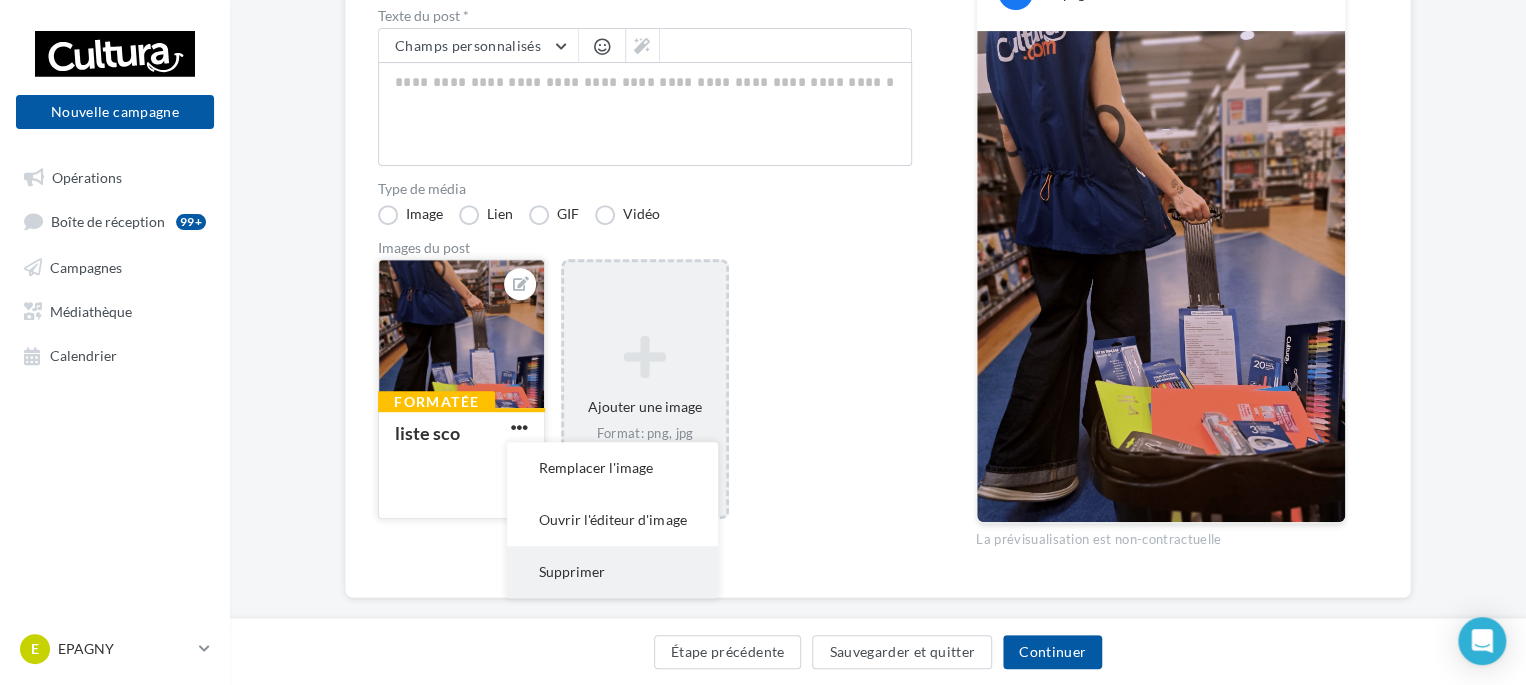 click on "Supprimer" at bounding box center [612, 572] 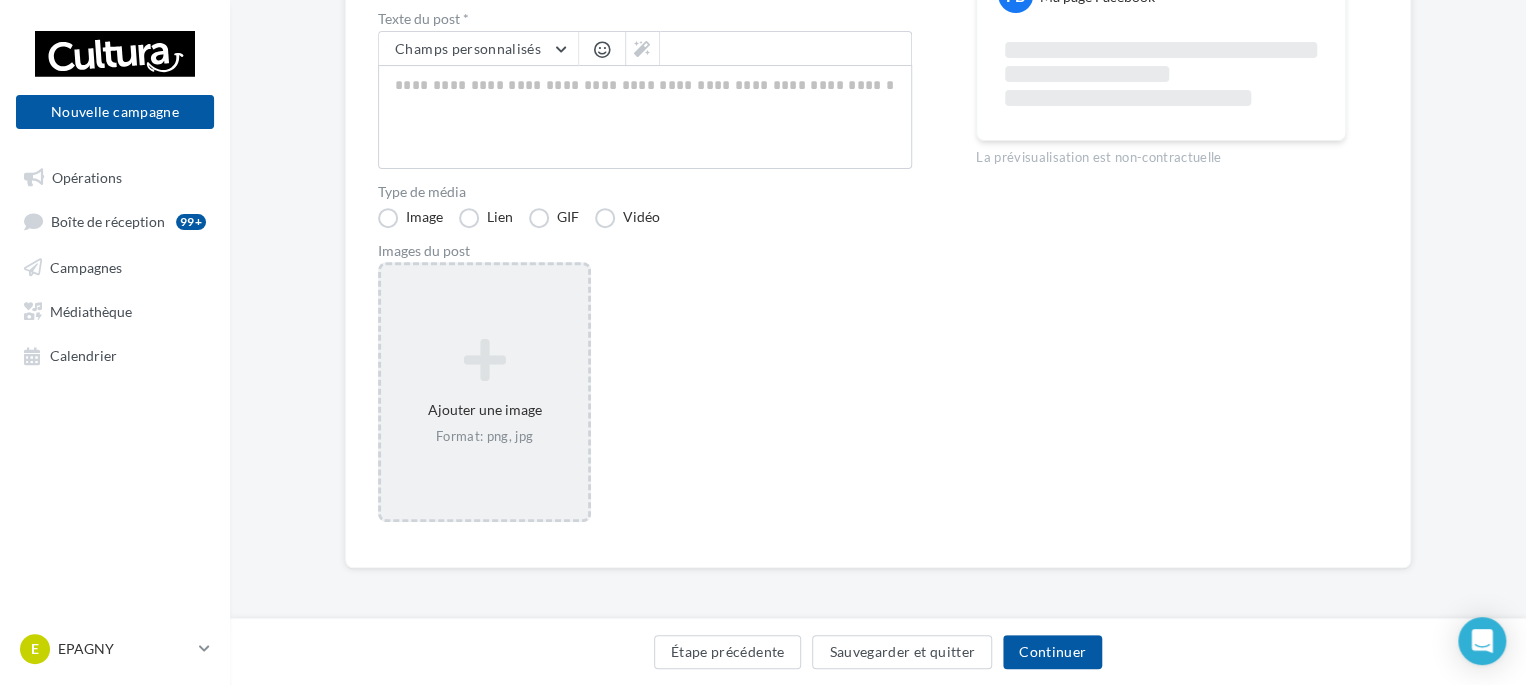 click at bounding box center [484, 360] 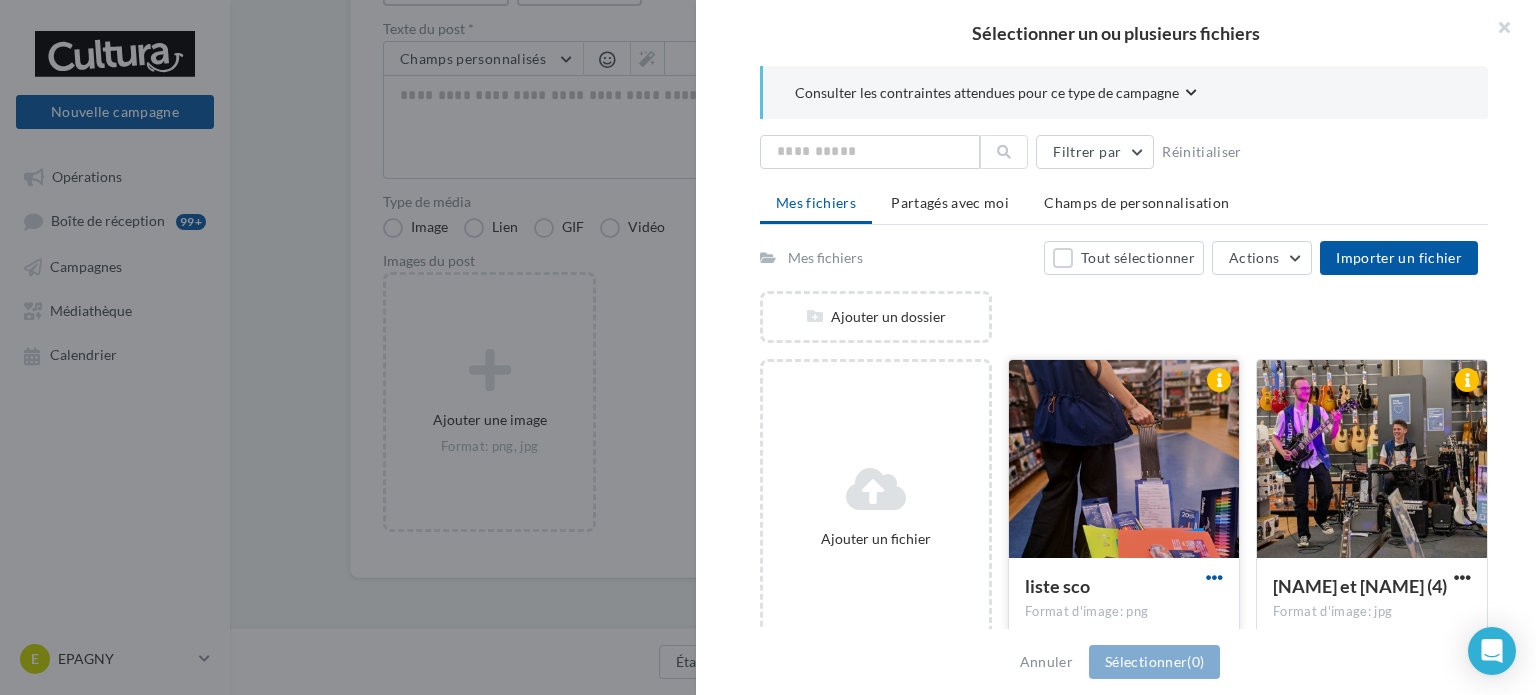 click at bounding box center [1214, 577] 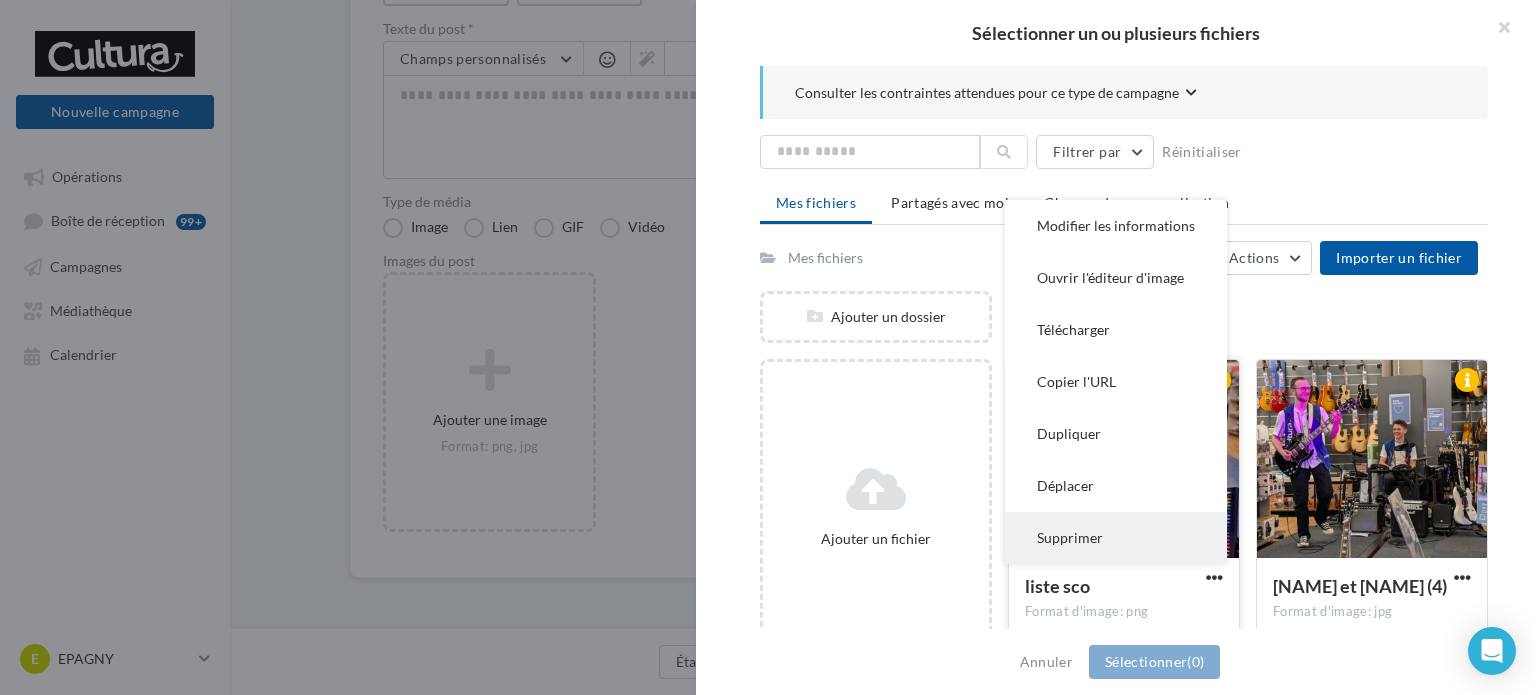 click on "Supprimer" at bounding box center (1116, 538) 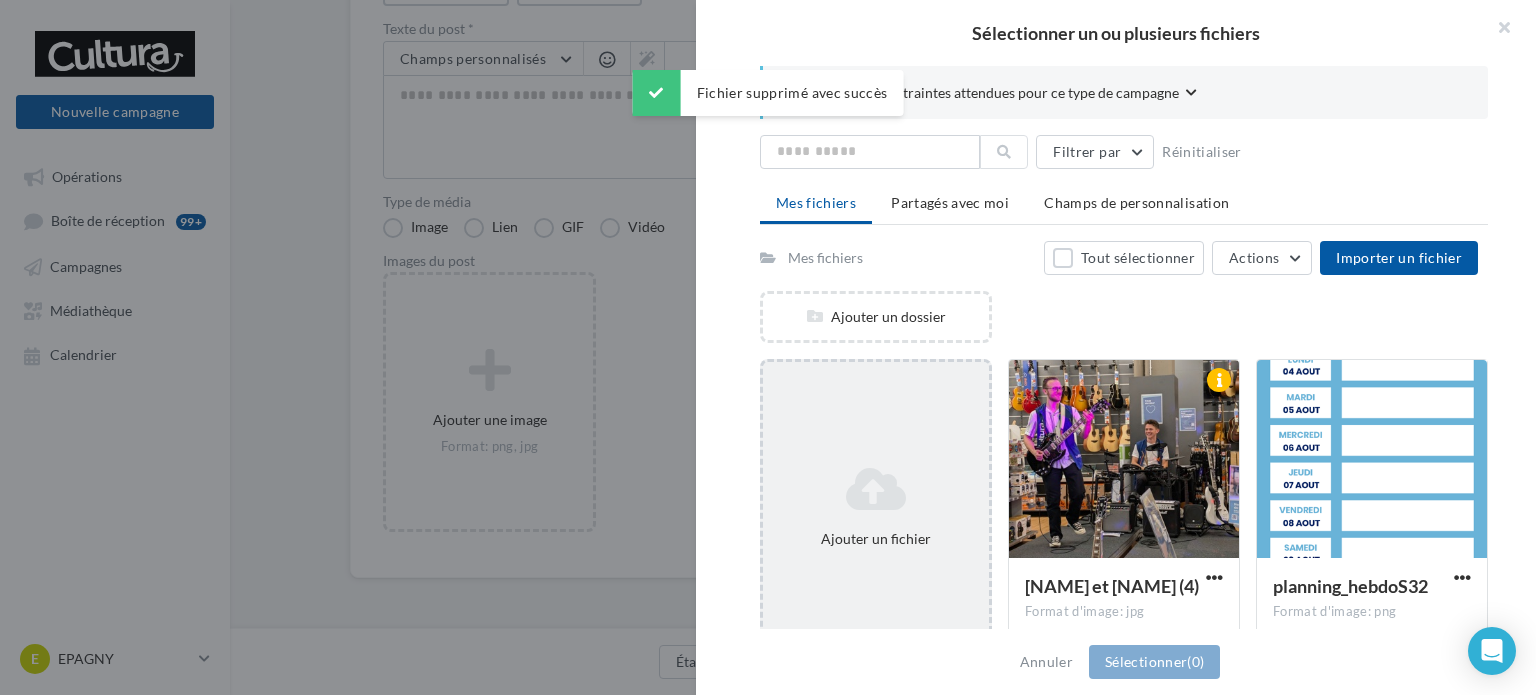 click at bounding box center (876, 489) 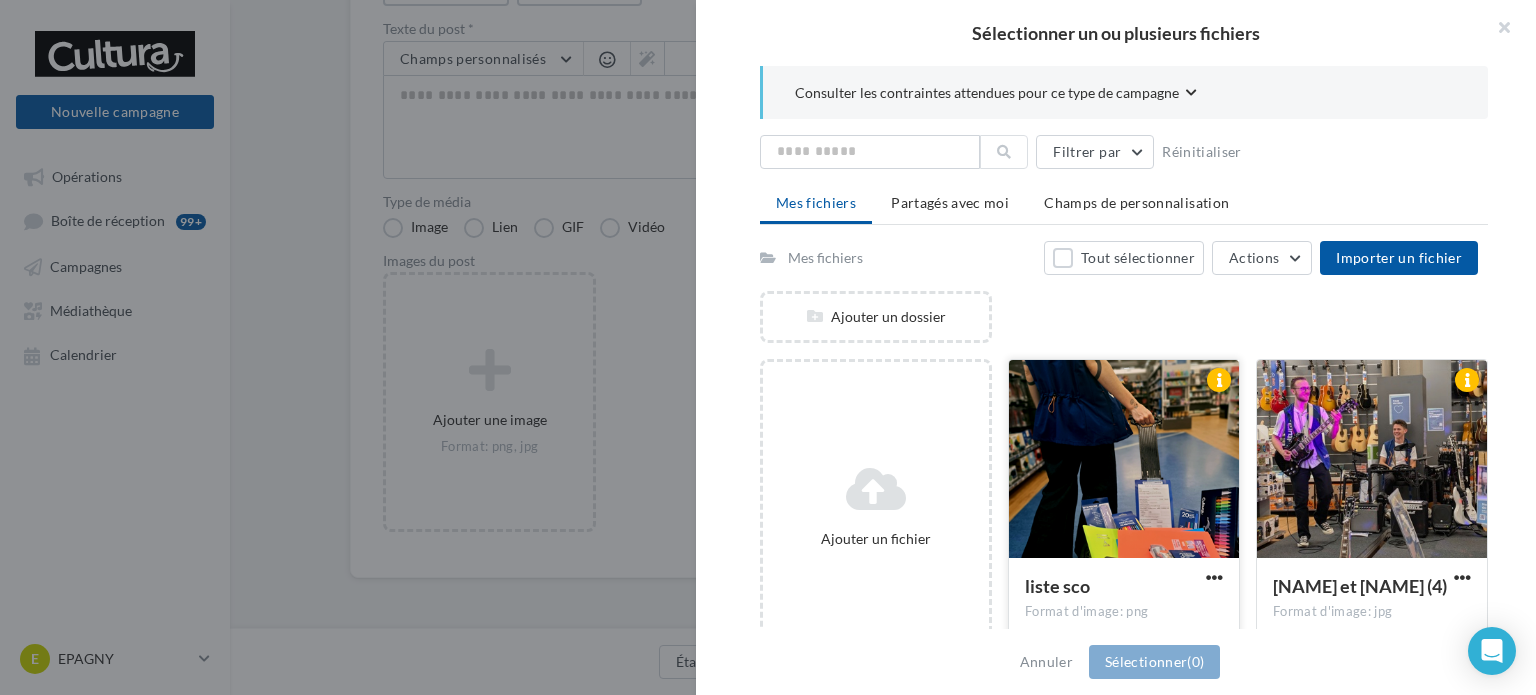 click at bounding box center [1124, 460] 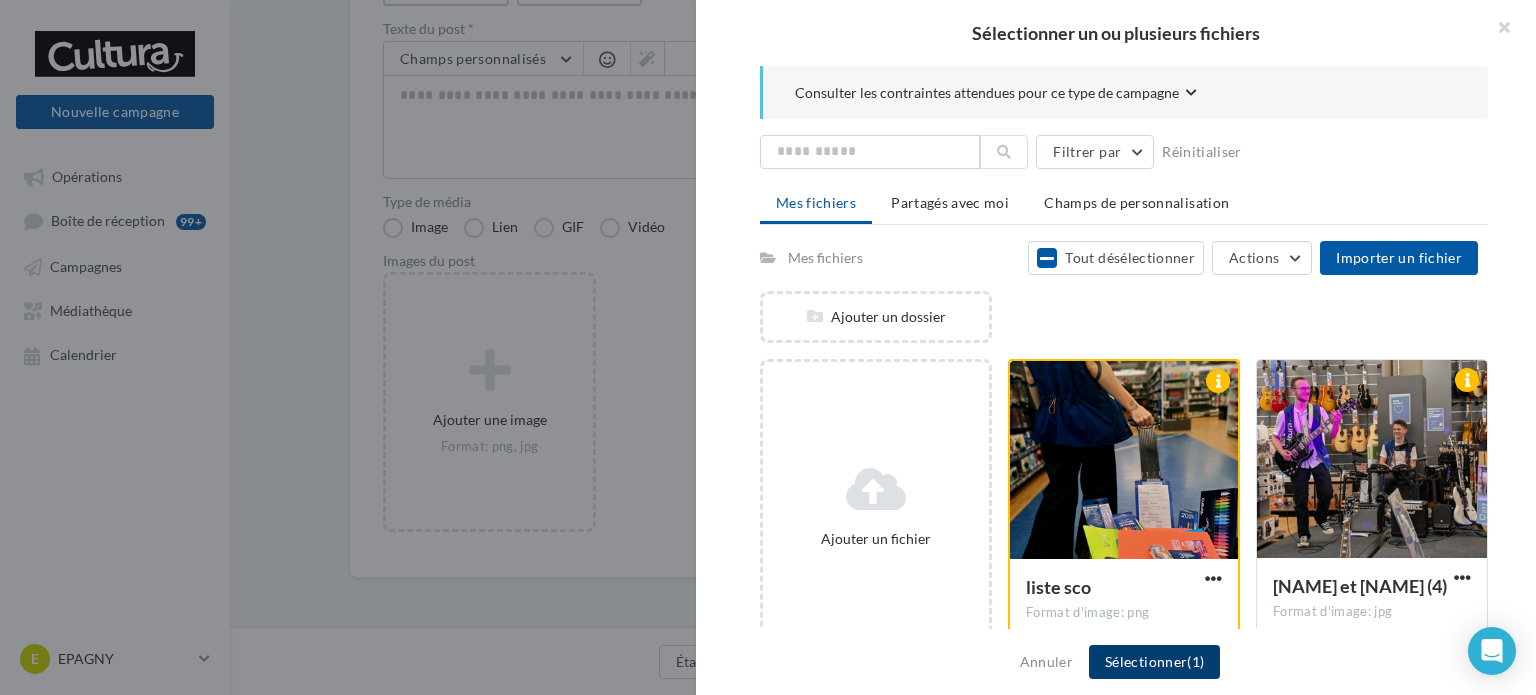 click on "Sélectionner   (1)" at bounding box center (1154, 662) 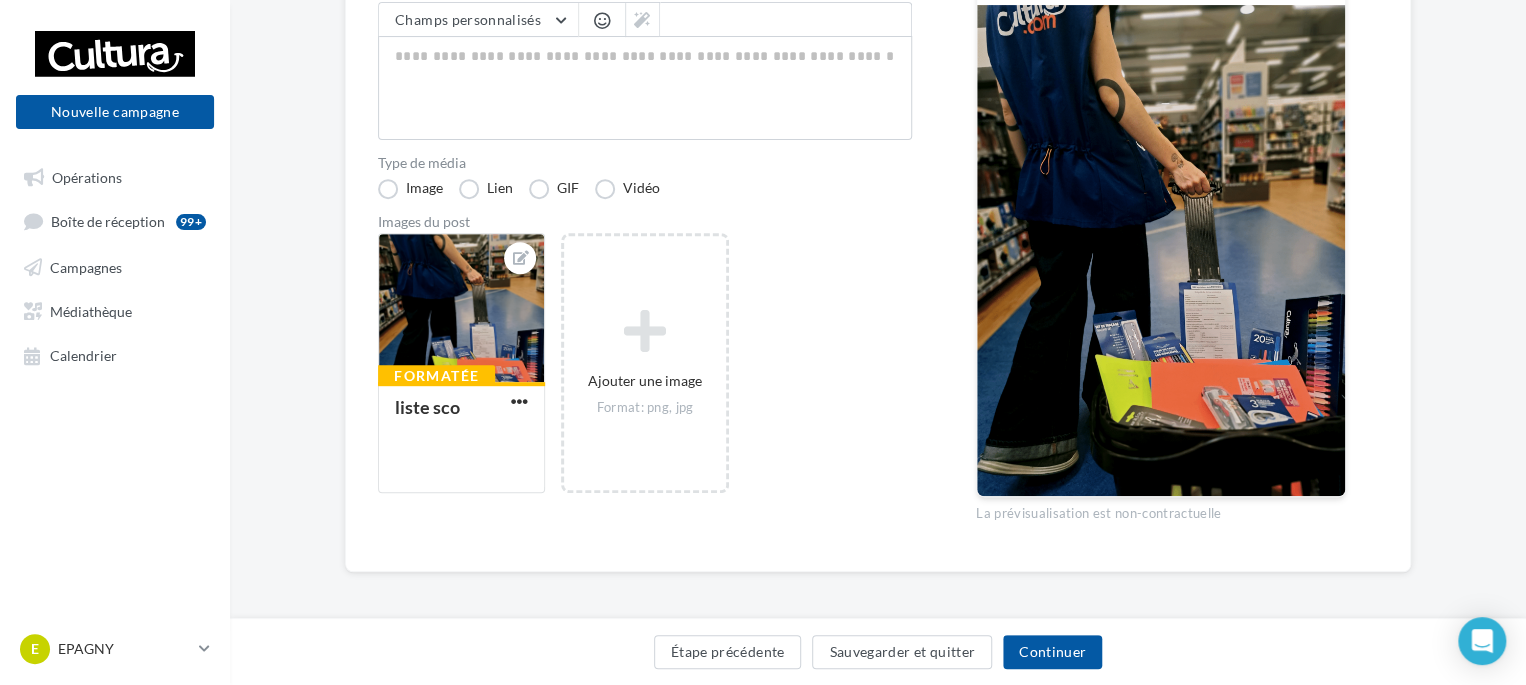 scroll, scrollTop: 330, scrollLeft: 0, axis: vertical 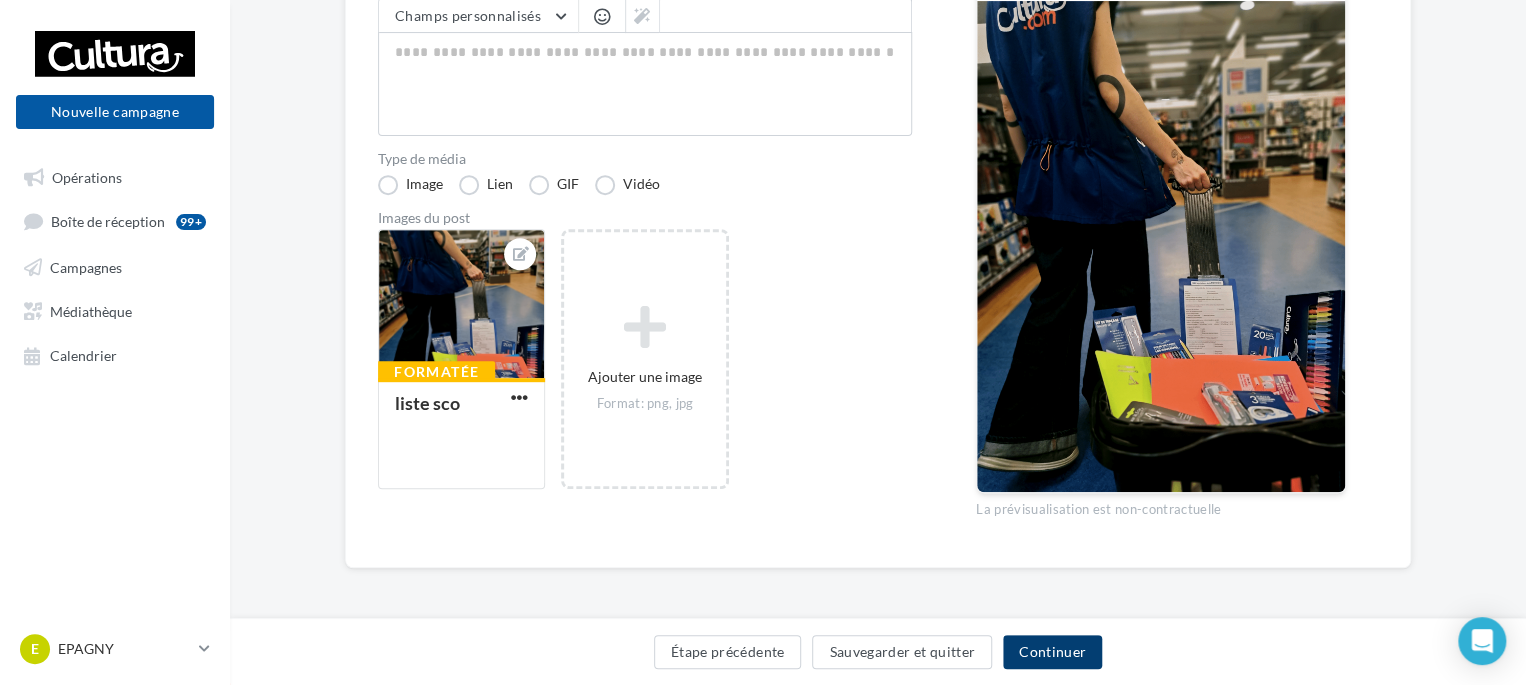 click on "Continuer" at bounding box center [1052, 652] 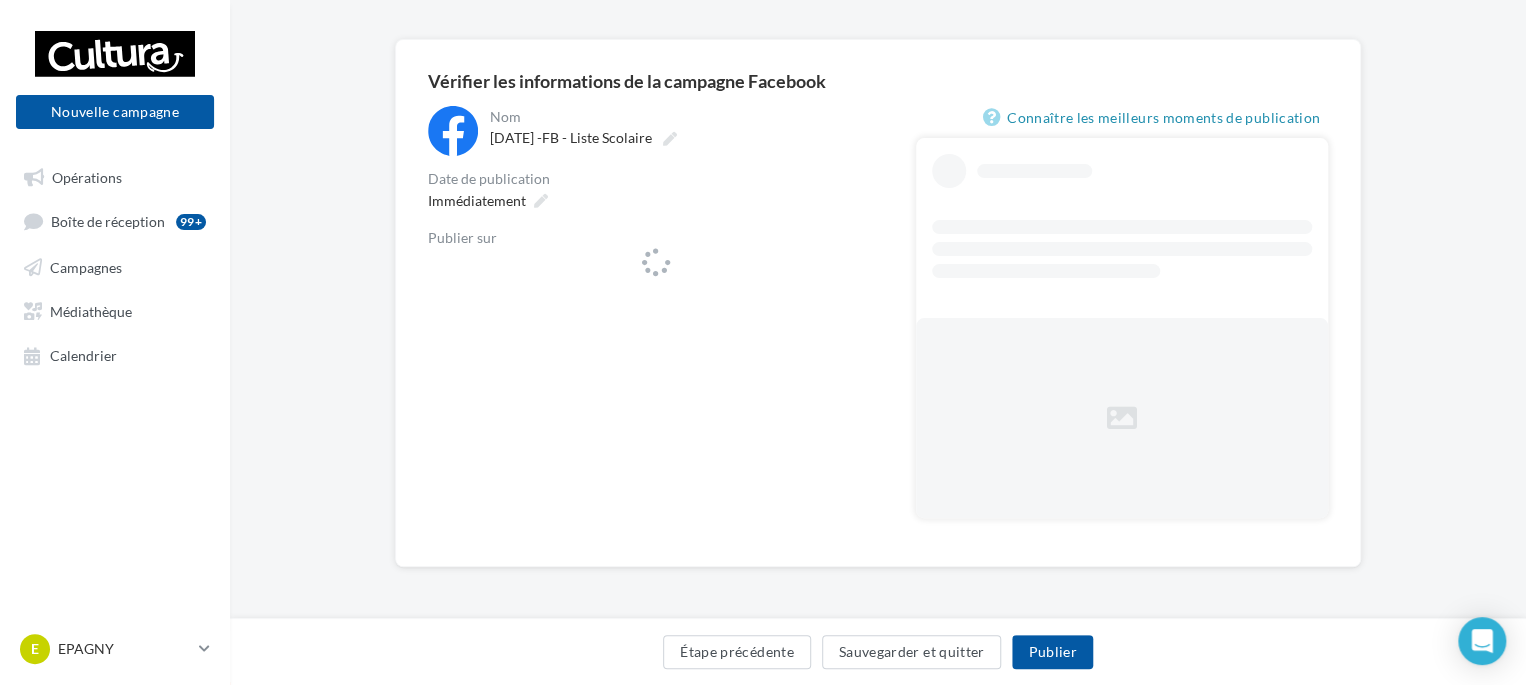 scroll, scrollTop: 128, scrollLeft: 0, axis: vertical 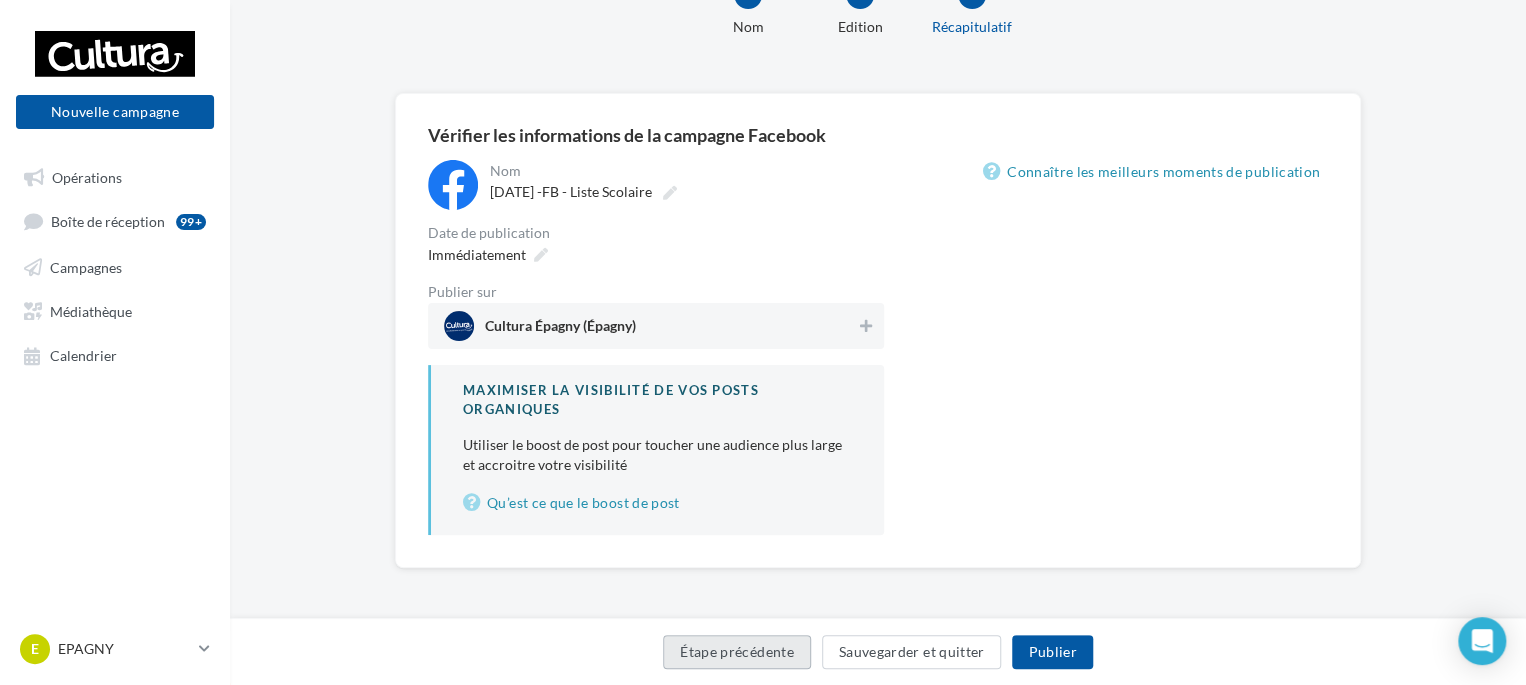 click on "Étape précédente" at bounding box center (737, 652) 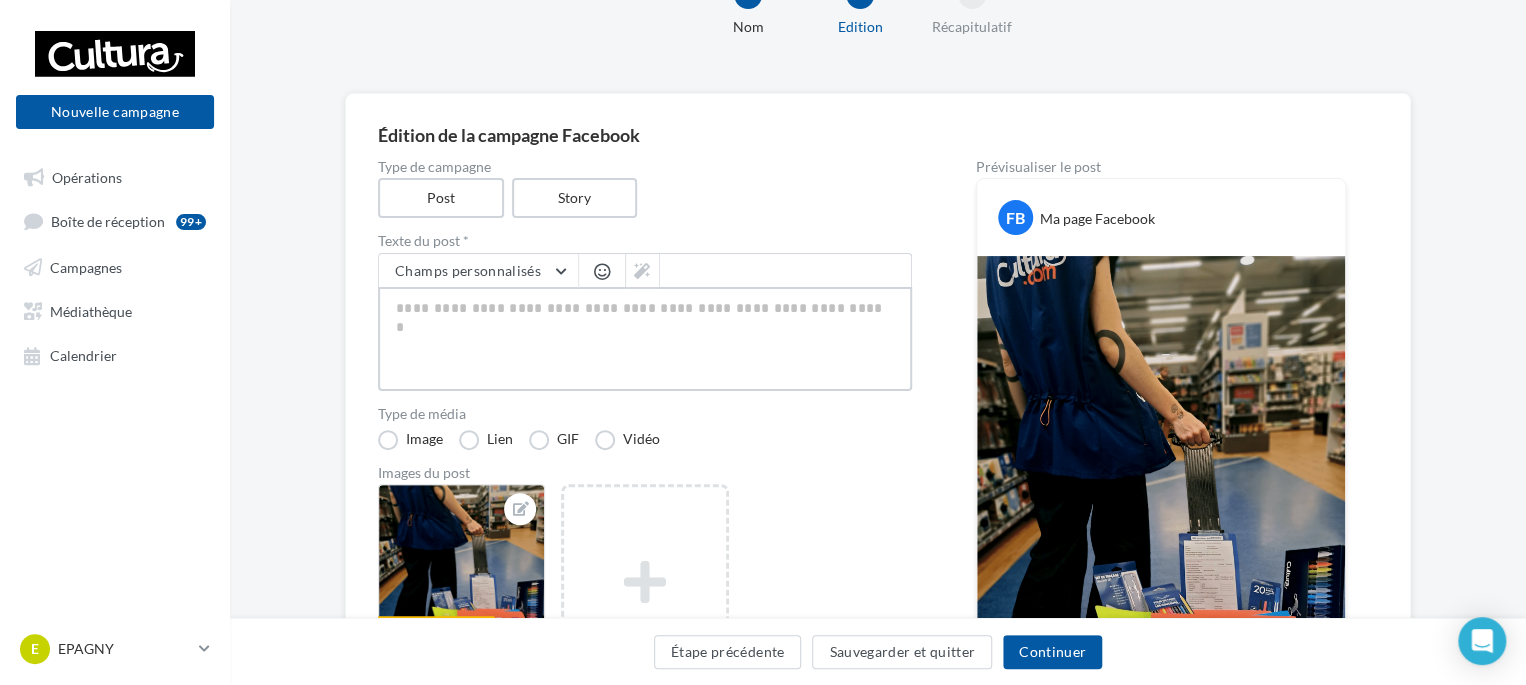 click at bounding box center (645, 339) 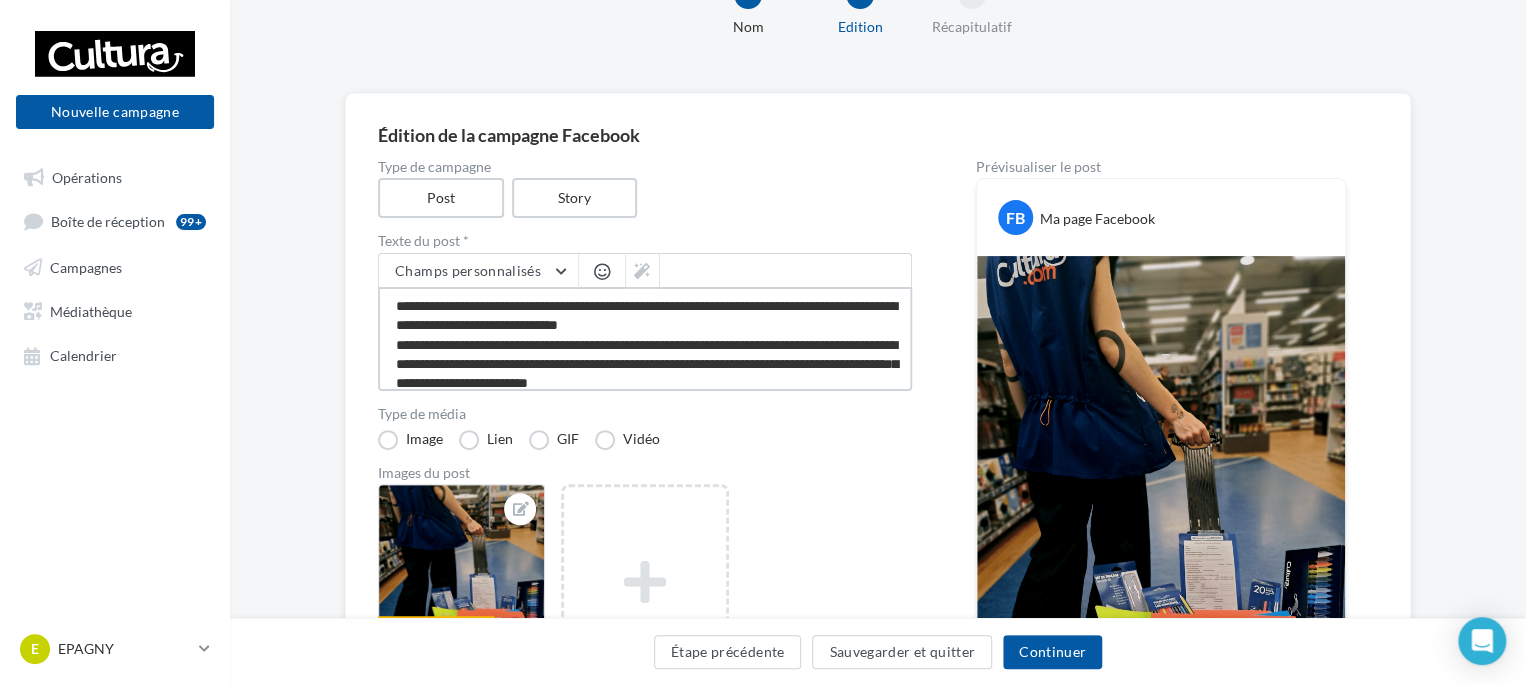 scroll, scrollTop: 48, scrollLeft: 0, axis: vertical 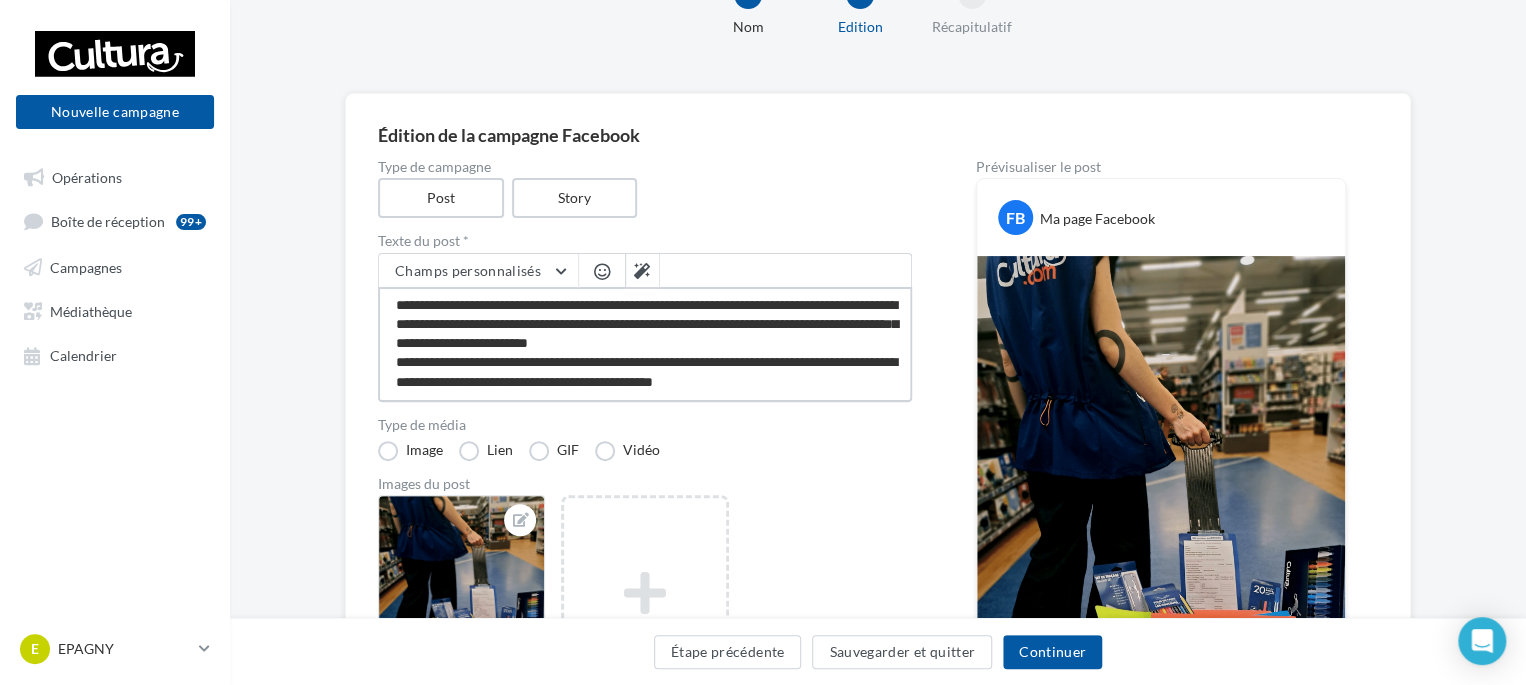 type on "**********" 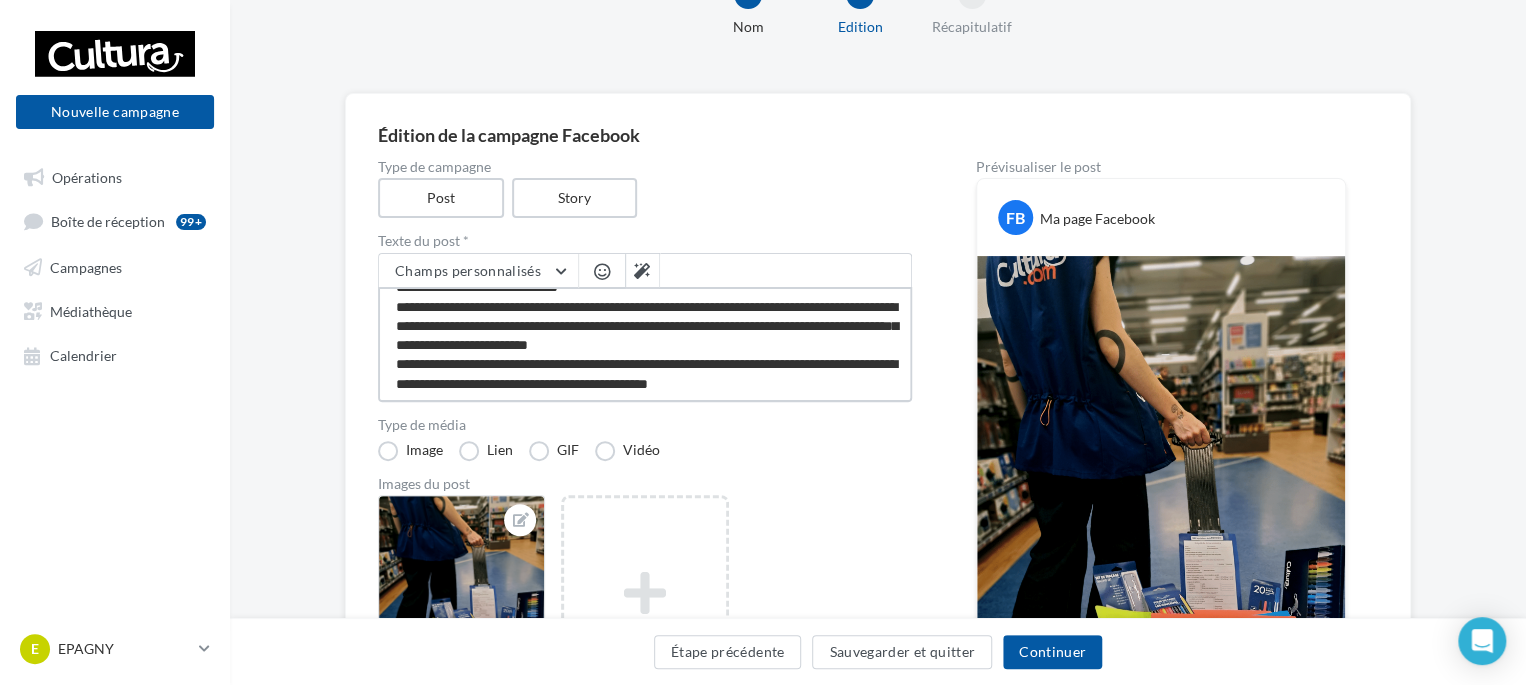 scroll, scrollTop: 0, scrollLeft: 0, axis: both 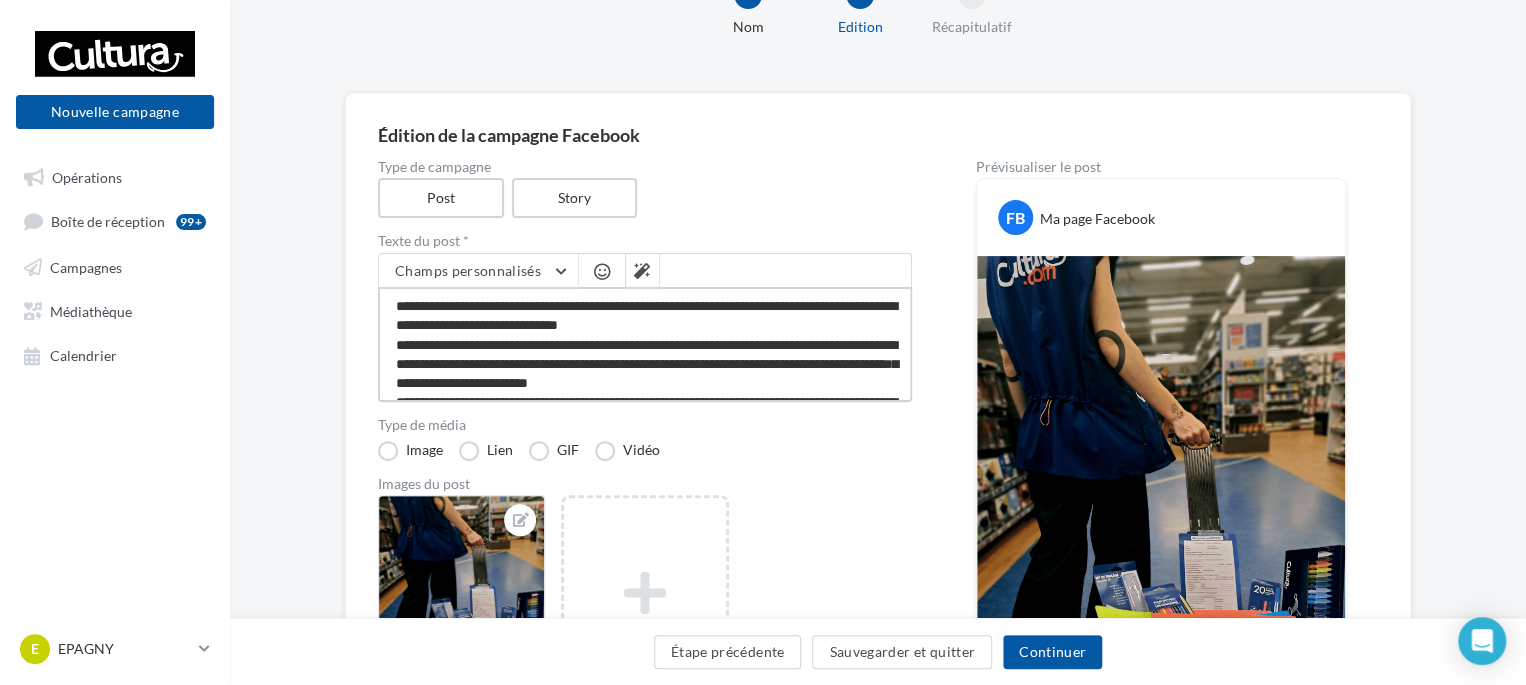 click on "**********" at bounding box center (645, 344) 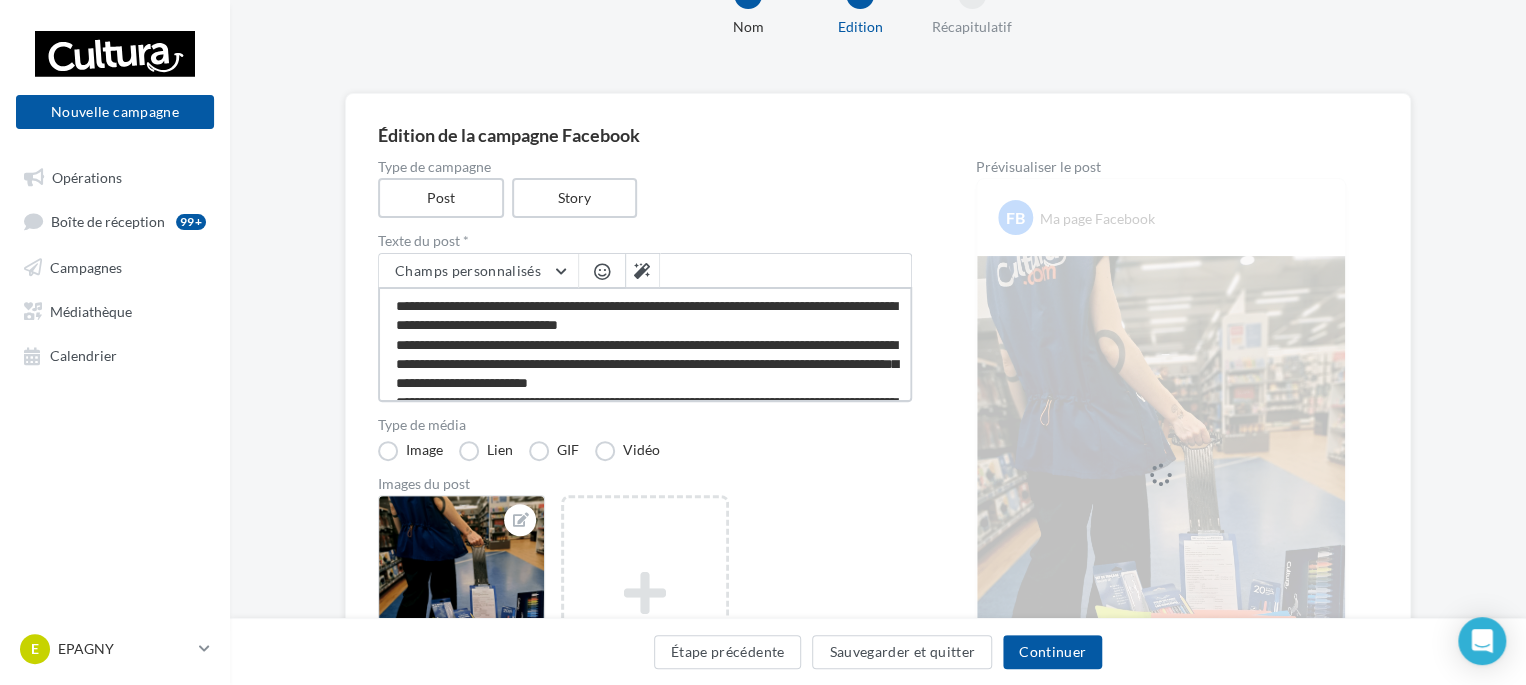type on "**********" 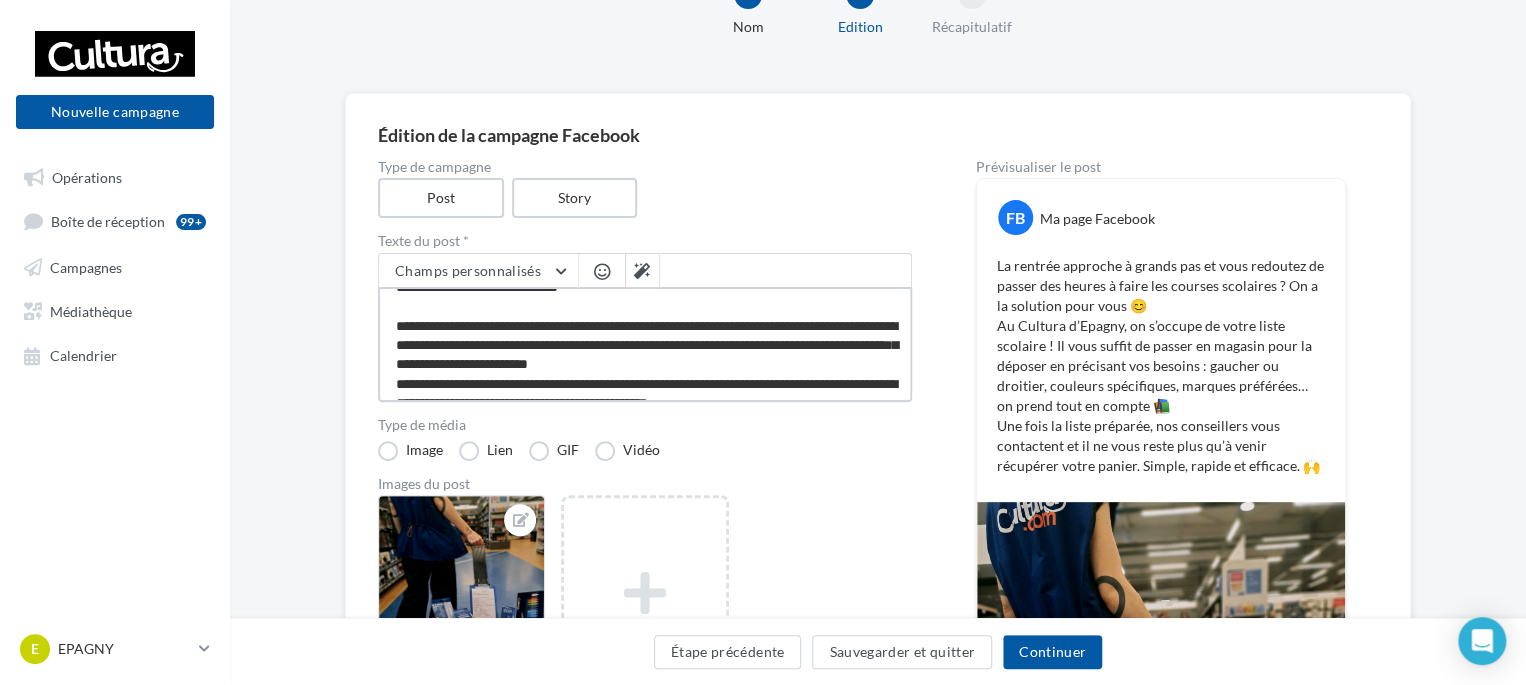 scroll, scrollTop: 58, scrollLeft: 0, axis: vertical 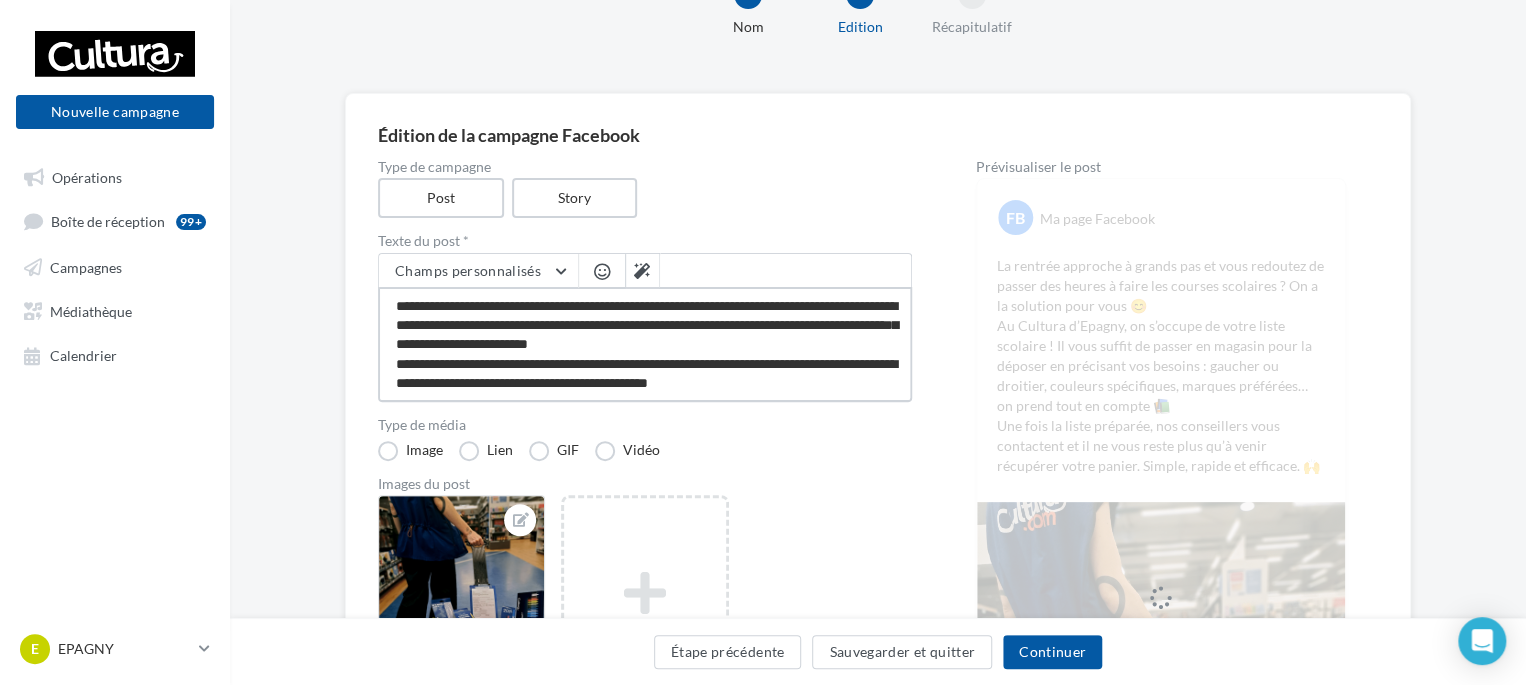 click on "**********" at bounding box center (645, 344) 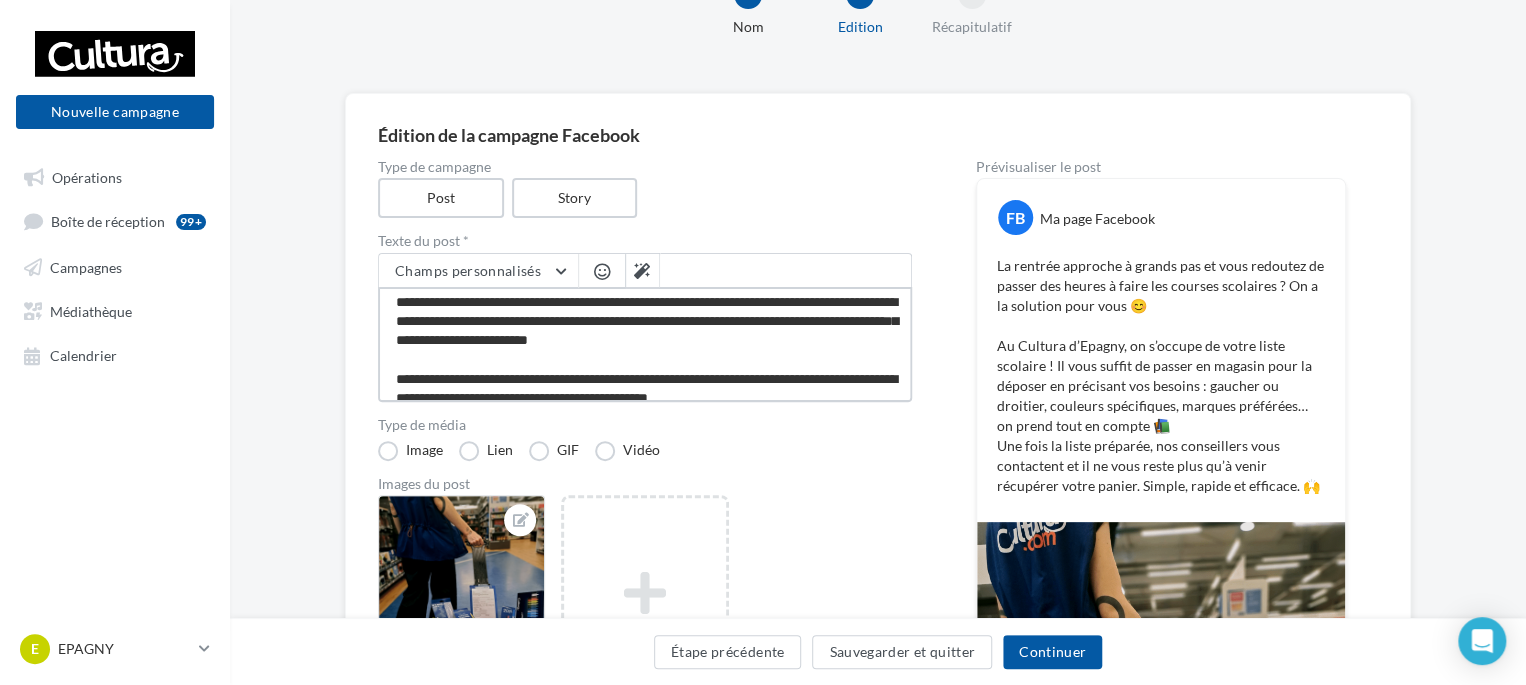 scroll, scrollTop: 77, scrollLeft: 0, axis: vertical 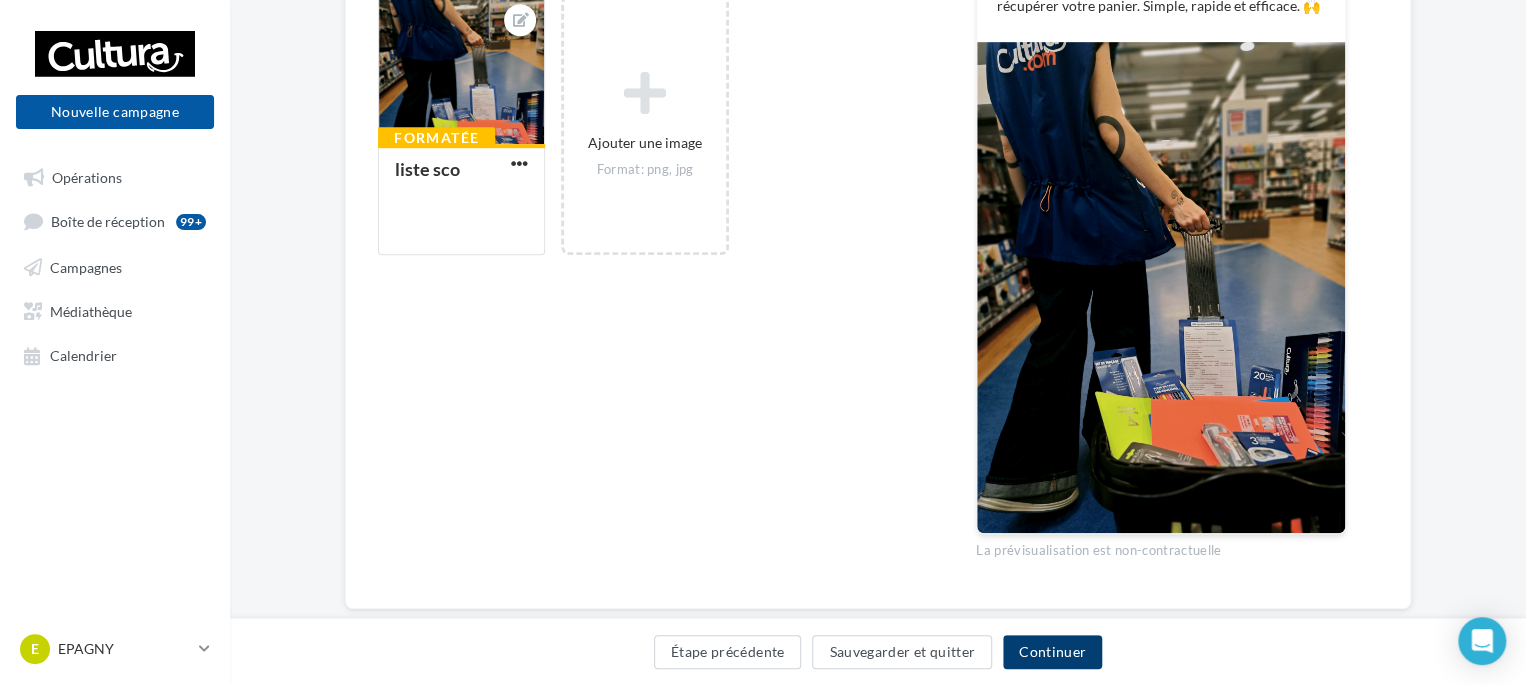 type on "**********" 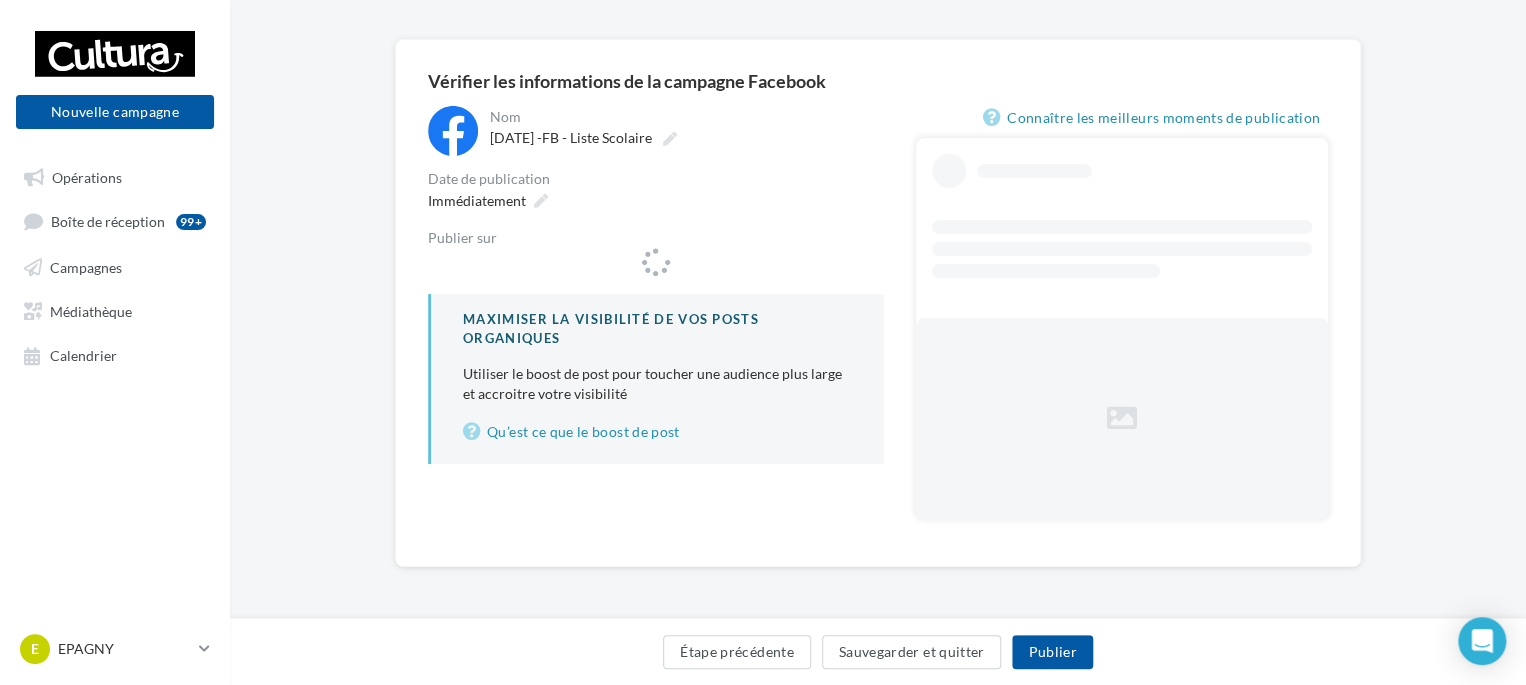 scroll, scrollTop: 0, scrollLeft: 0, axis: both 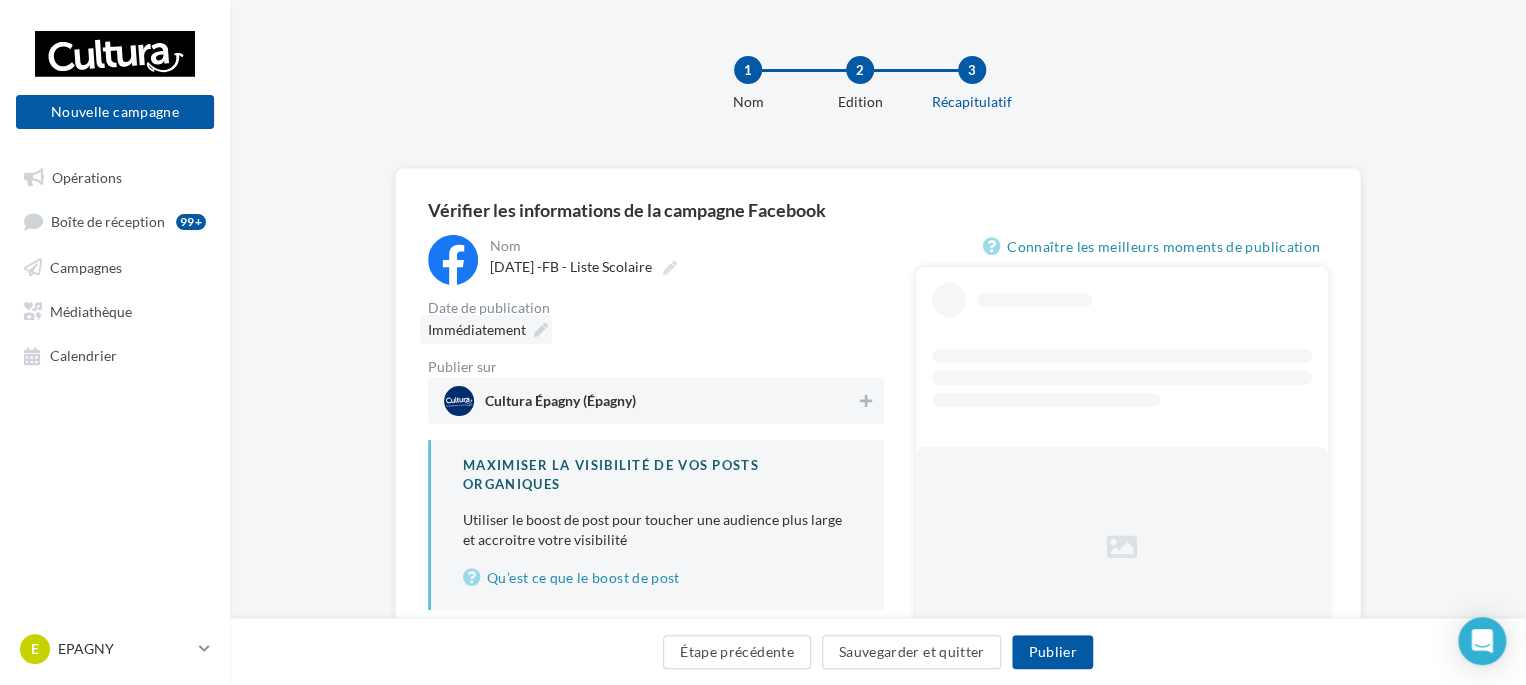 click on "Immédiatement" at bounding box center (477, 329) 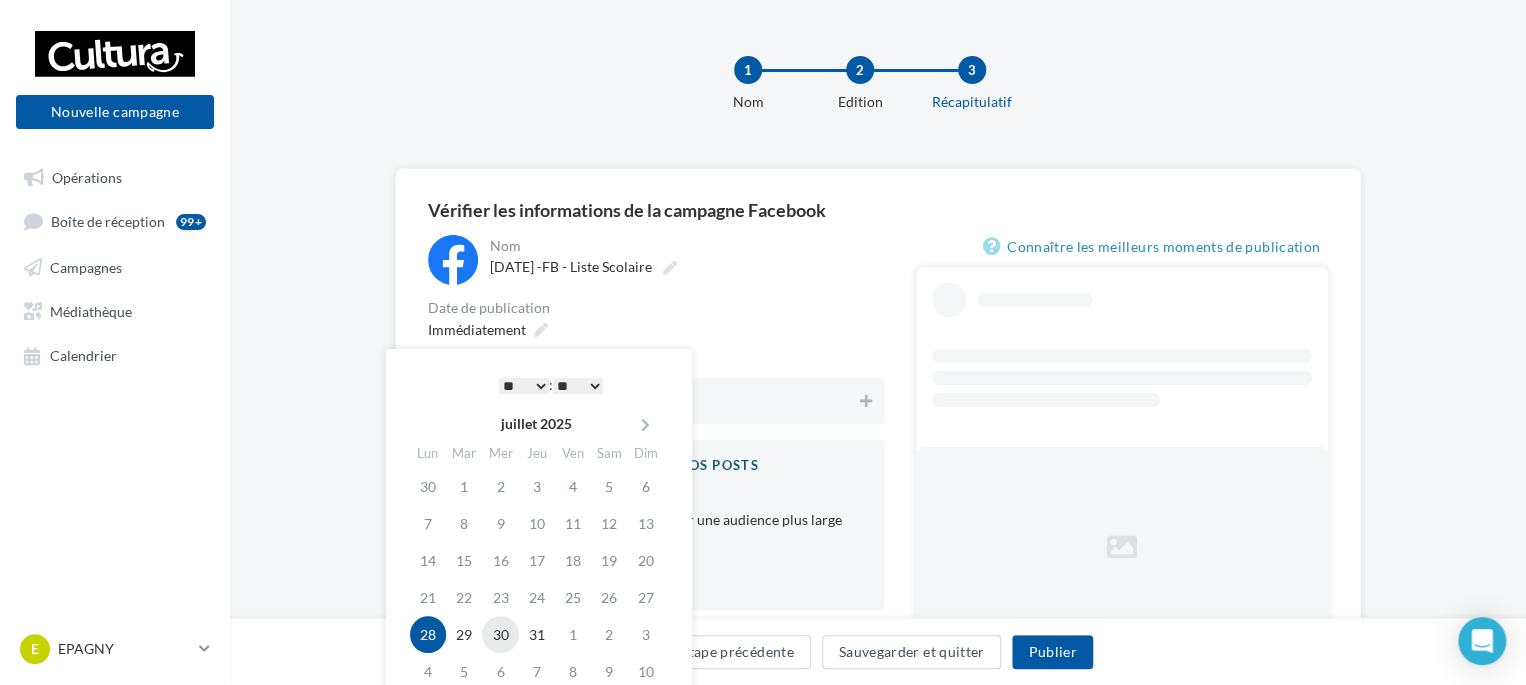 click on "30" at bounding box center (500, 634) 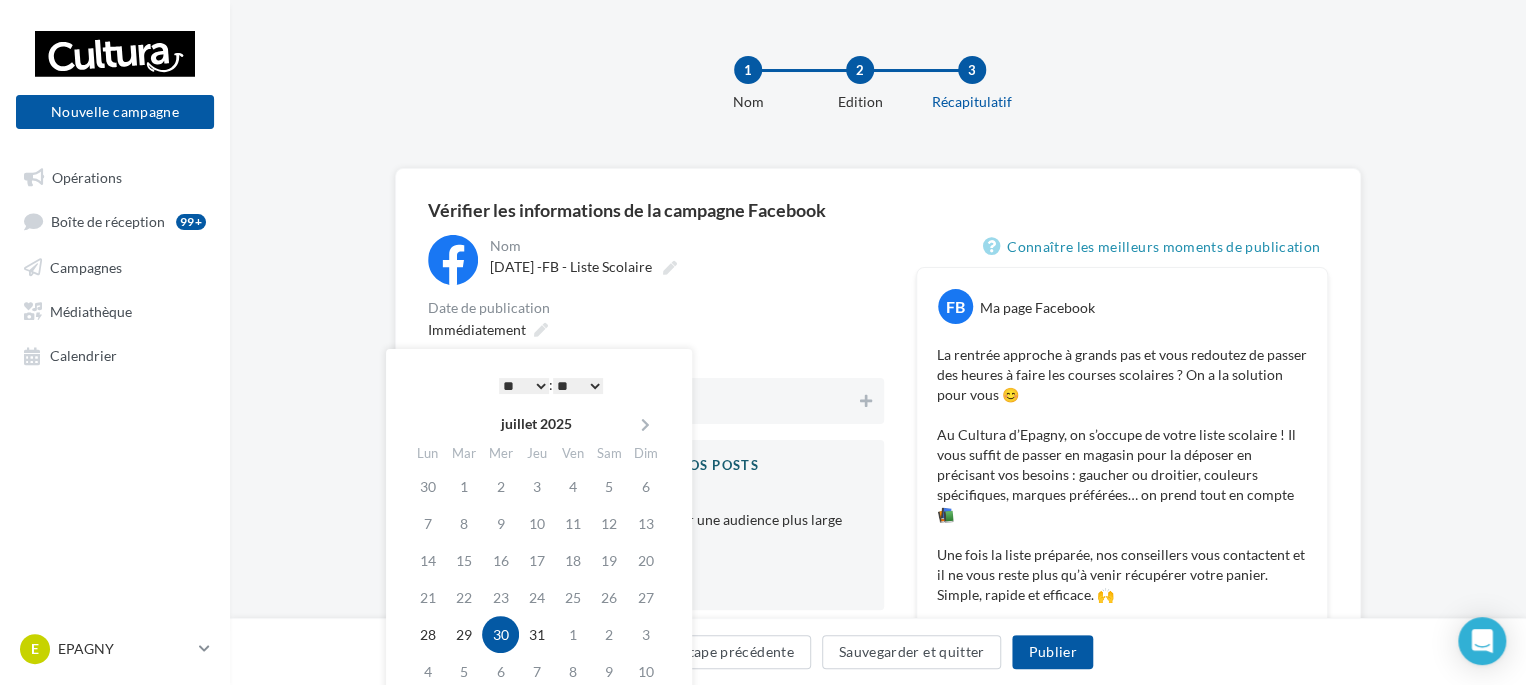 click on "* * * * * * * * * * ** ** ** ** ** ** ** ** ** ** ** ** ** **  :  ** ** ** ** ** **" at bounding box center [551, 385] 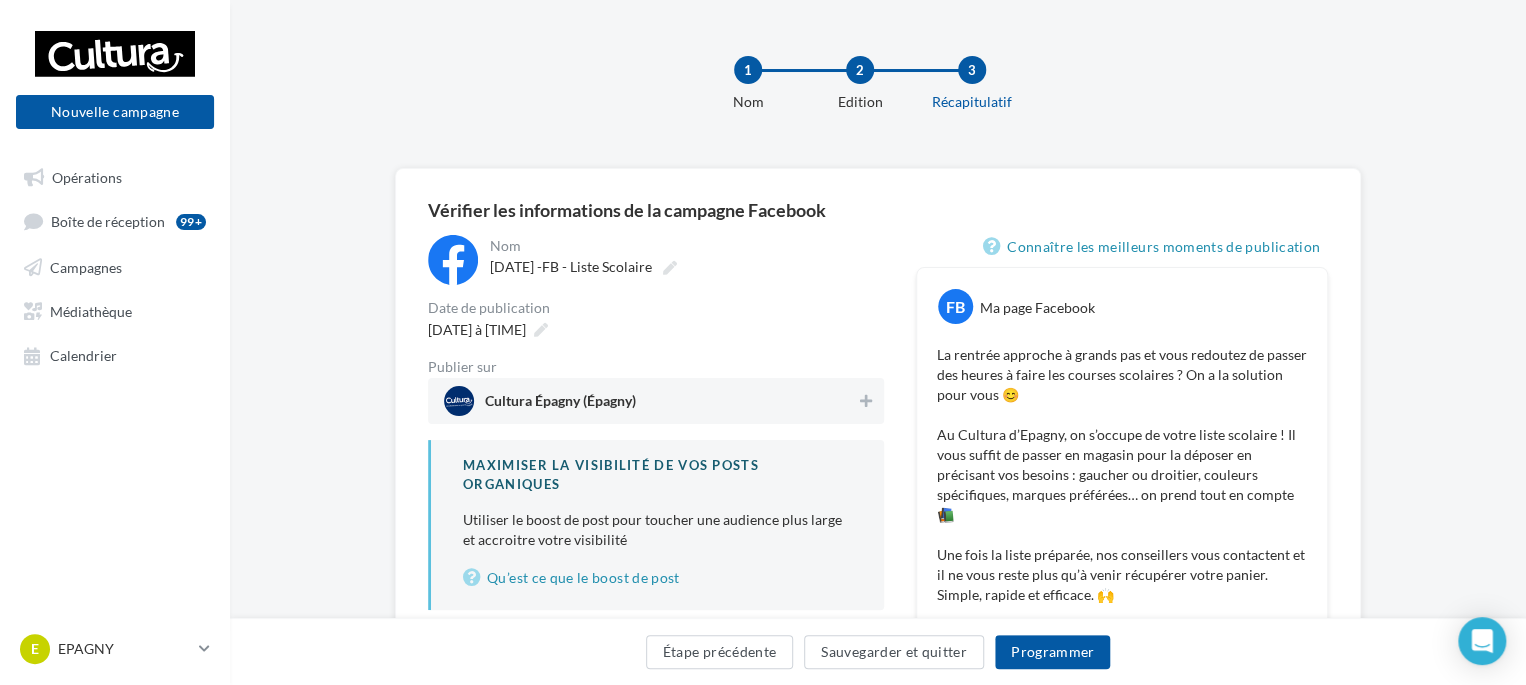 click at bounding box center [866, 403] 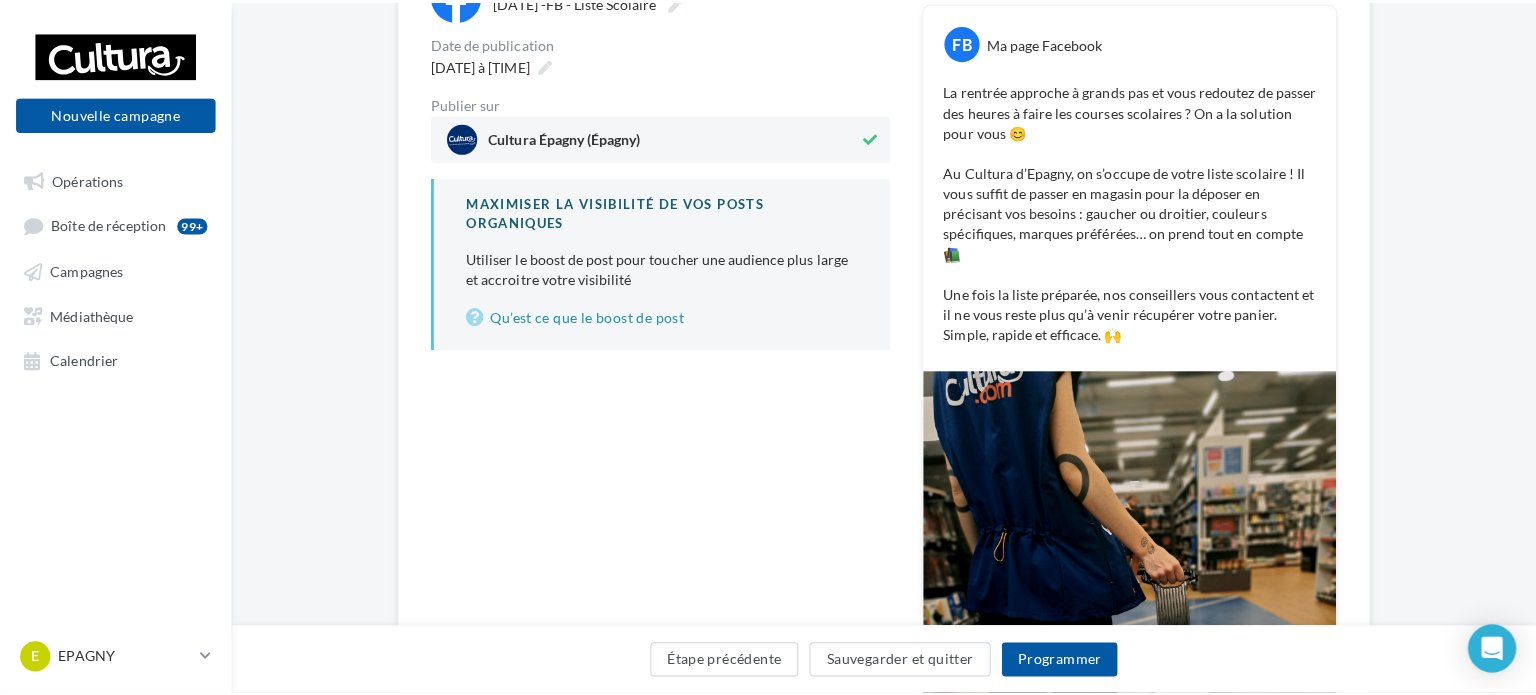scroll, scrollTop: 300, scrollLeft: 0, axis: vertical 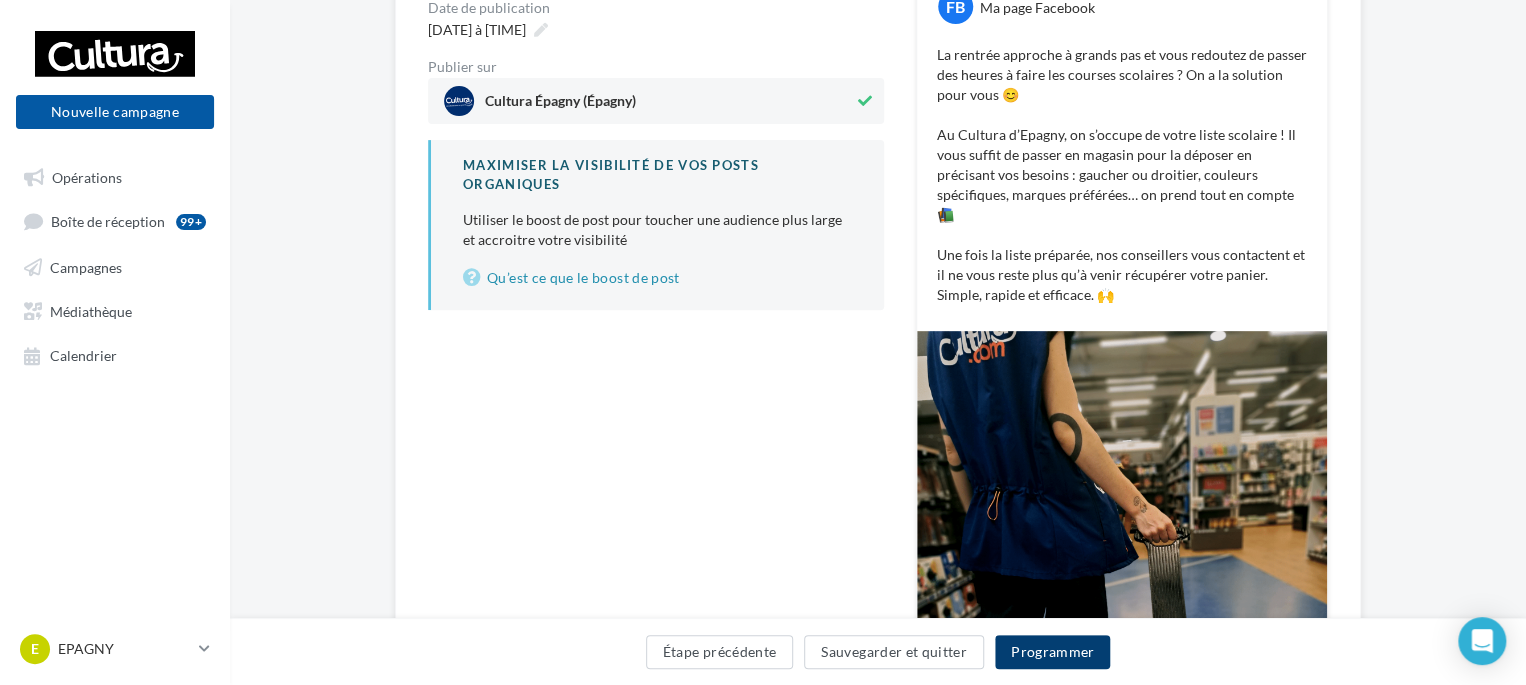 click on "Programmer" at bounding box center [1053, 652] 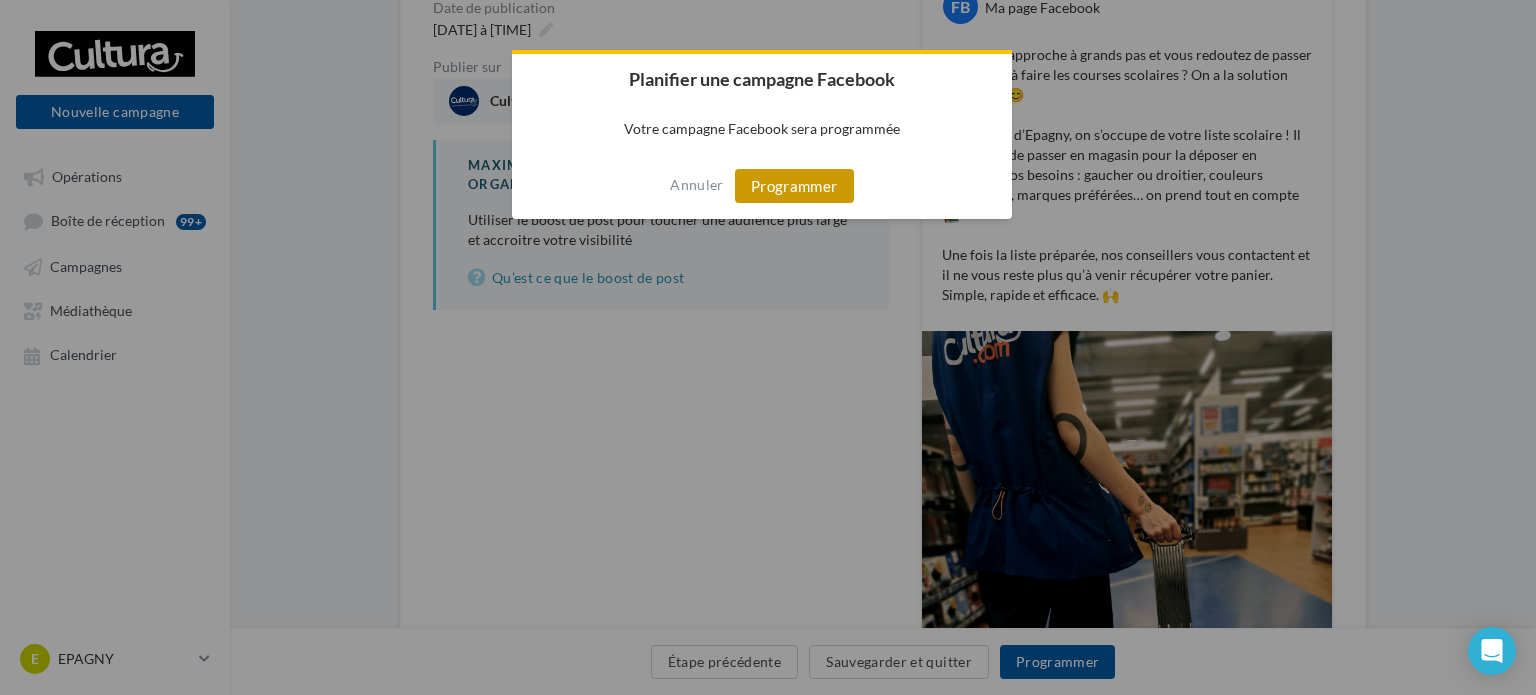 click on "Programmer" at bounding box center [794, 186] 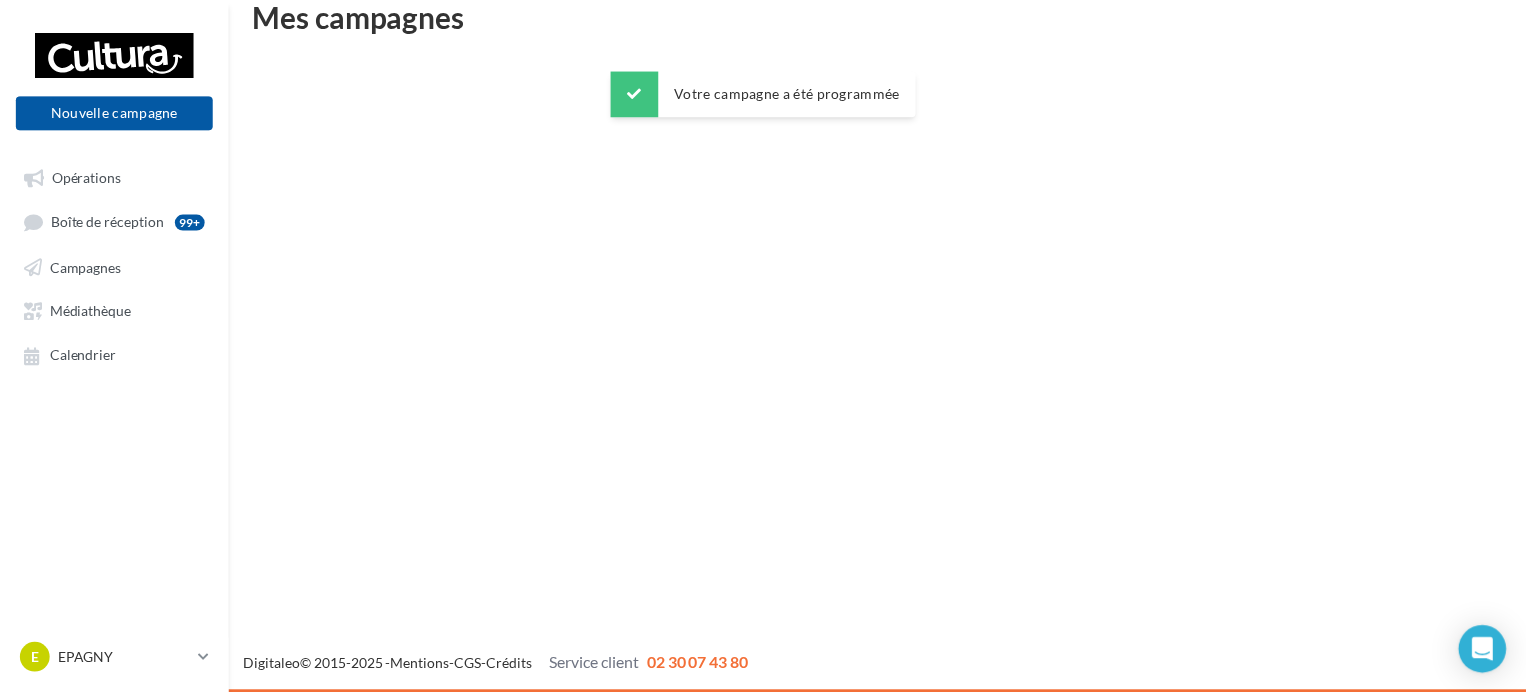 scroll, scrollTop: 32, scrollLeft: 0, axis: vertical 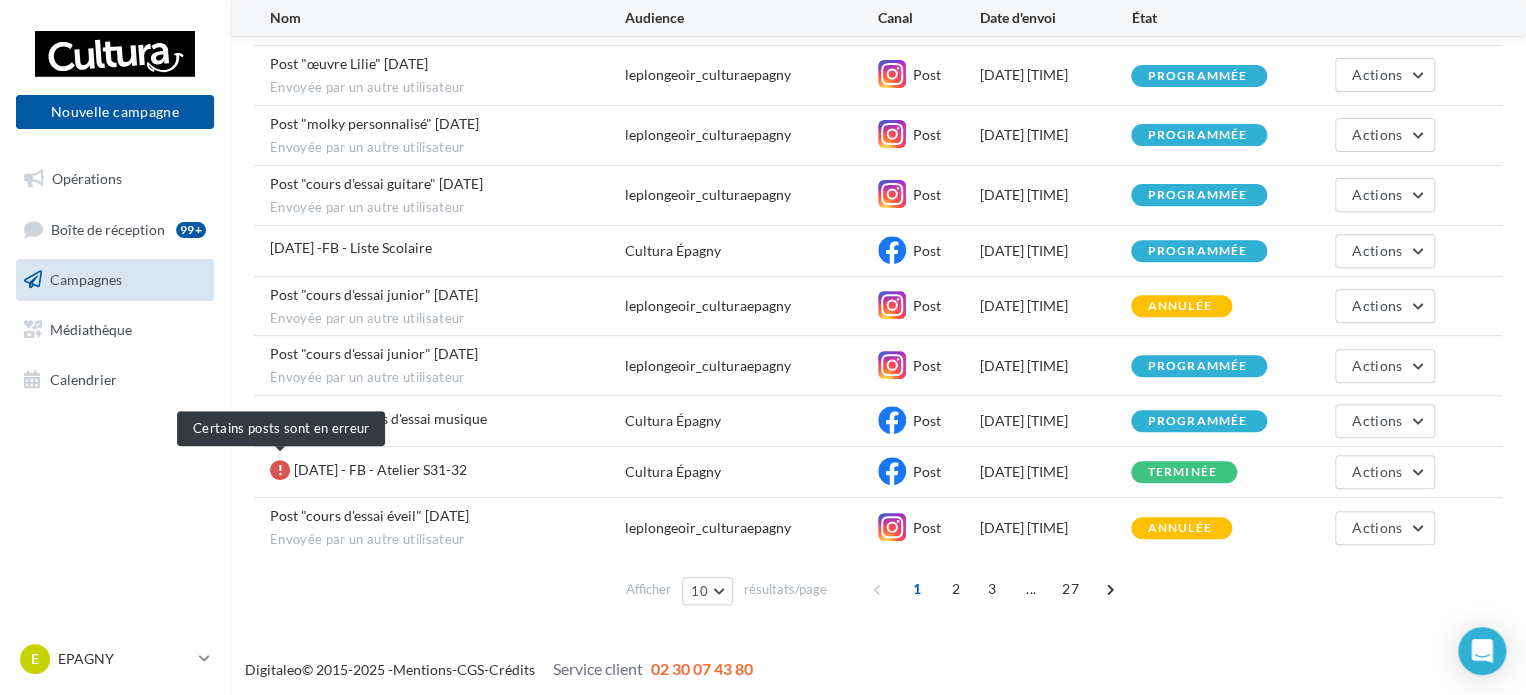 click at bounding box center [280, 470] 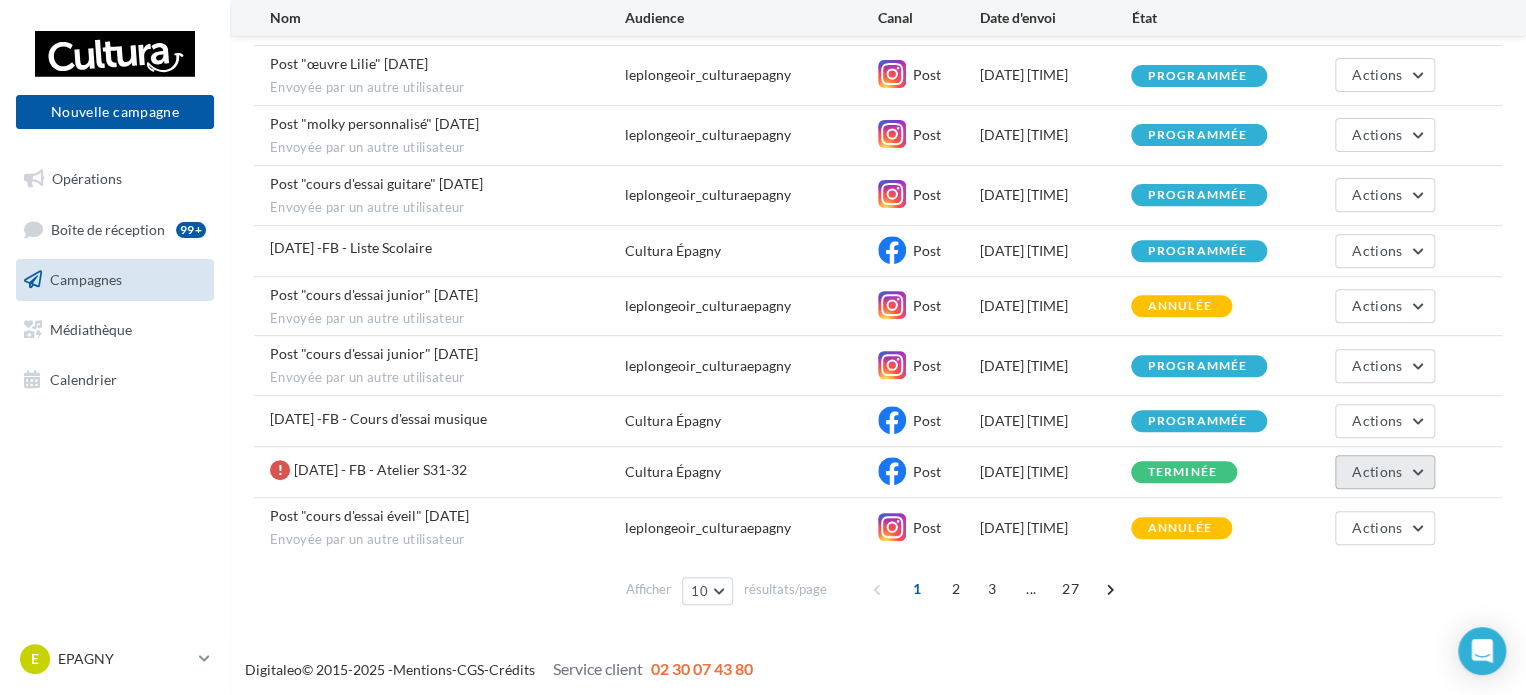 click on "Actions" at bounding box center (1385, 472) 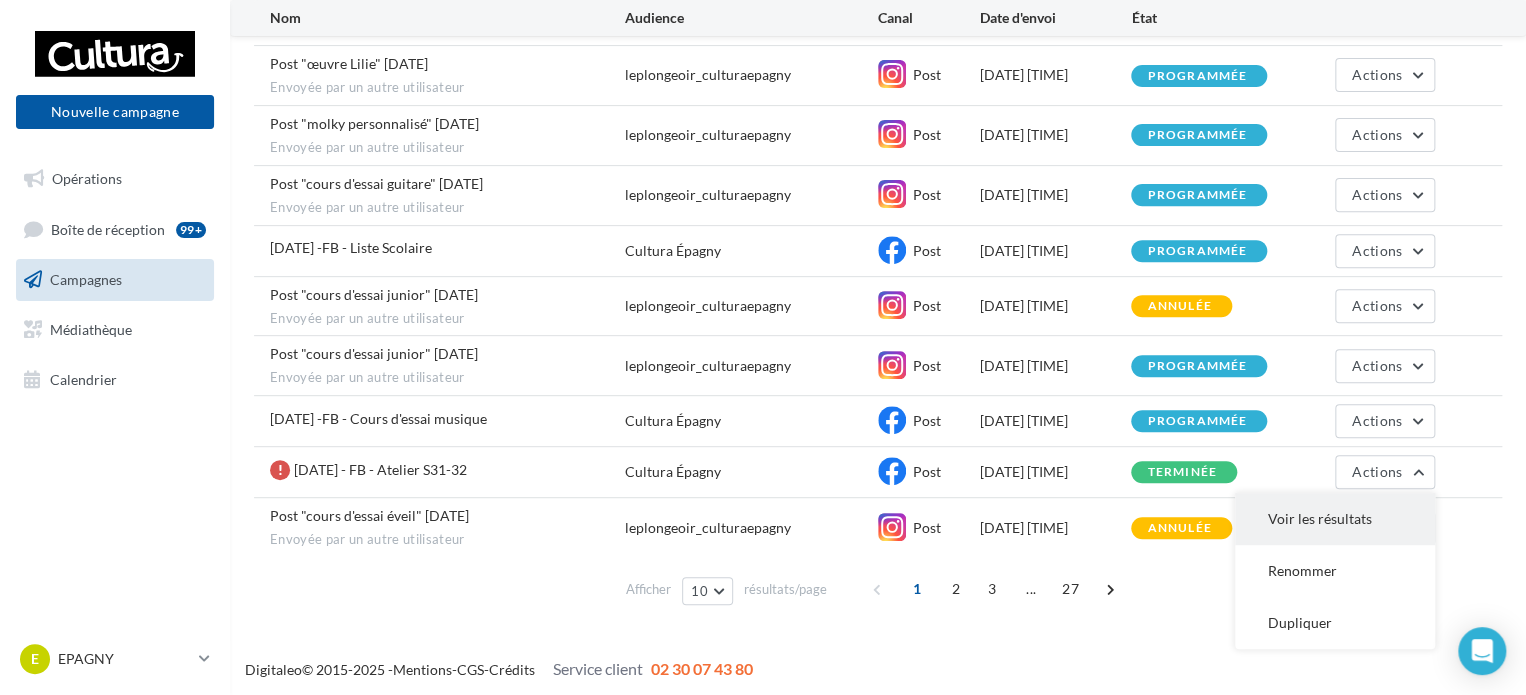 click on "Voir les résultats" at bounding box center [1335, 519] 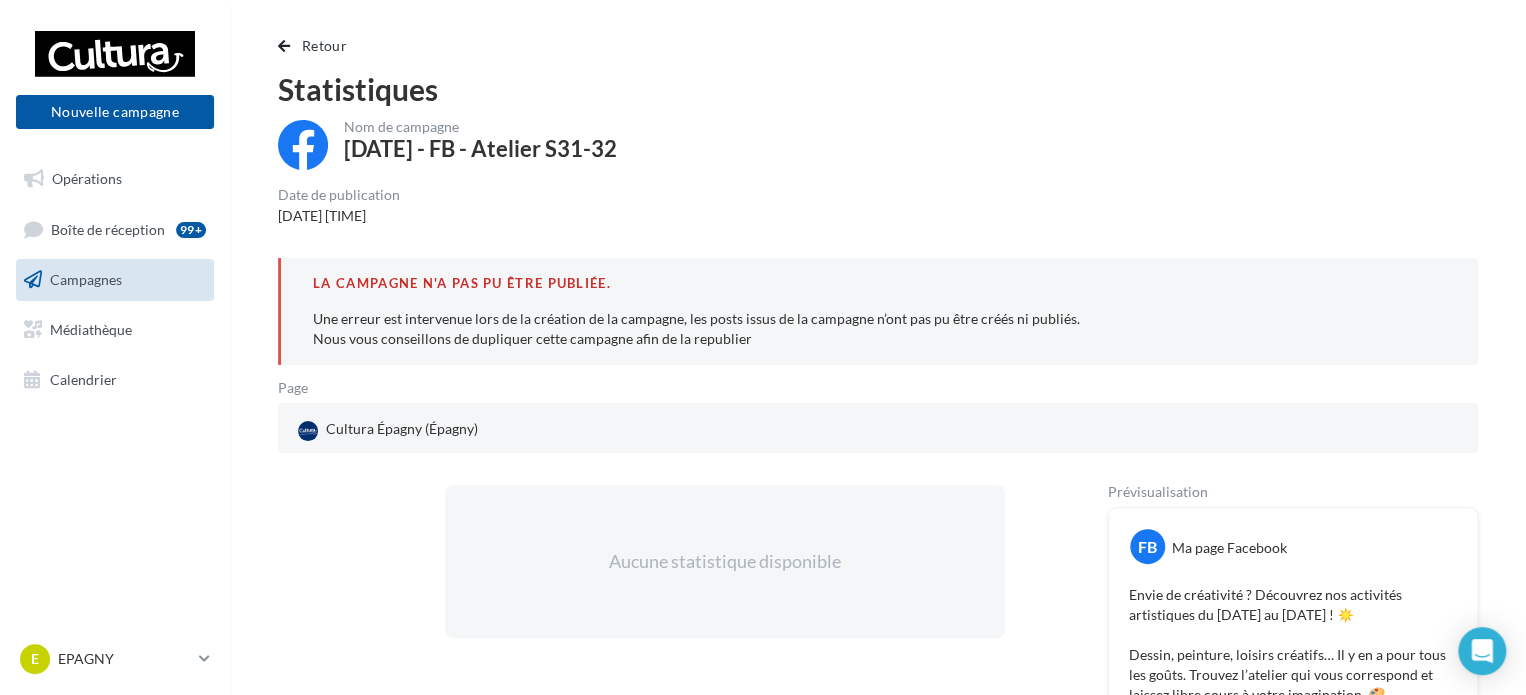scroll, scrollTop: 0, scrollLeft: 0, axis: both 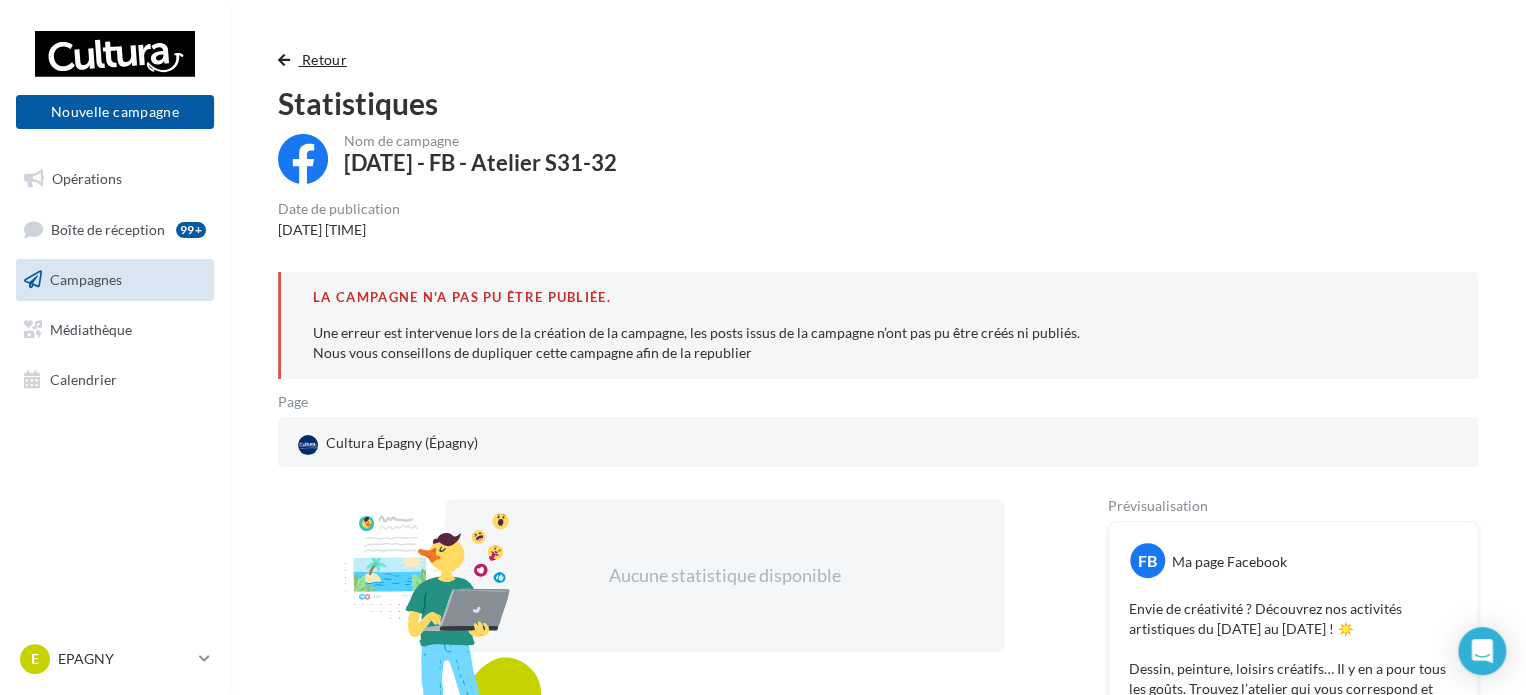 click at bounding box center [284, 60] 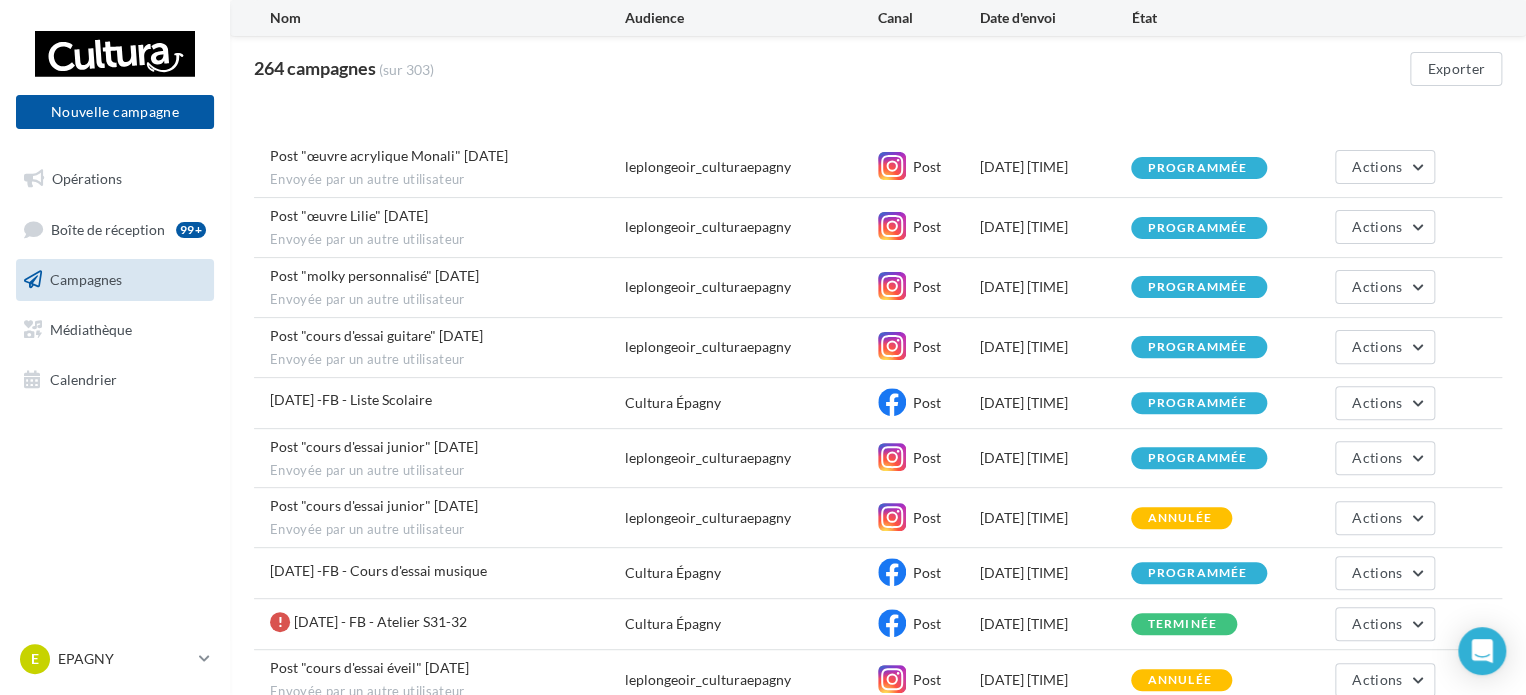scroll, scrollTop: 276, scrollLeft: 0, axis: vertical 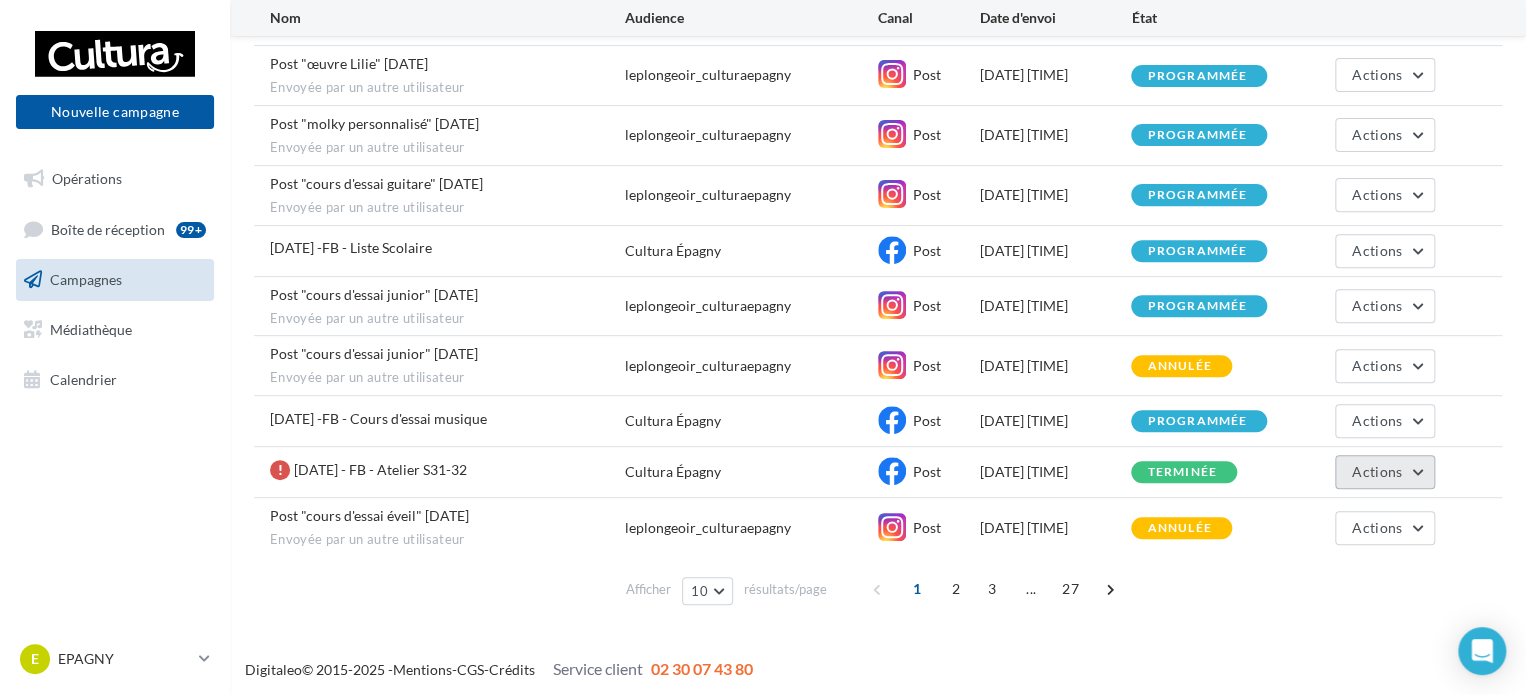 click on "Actions" at bounding box center [1377, 471] 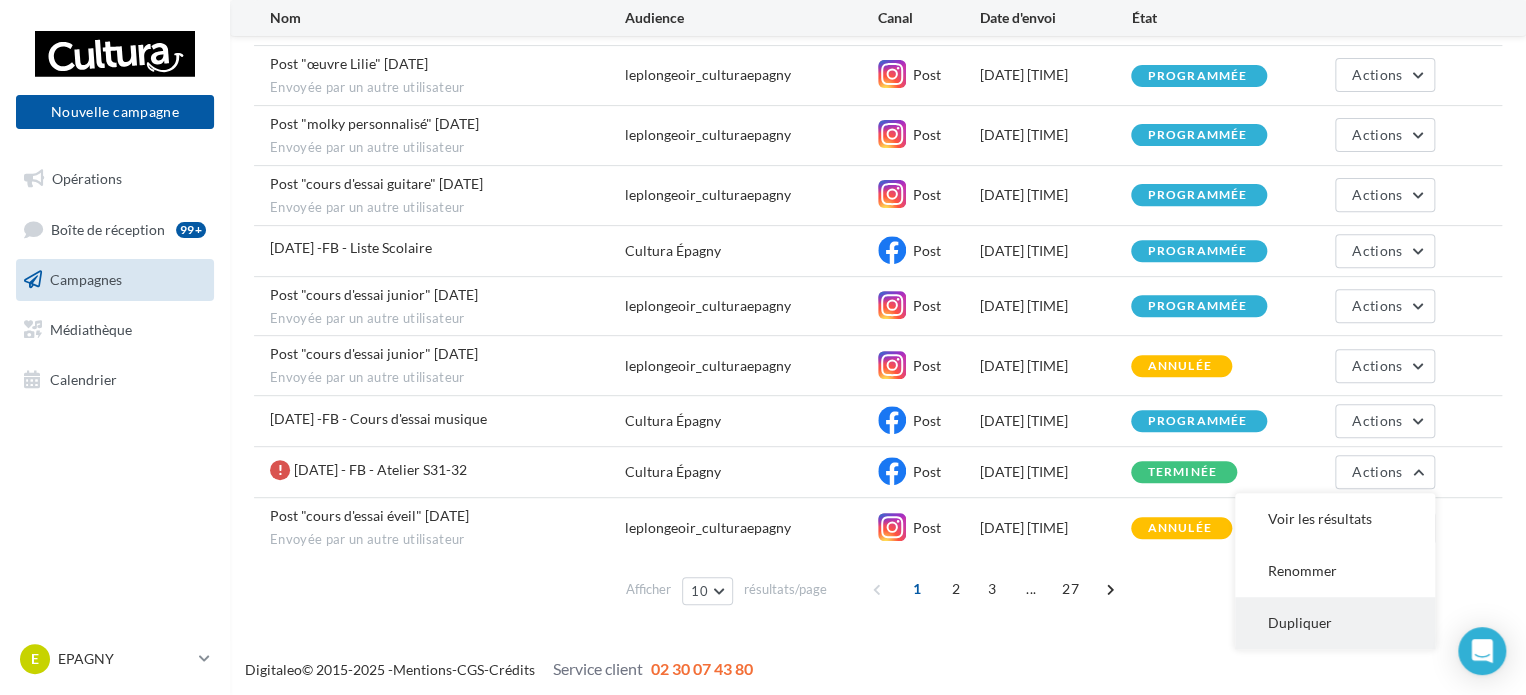 click on "Dupliquer" at bounding box center (1335, 623) 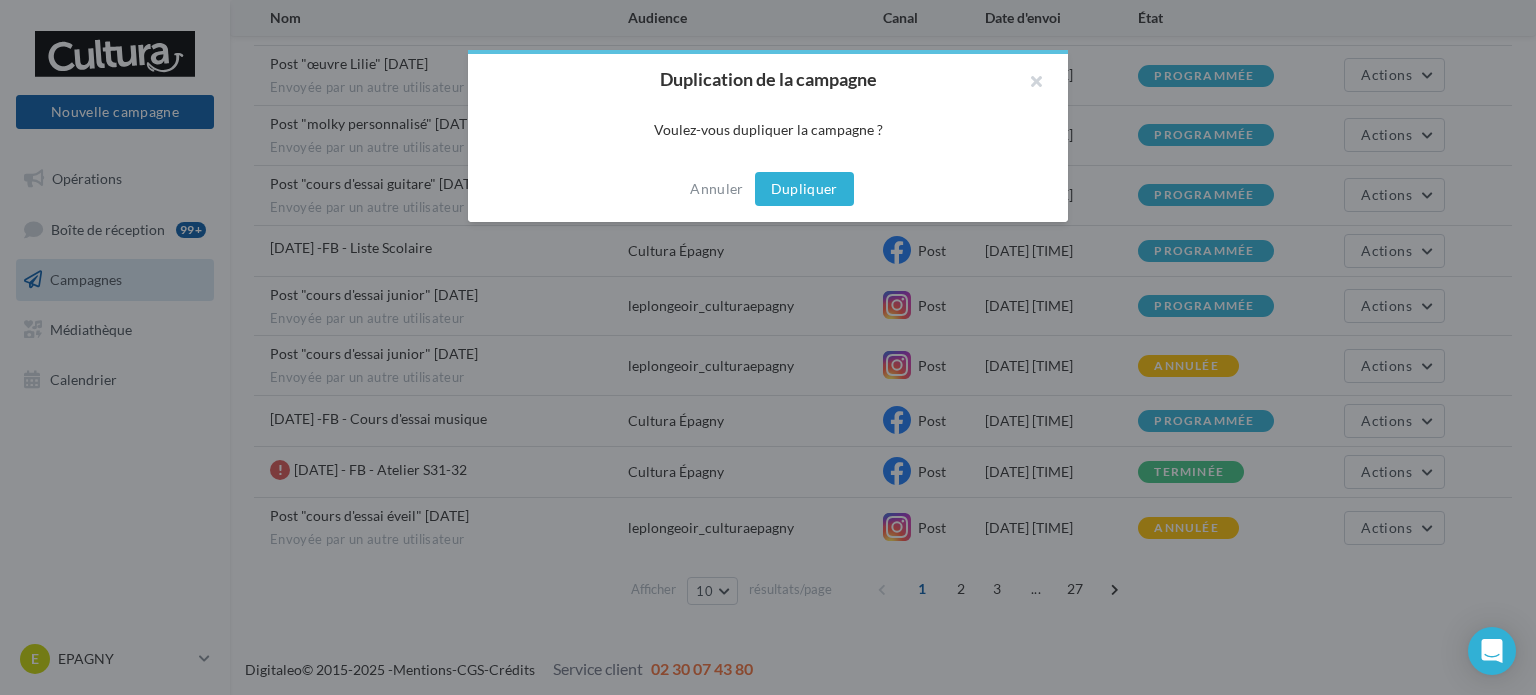 click on "Dupliquer" at bounding box center [804, 189] 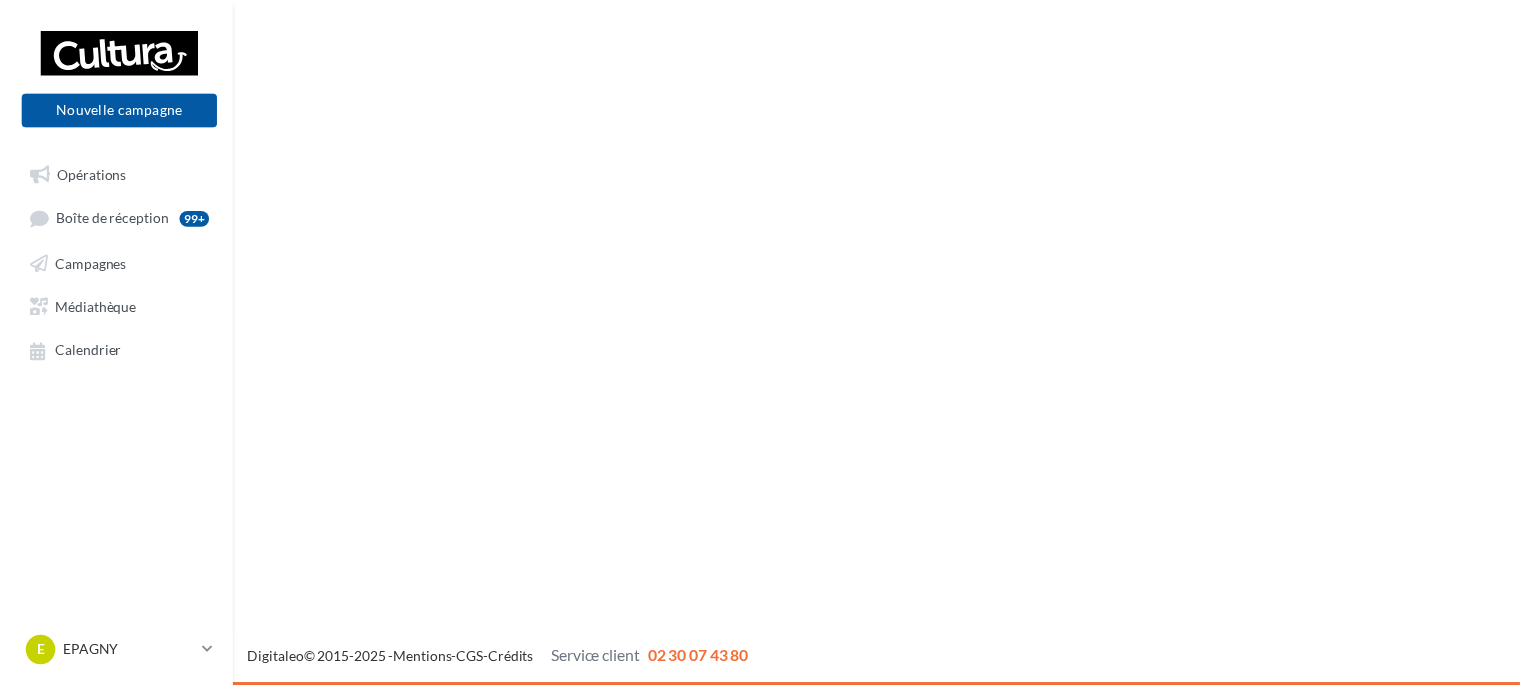 scroll, scrollTop: 0, scrollLeft: 0, axis: both 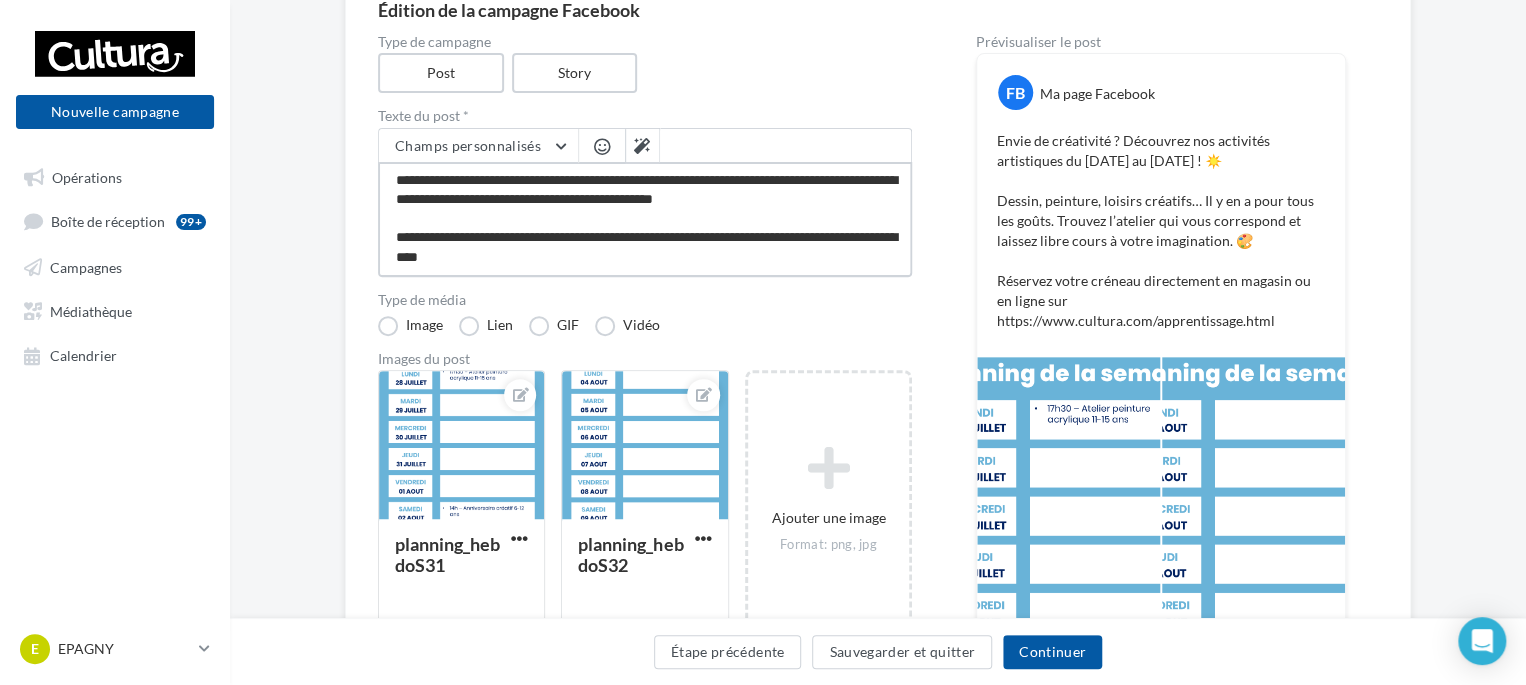 drag, startPoint x: 397, startPoint y: 175, endPoint x: 1040, endPoint y: 380, distance: 674.8881 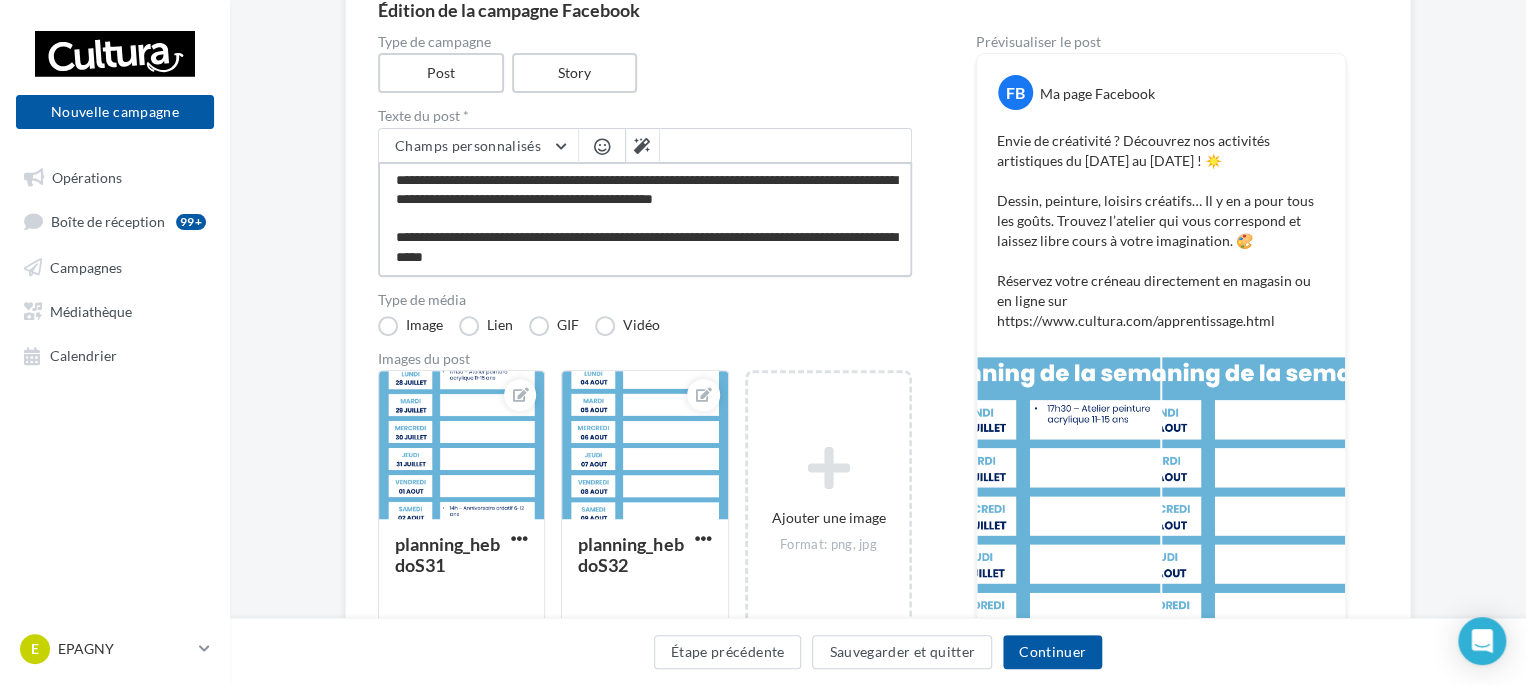 scroll, scrollTop: 68, scrollLeft: 0, axis: vertical 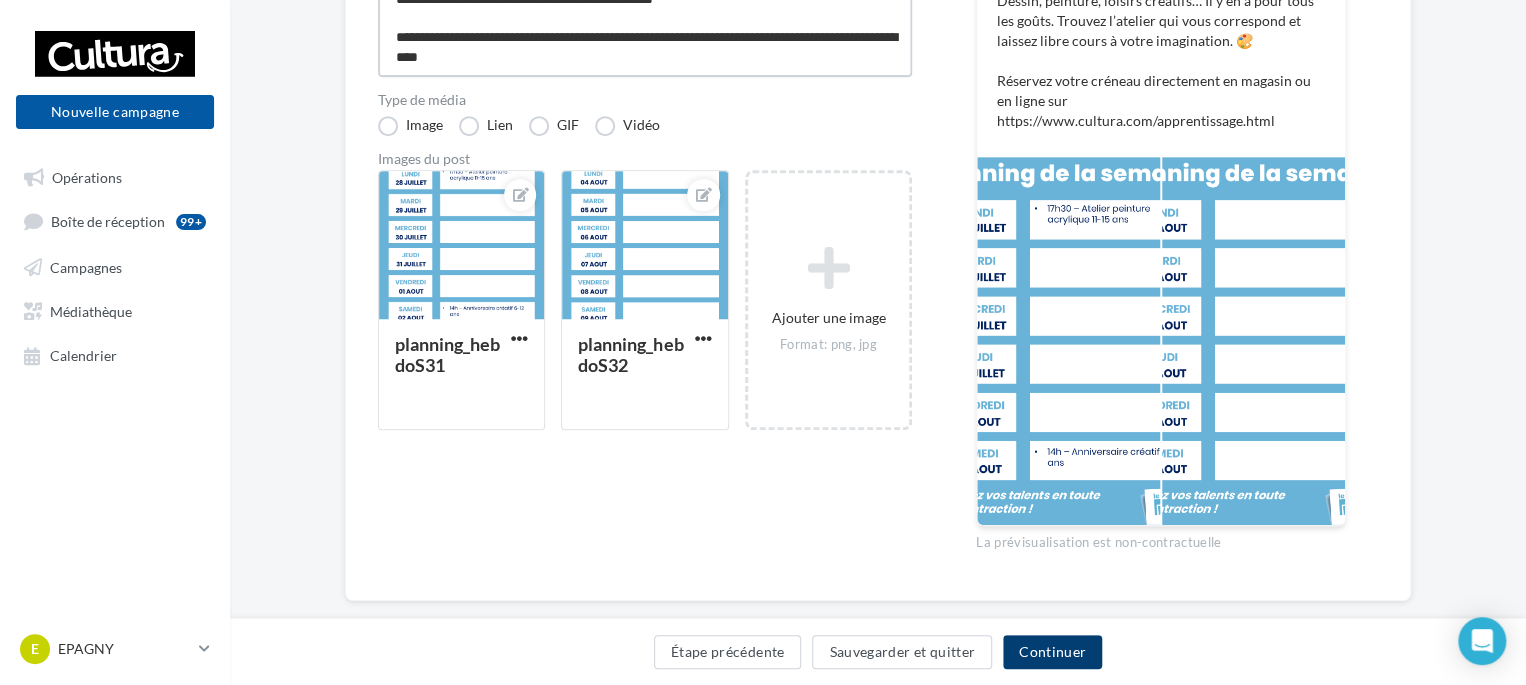 type on "**********" 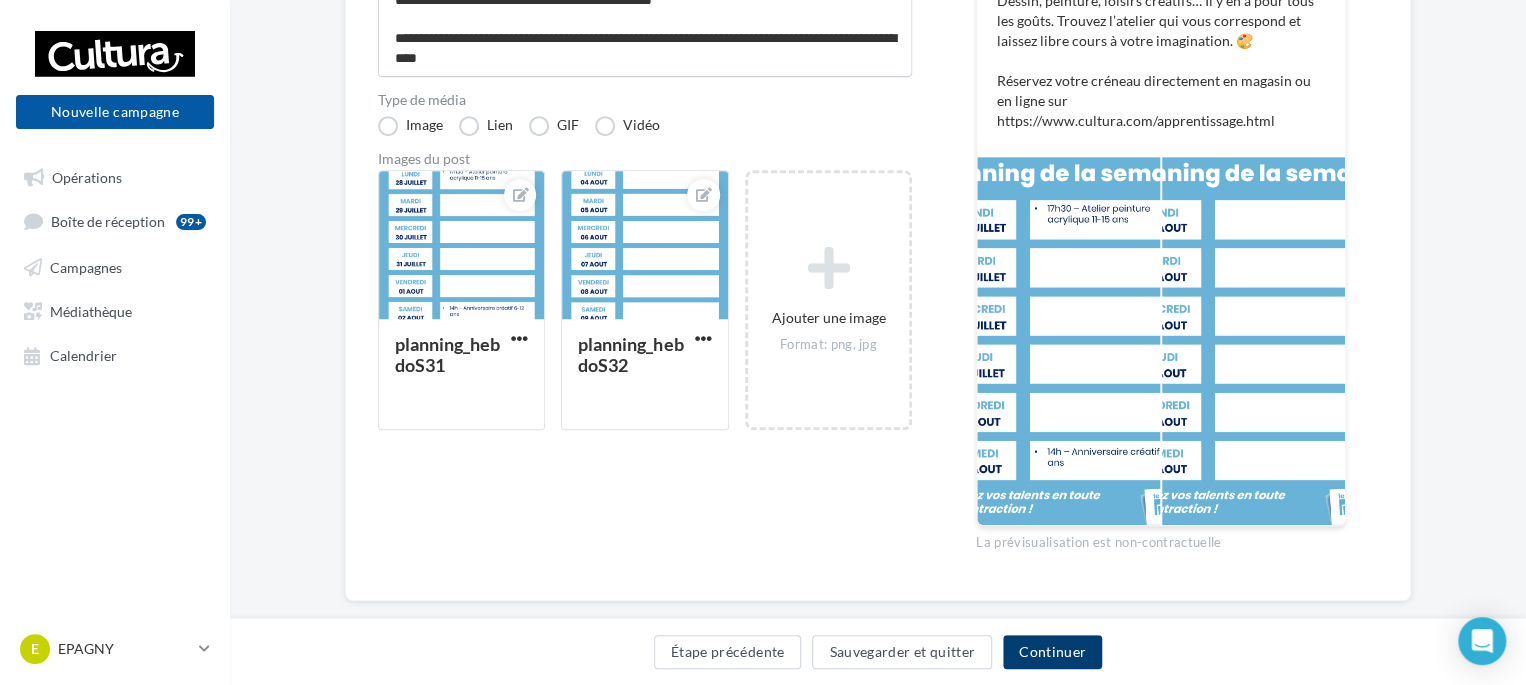 click on "Continuer" at bounding box center [1052, 652] 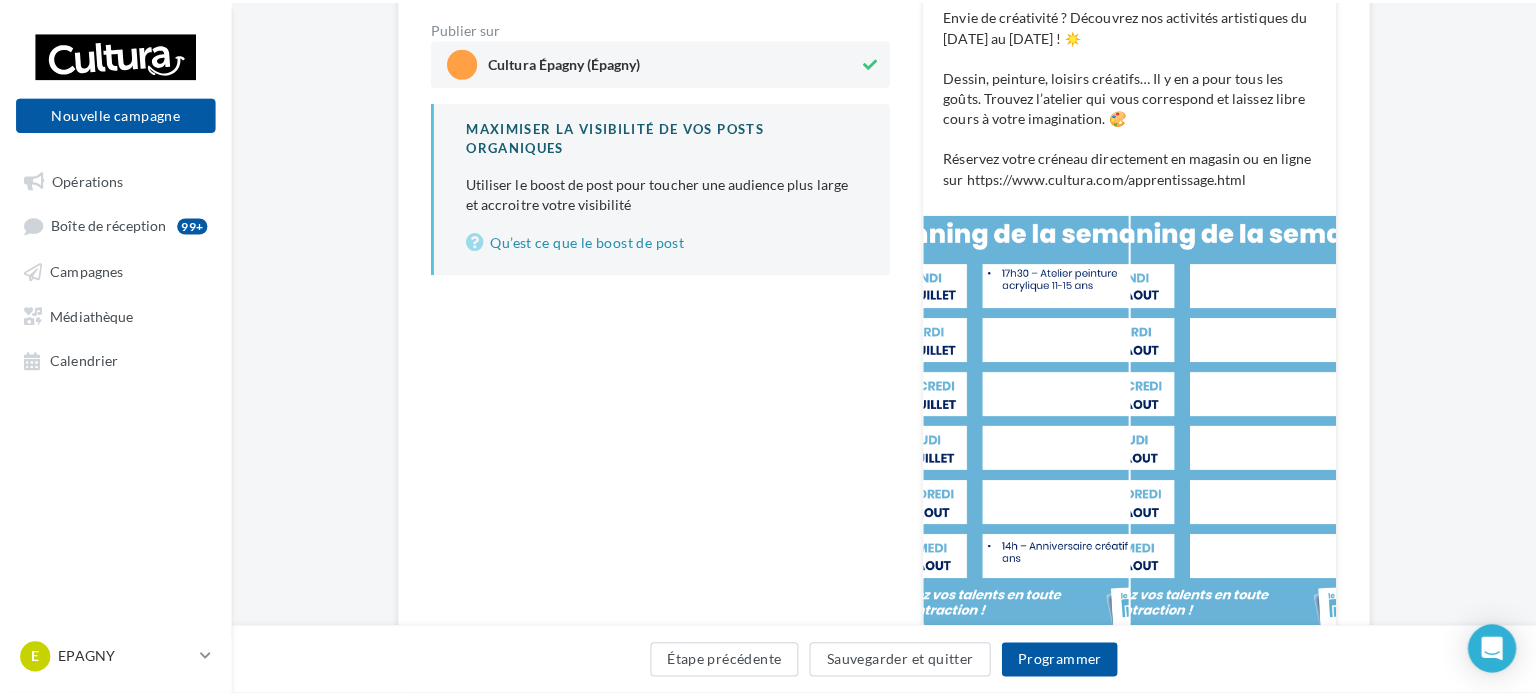 scroll, scrollTop: 400, scrollLeft: 0, axis: vertical 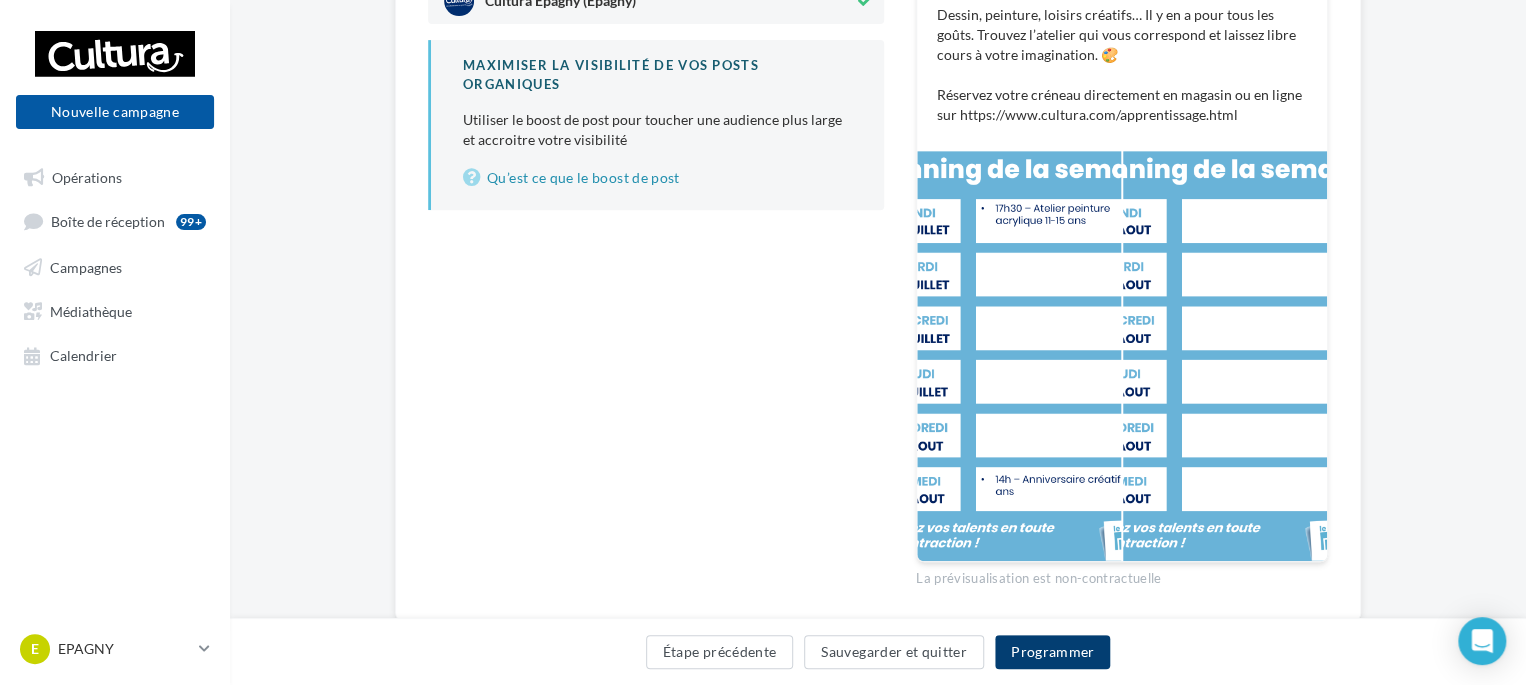 click on "Programmer" at bounding box center [1053, 652] 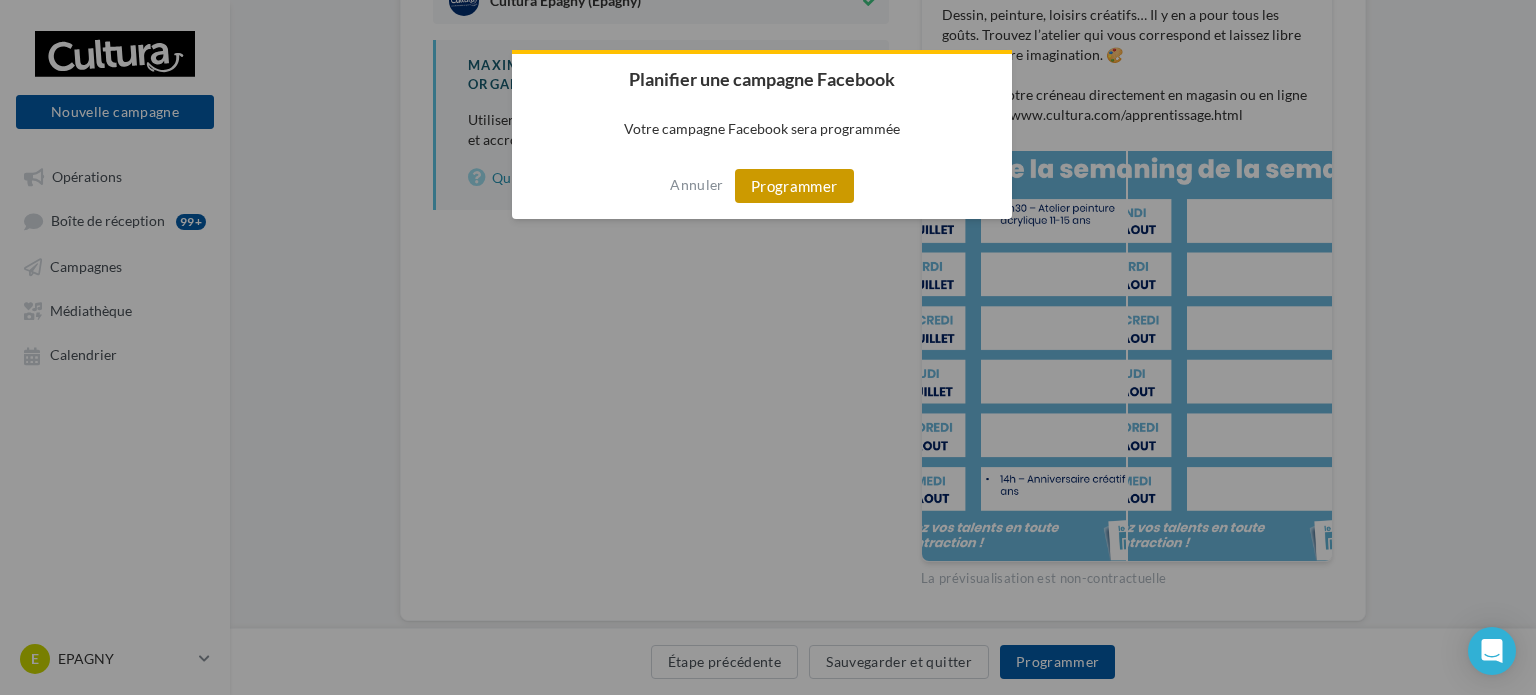 click on "Programmer" at bounding box center [794, 186] 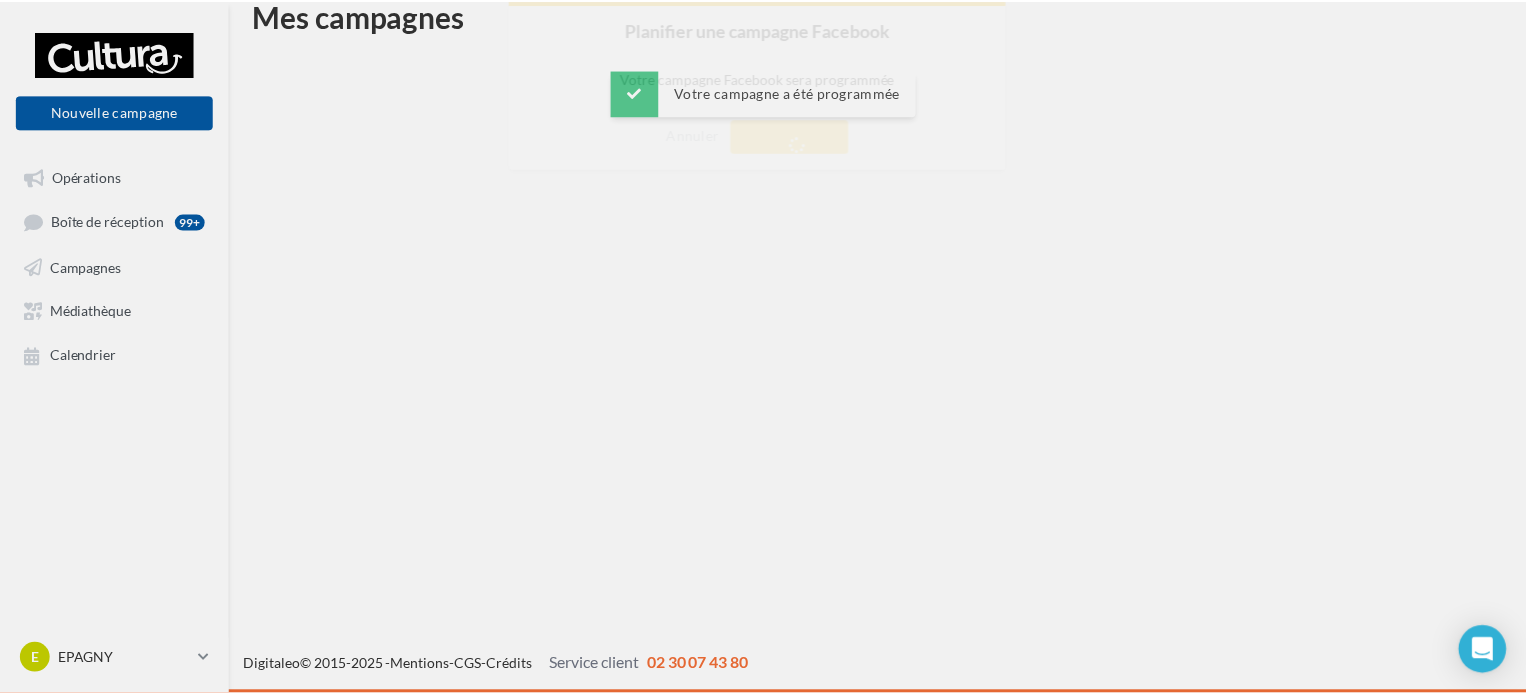 scroll, scrollTop: 32, scrollLeft: 0, axis: vertical 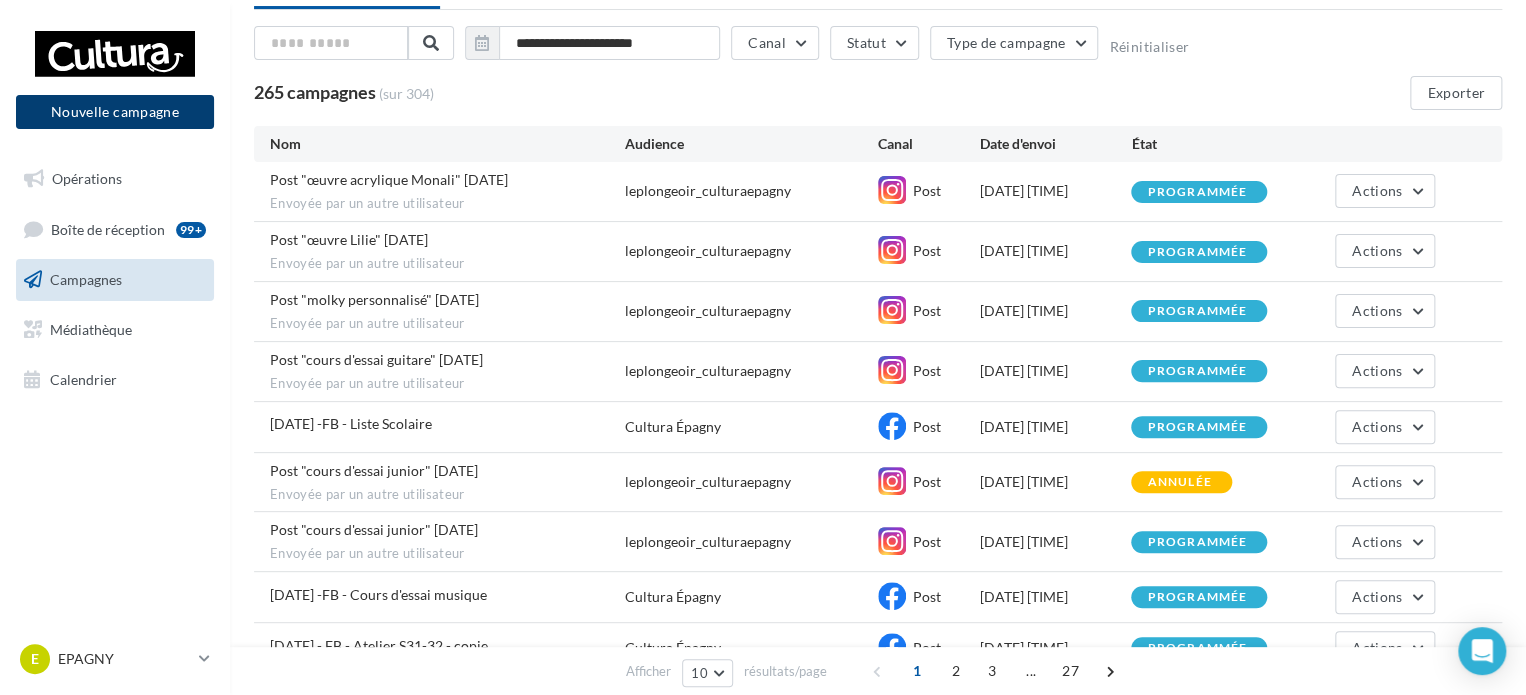 click on "Nouvelle campagne" at bounding box center (115, 112) 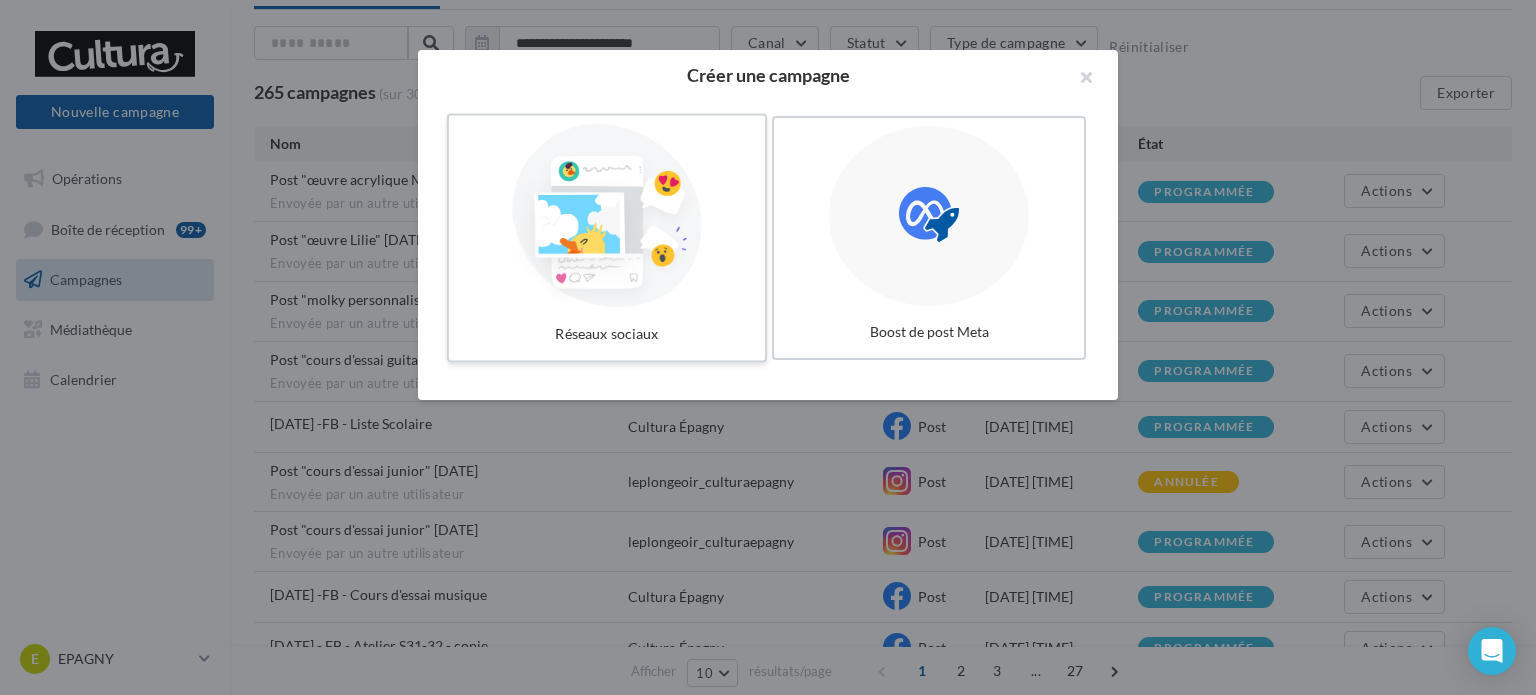 click at bounding box center [607, 216] 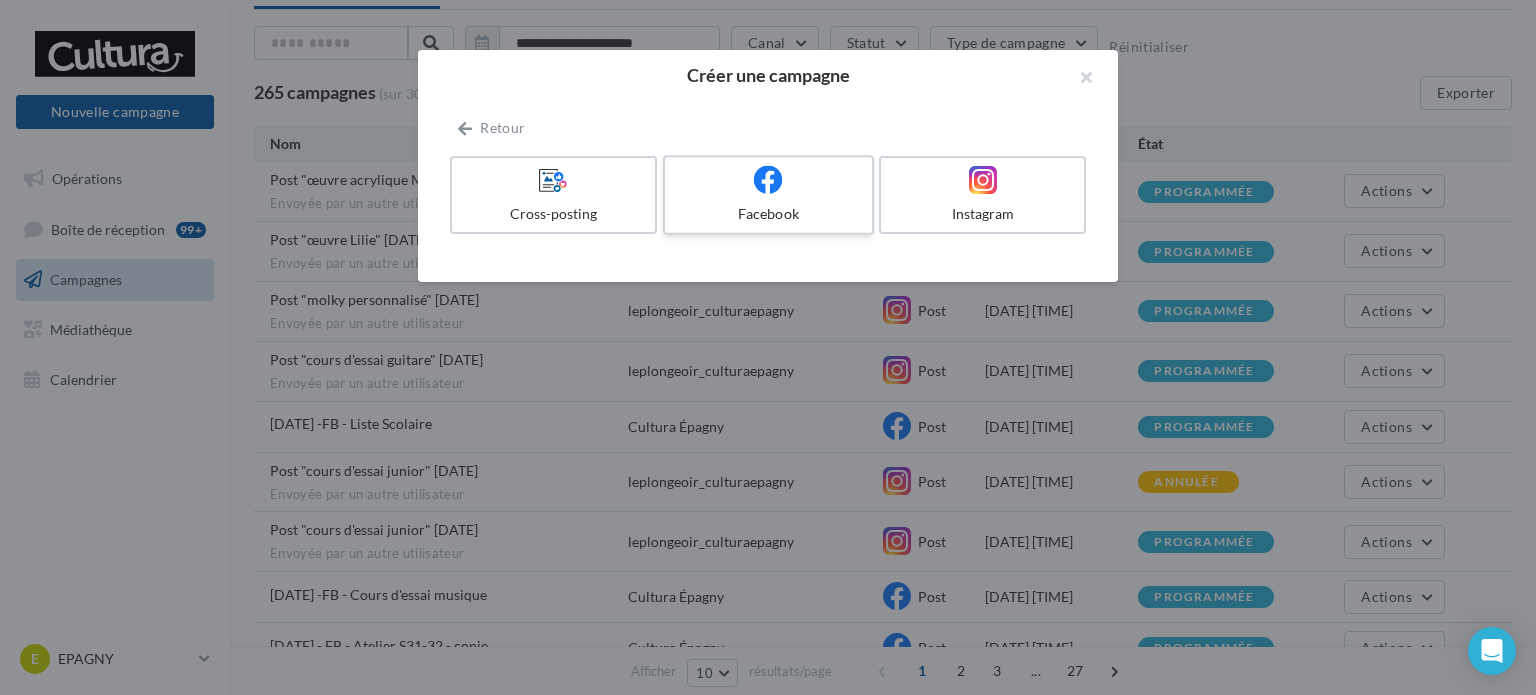 click on "Facebook" at bounding box center (768, 214) 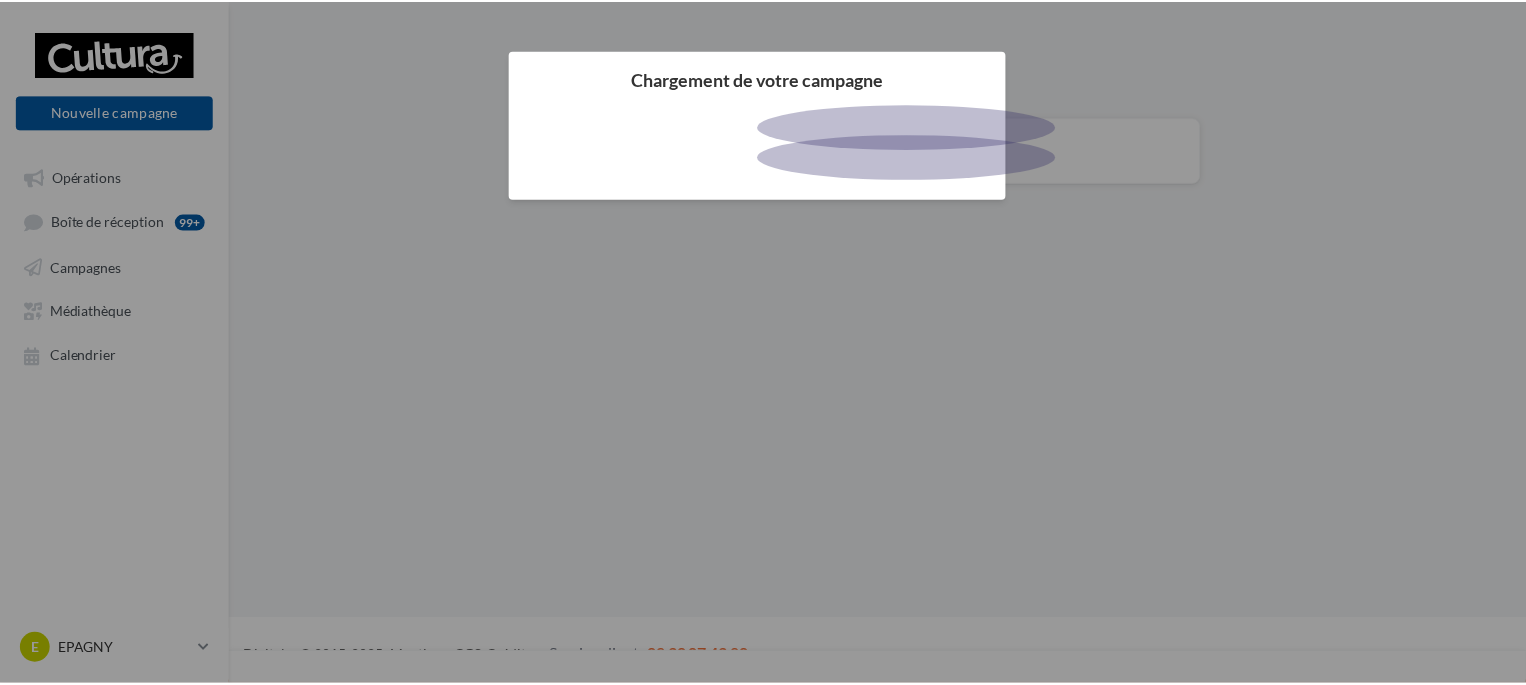 scroll, scrollTop: 0, scrollLeft: 0, axis: both 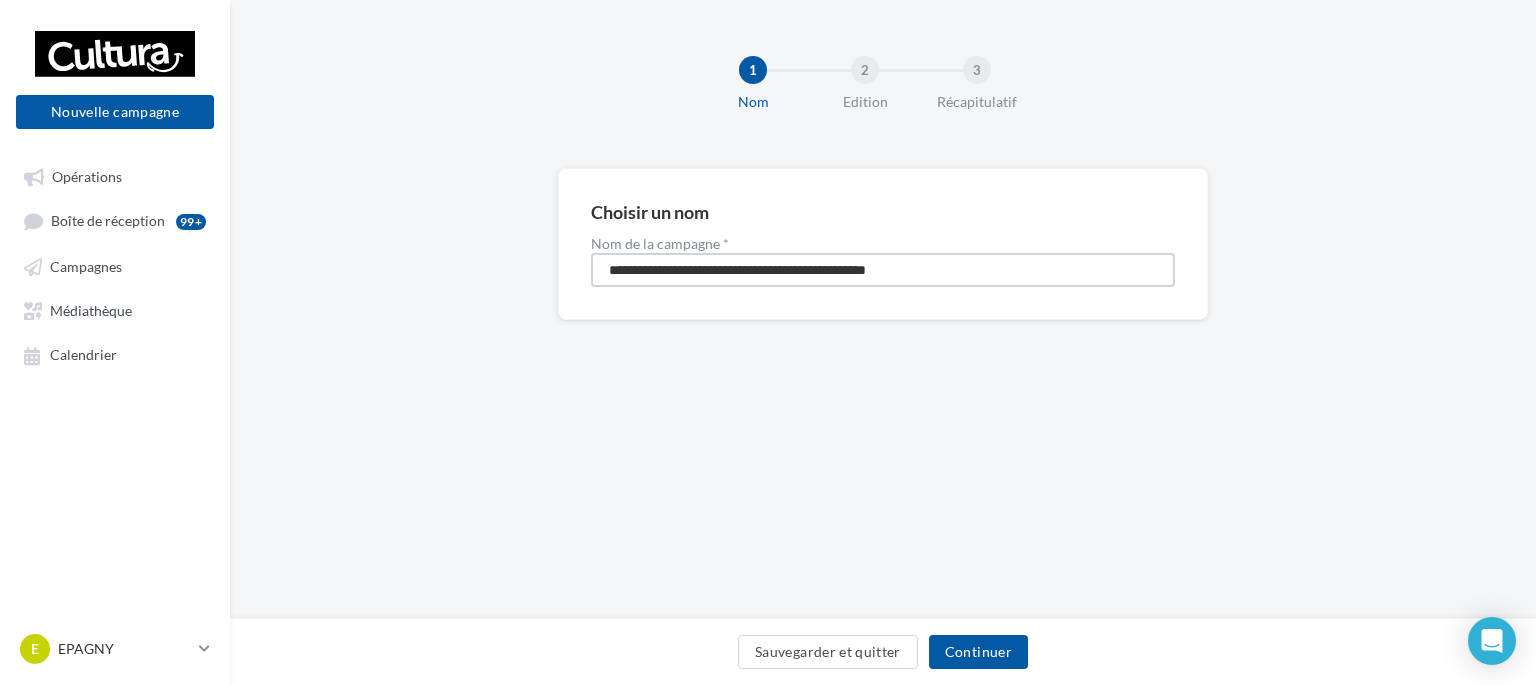 drag, startPoint x: 976, startPoint y: 263, endPoint x: 0, endPoint y: 124, distance: 985.8484 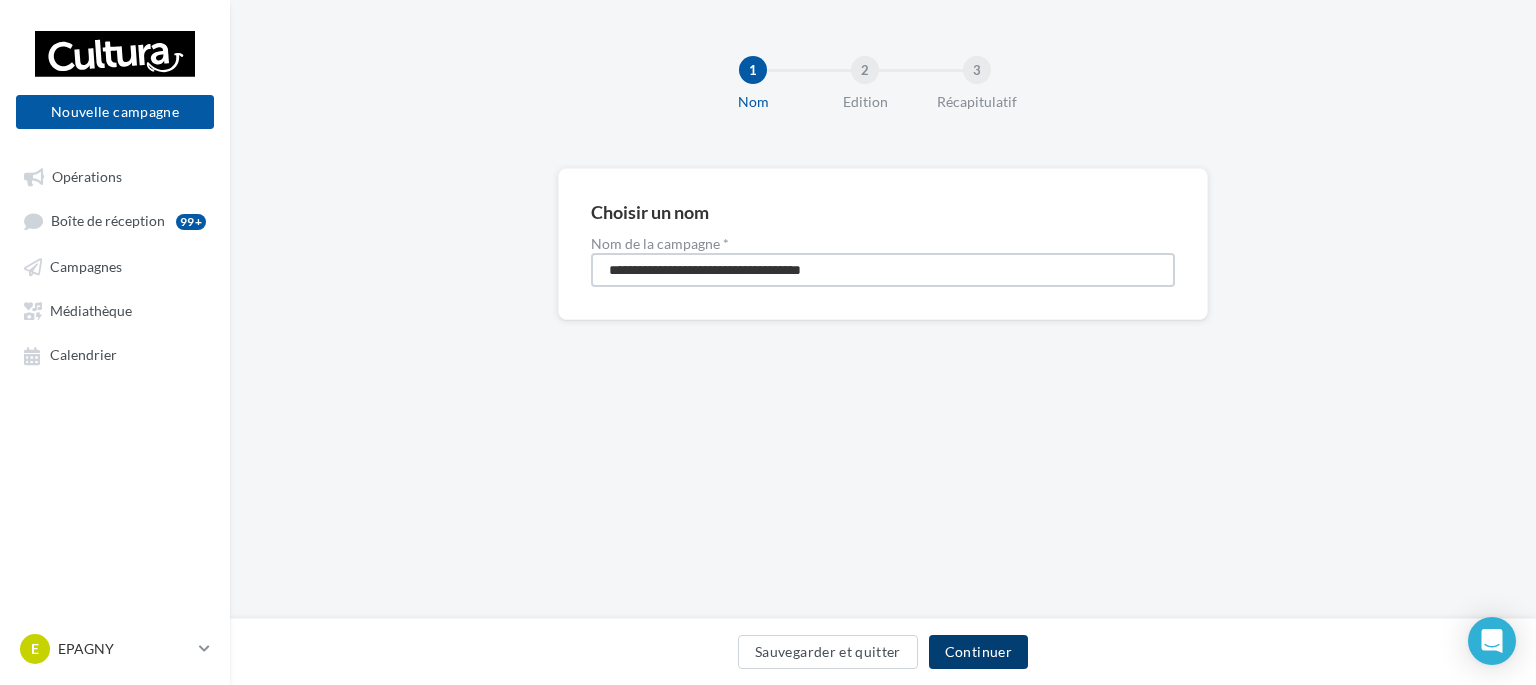 type on "**********" 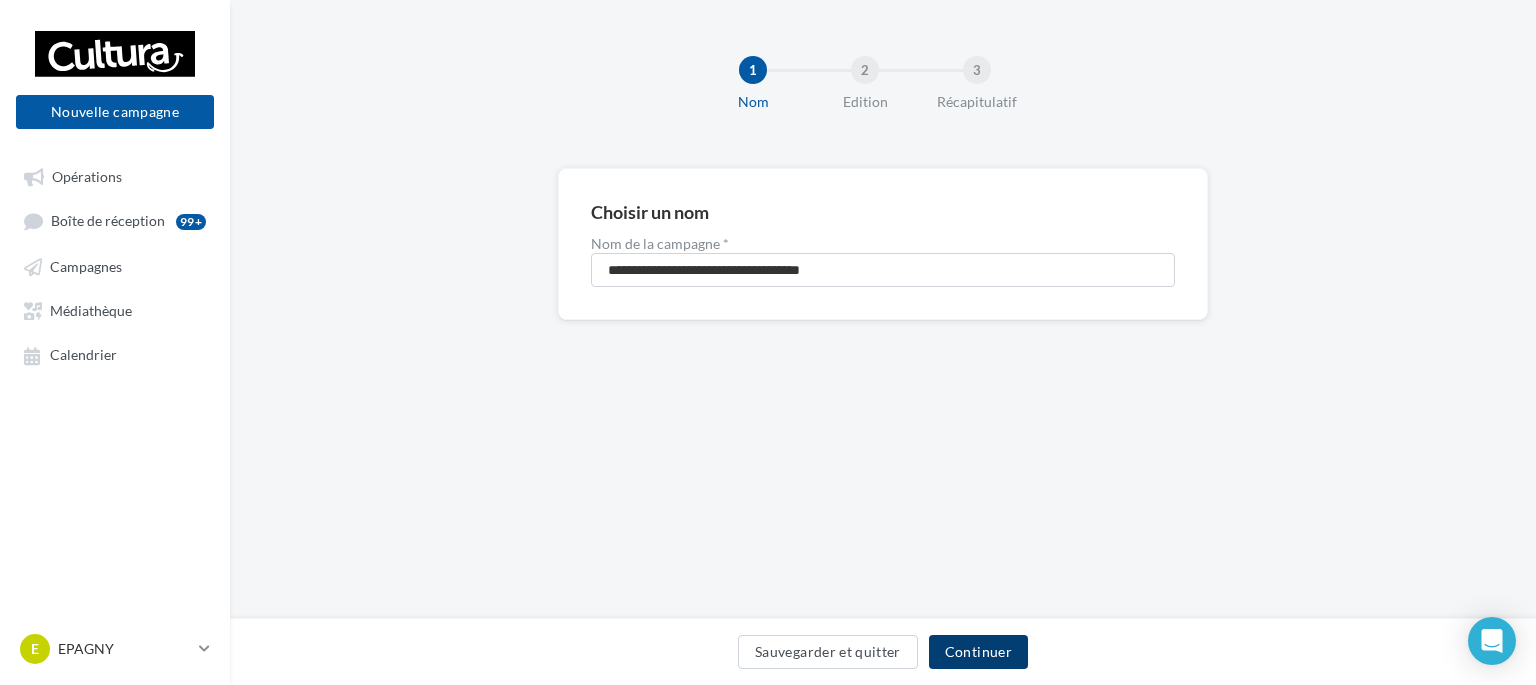 click on "Continuer" at bounding box center (978, 652) 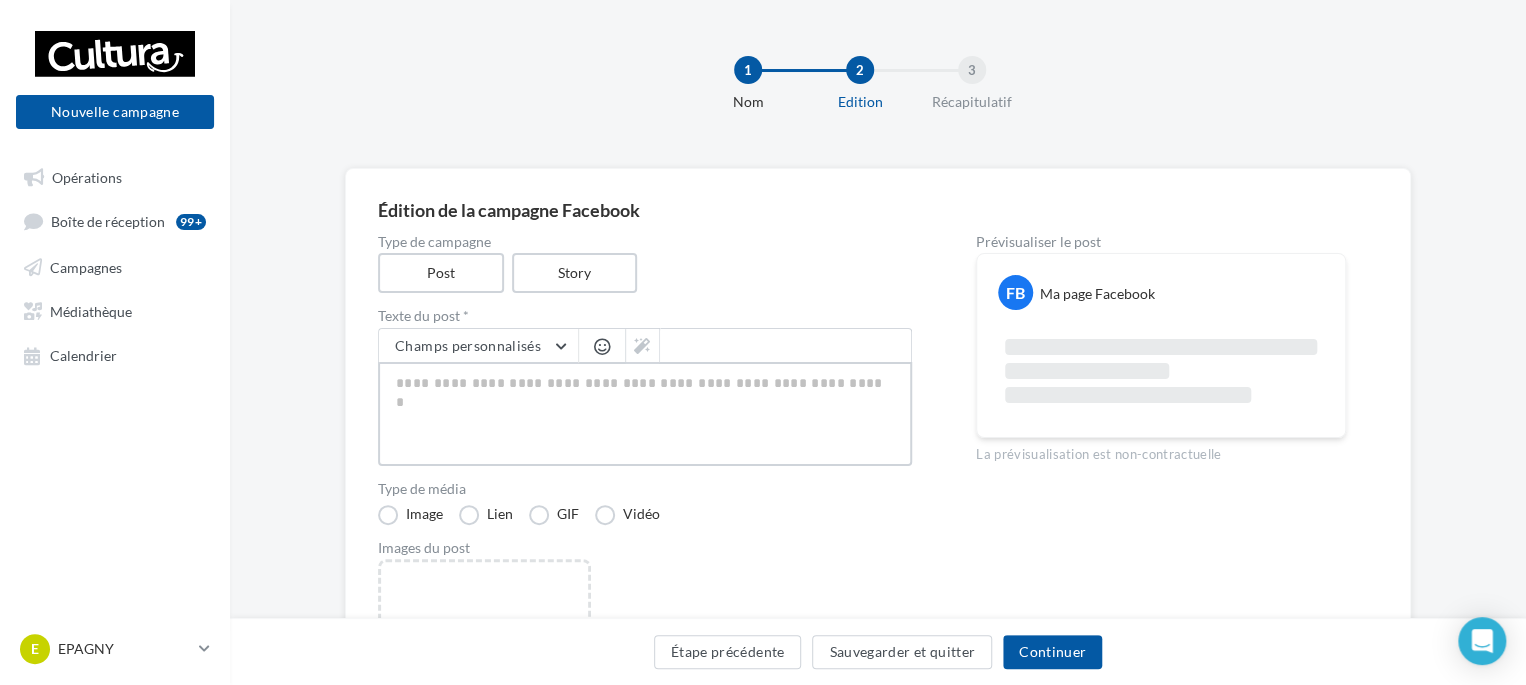 click at bounding box center [645, 414] 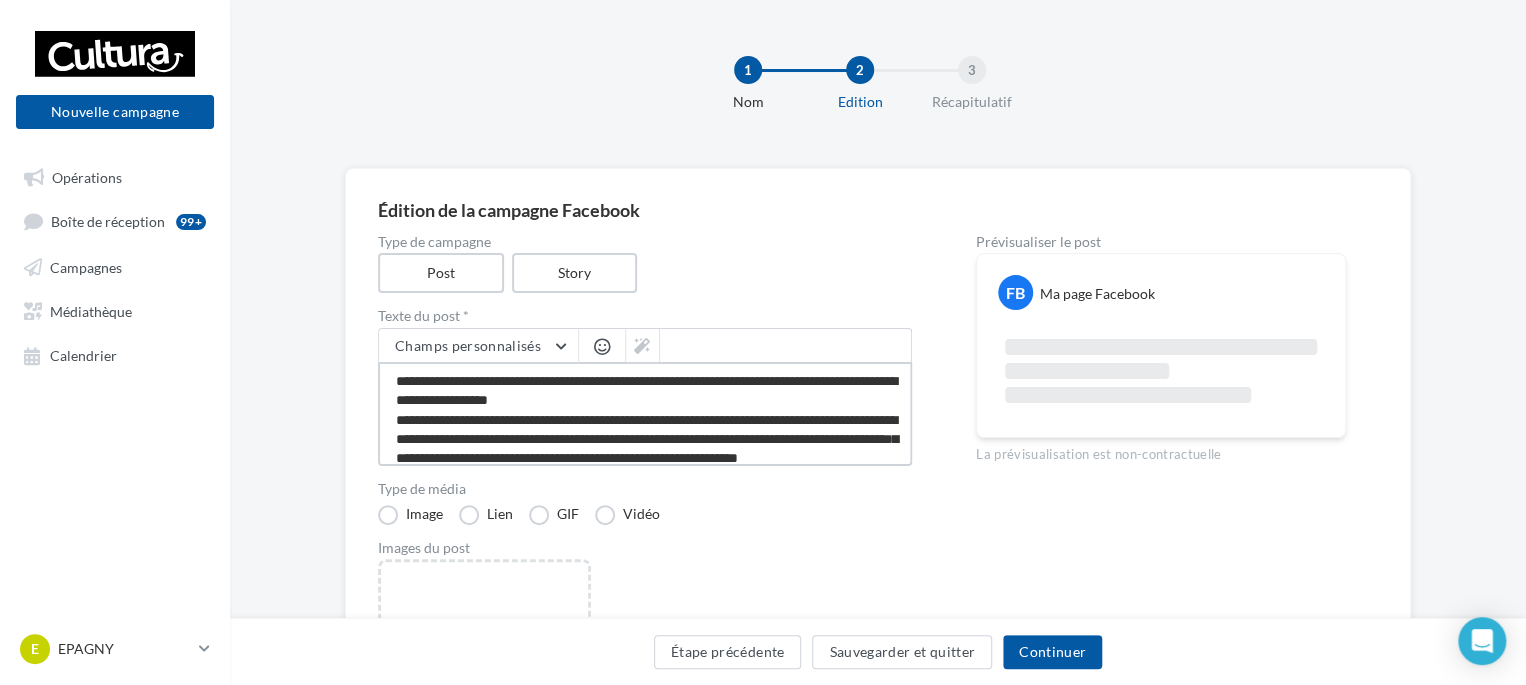 scroll, scrollTop: 48, scrollLeft: 0, axis: vertical 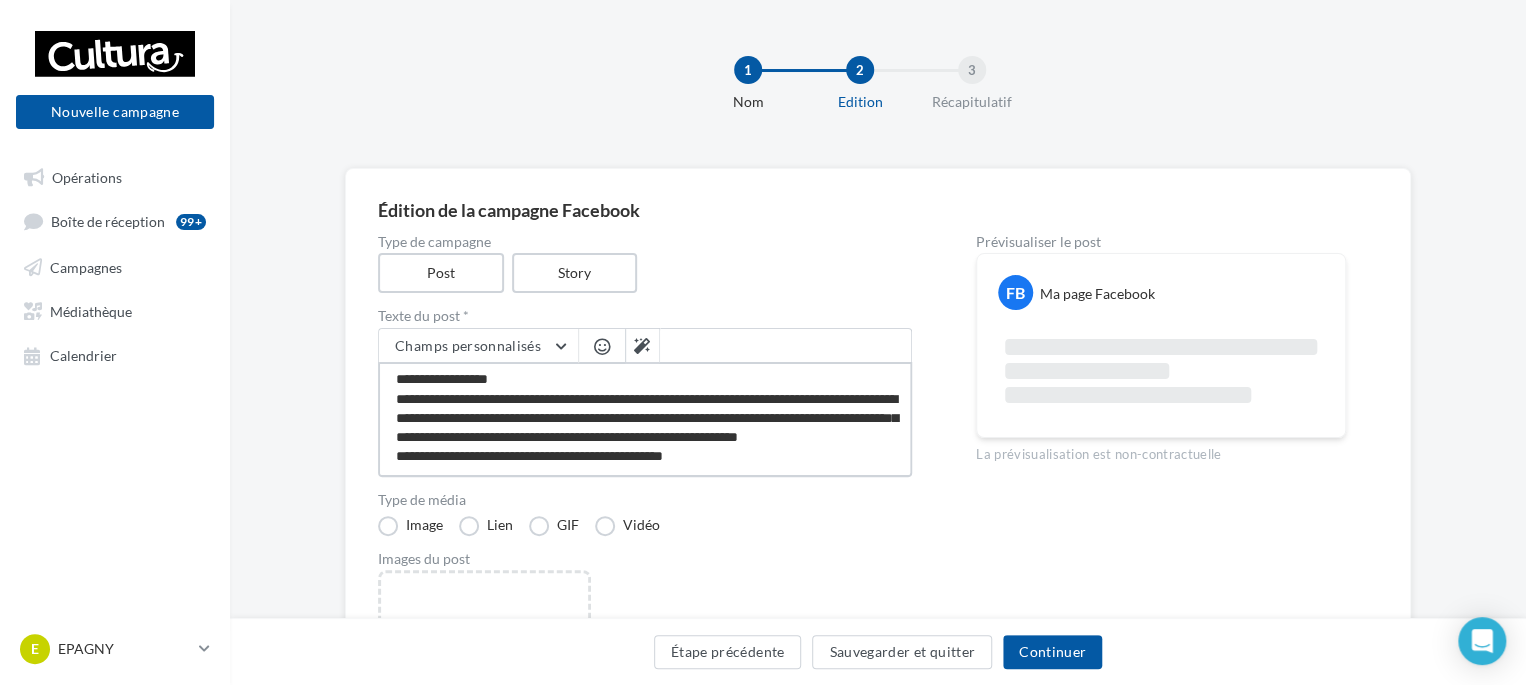 type on "**********" 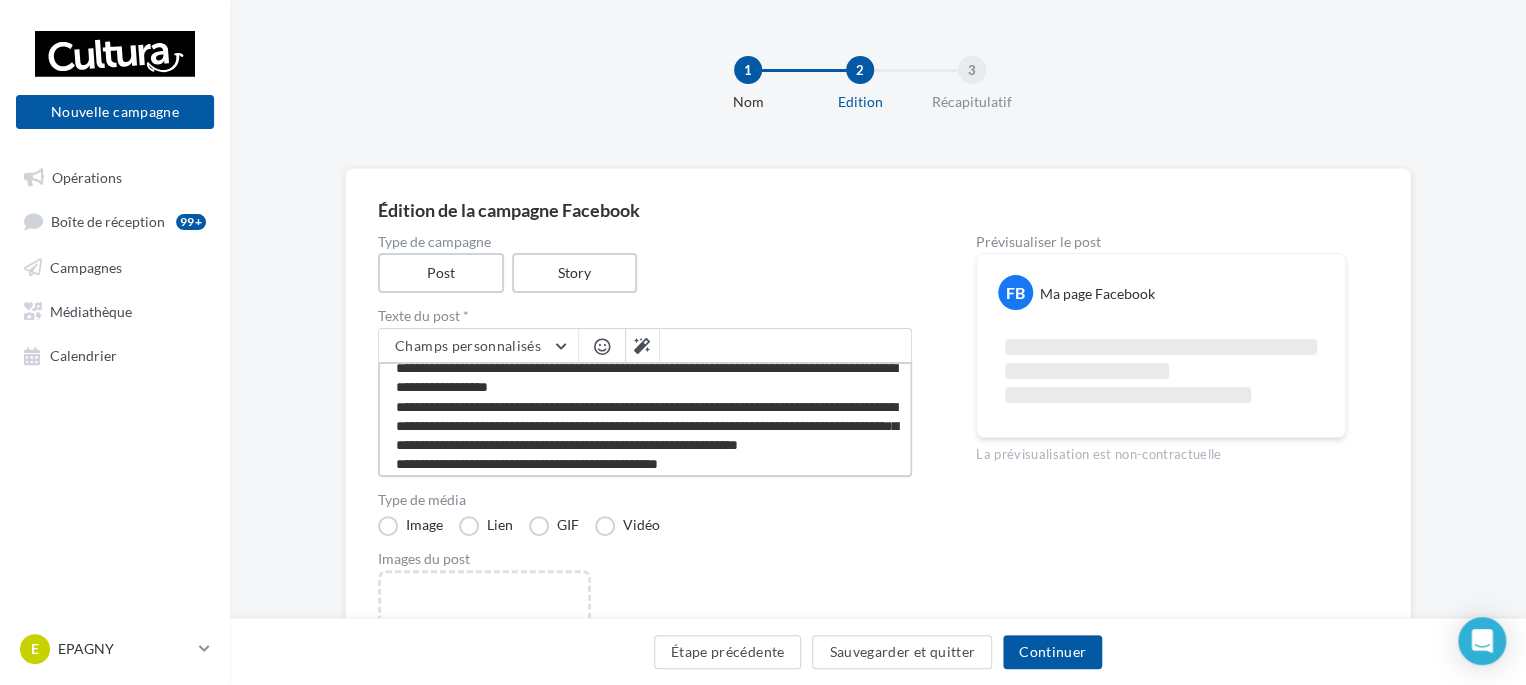scroll, scrollTop: 0, scrollLeft: 0, axis: both 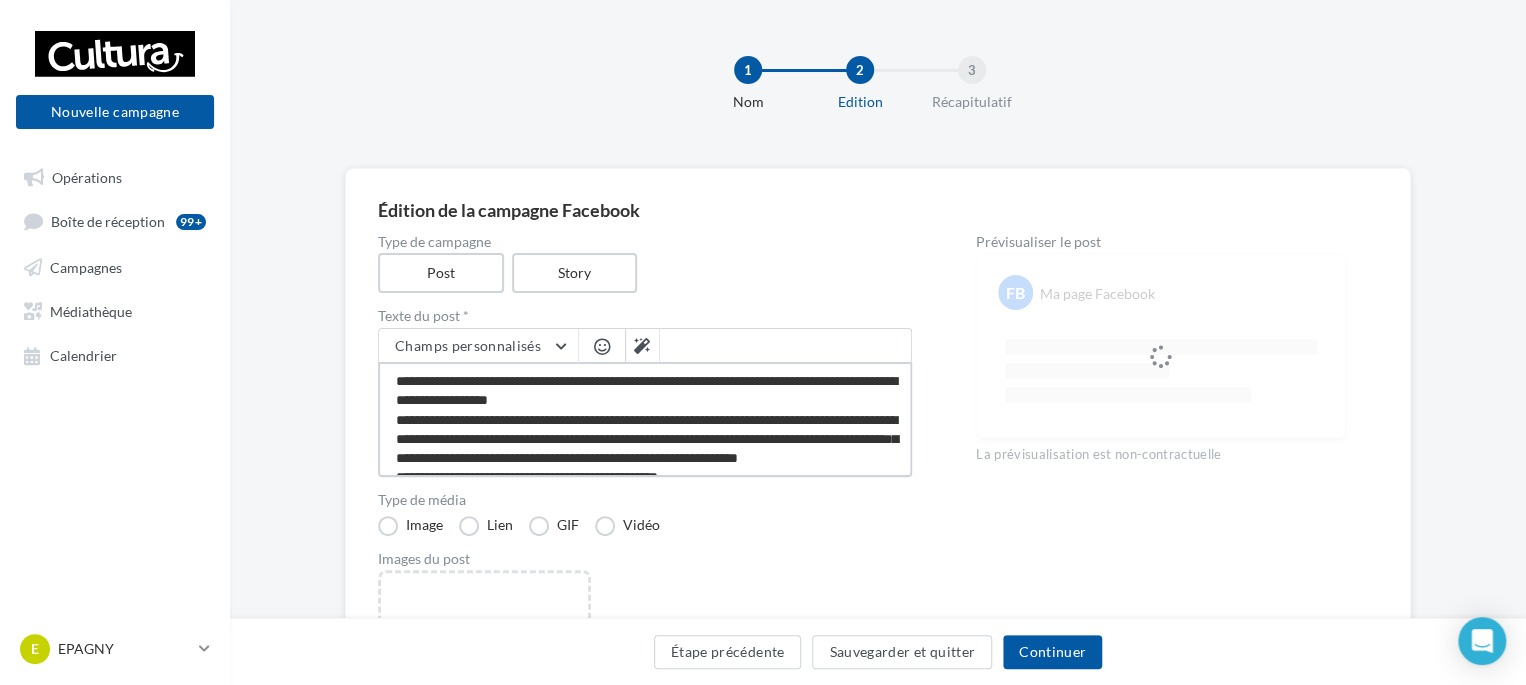 click on "**********" at bounding box center (645, 419) 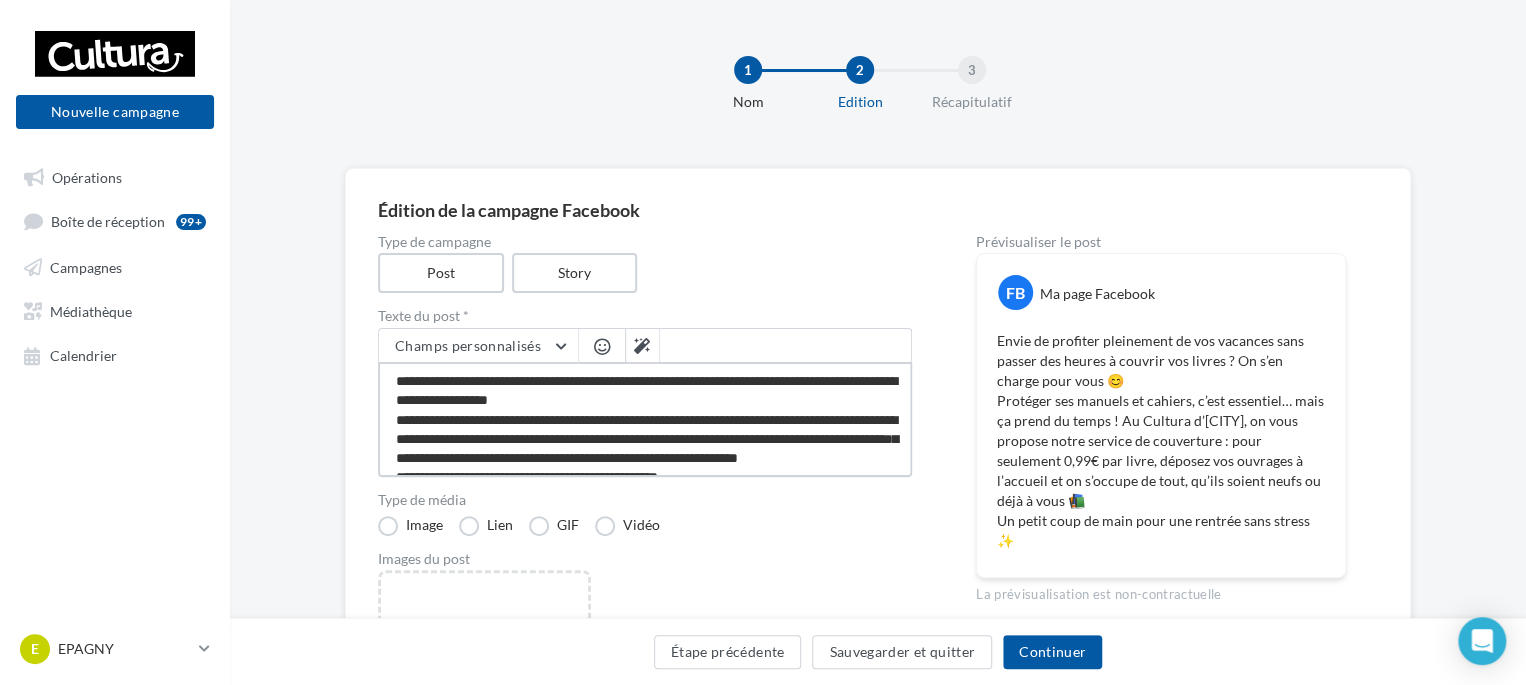 type on "**********" 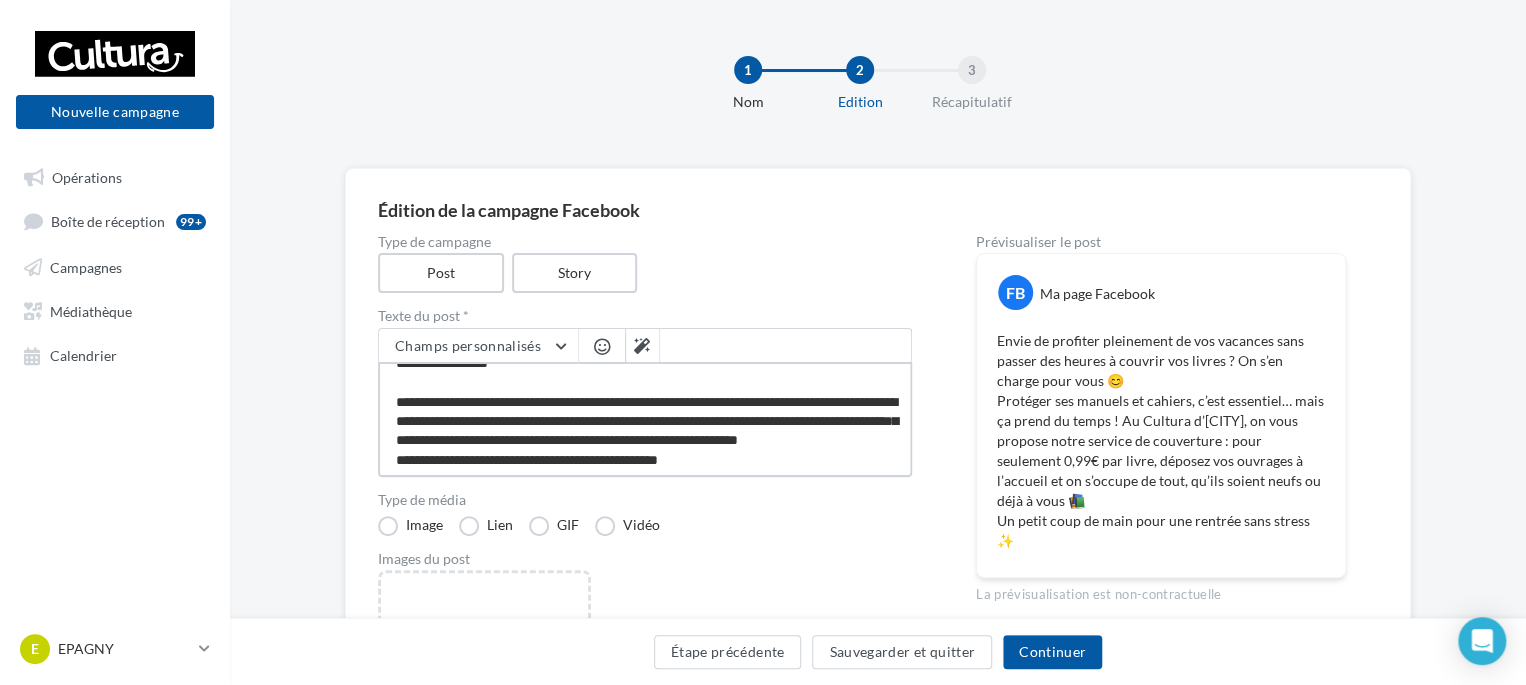 scroll, scrollTop: 58, scrollLeft: 0, axis: vertical 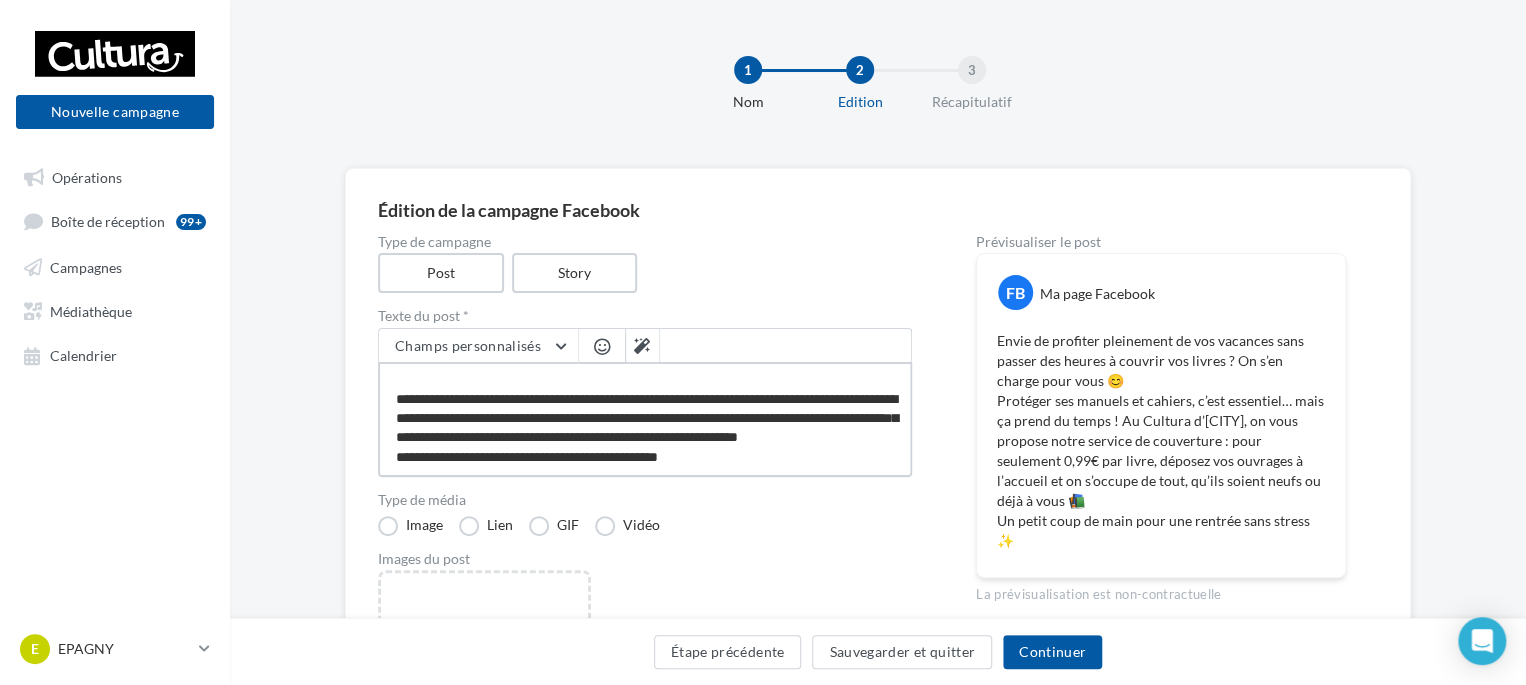 click on "**********" at bounding box center (645, 419) 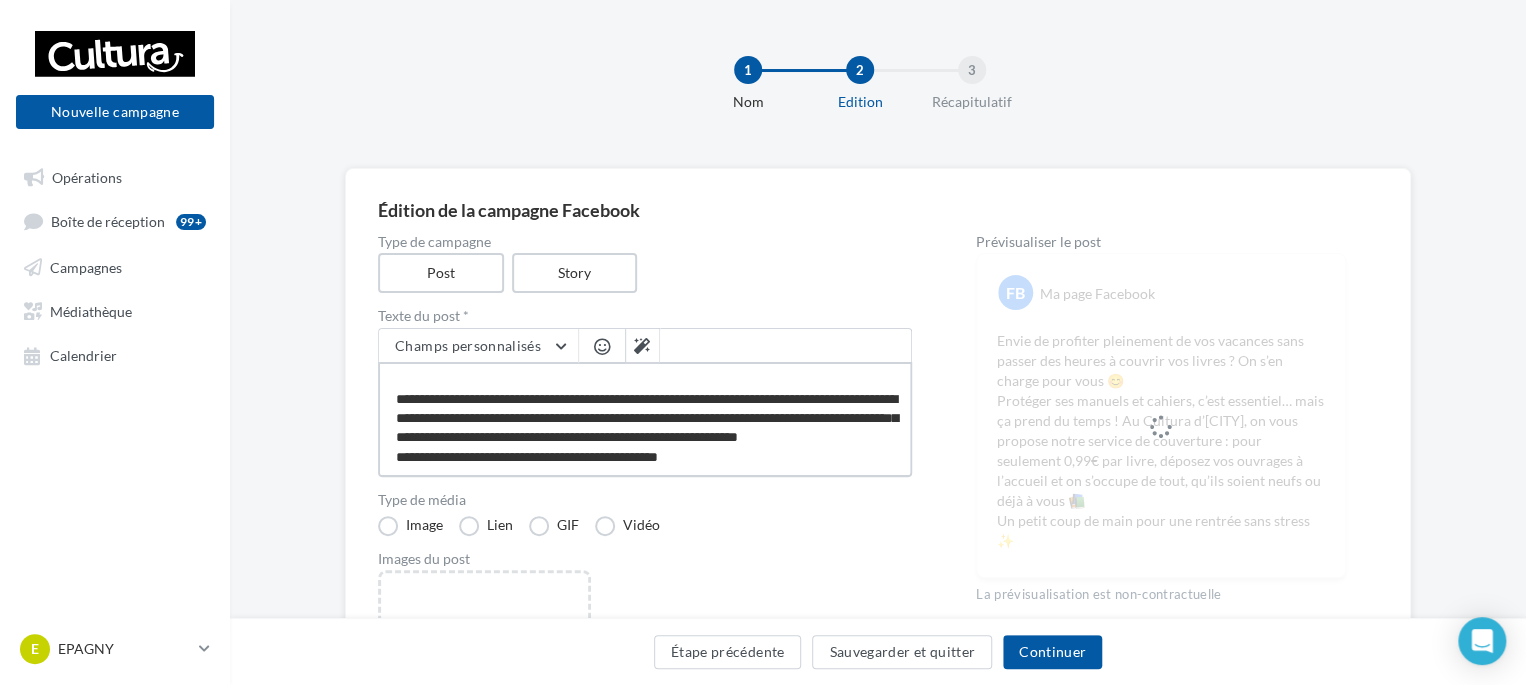 type on "**********" 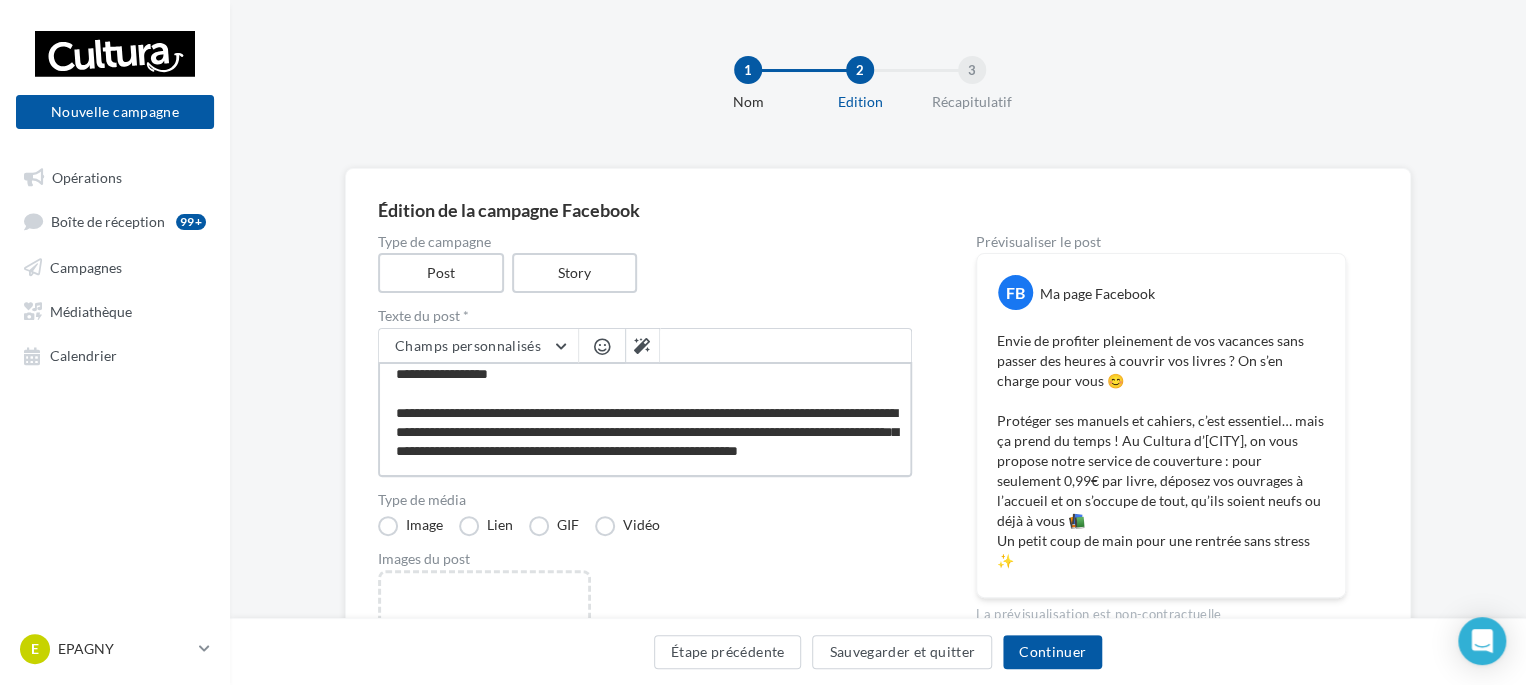 scroll, scrollTop: 0, scrollLeft: 0, axis: both 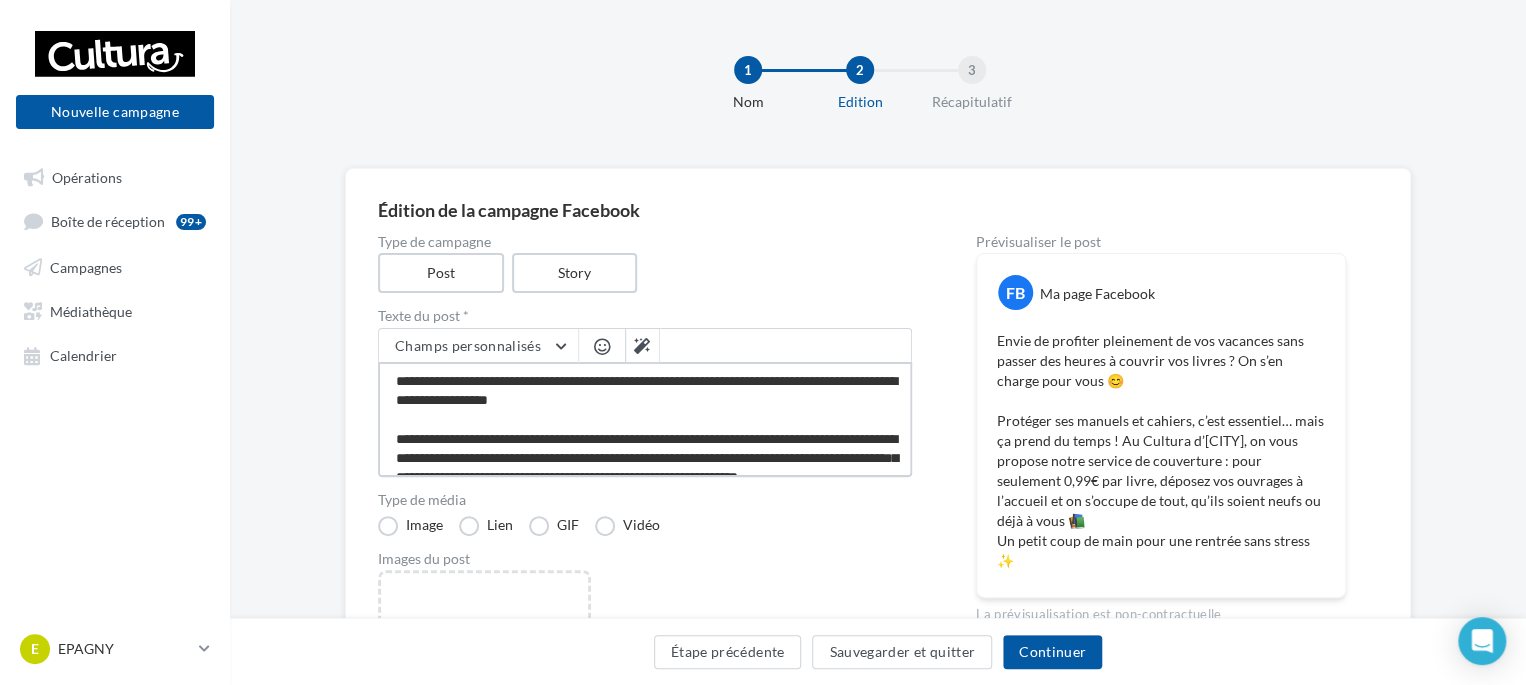 click on "**********" at bounding box center [645, 419] 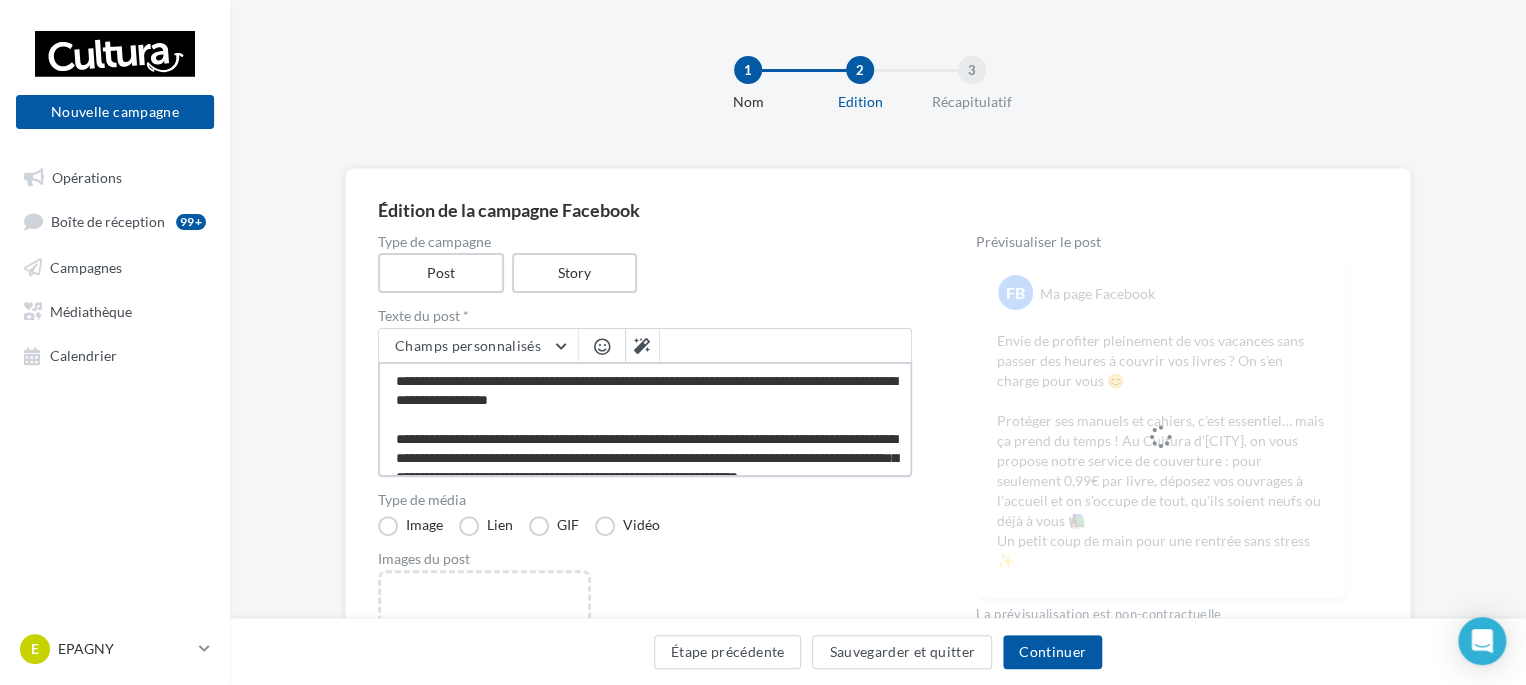 type on "**********" 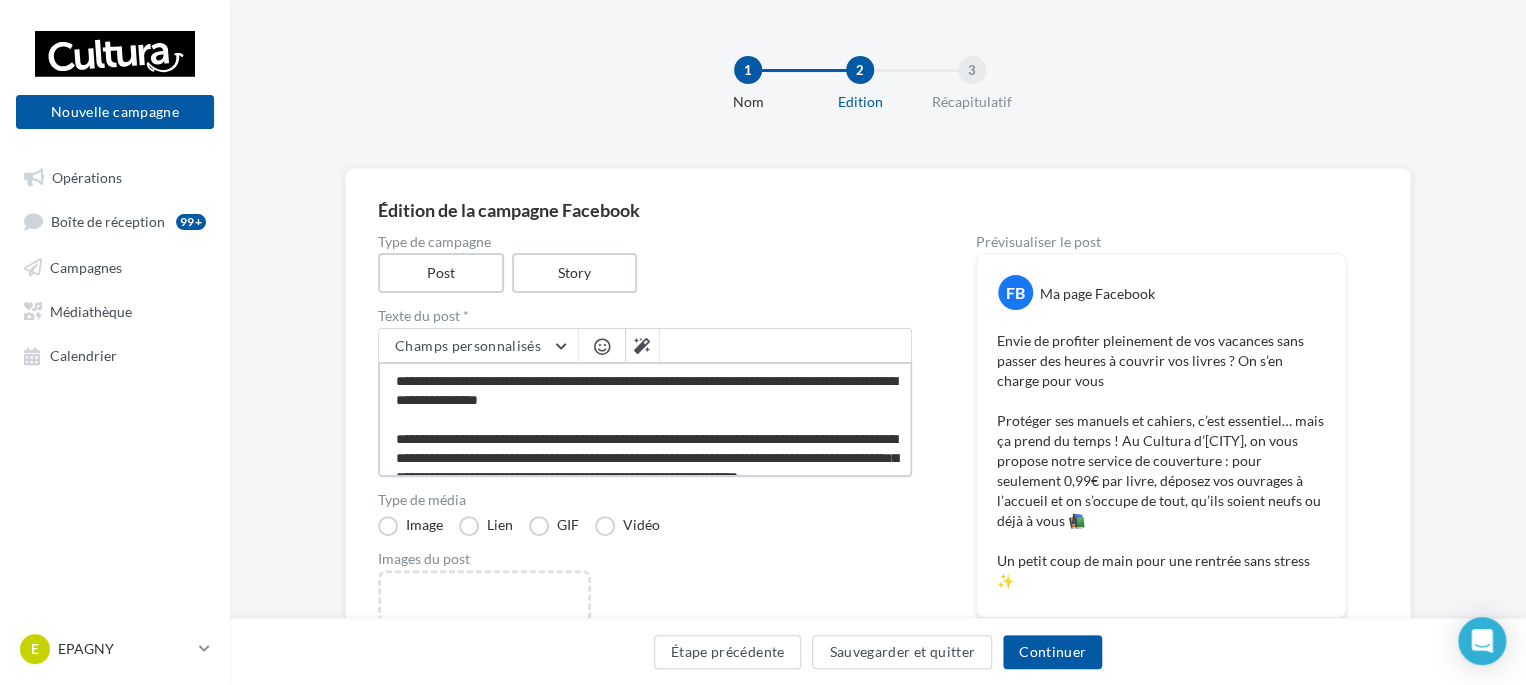 type on "**********" 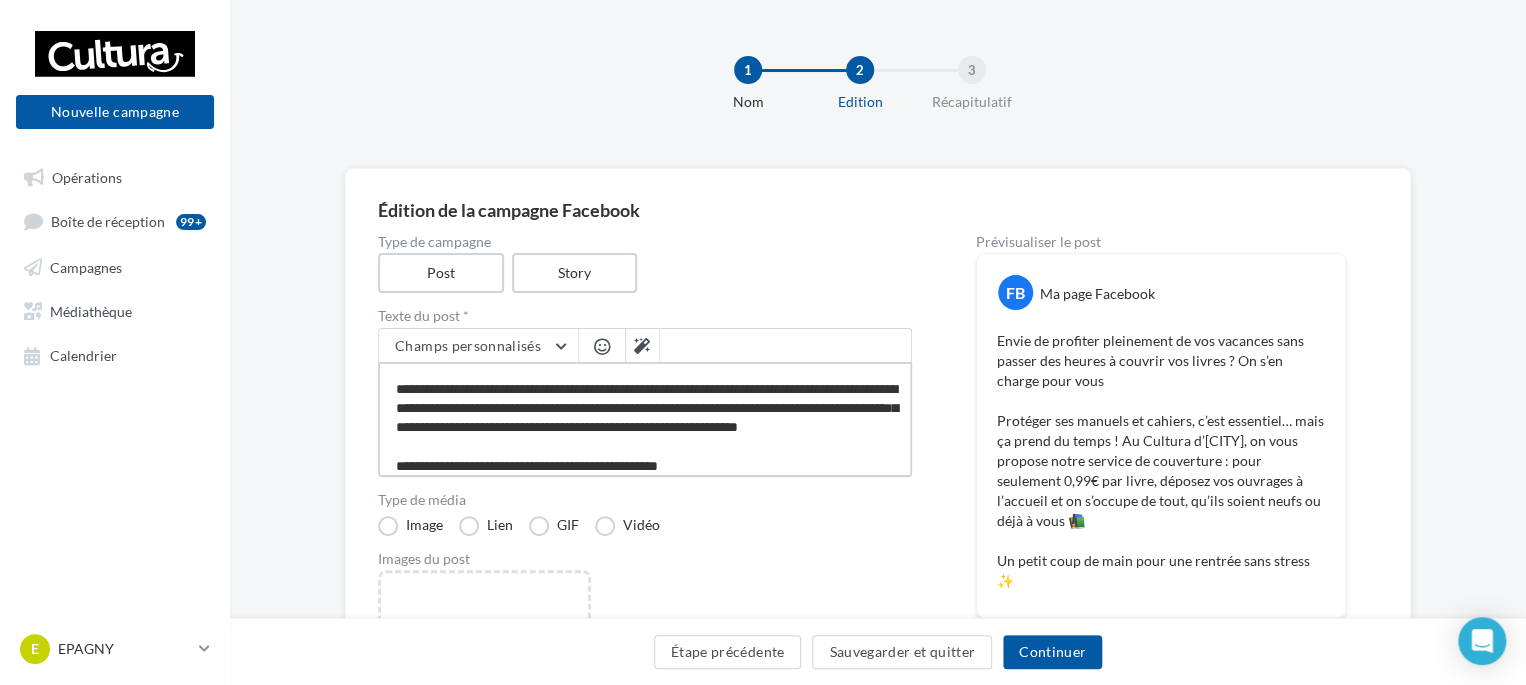 scroll, scrollTop: 77, scrollLeft: 0, axis: vertical 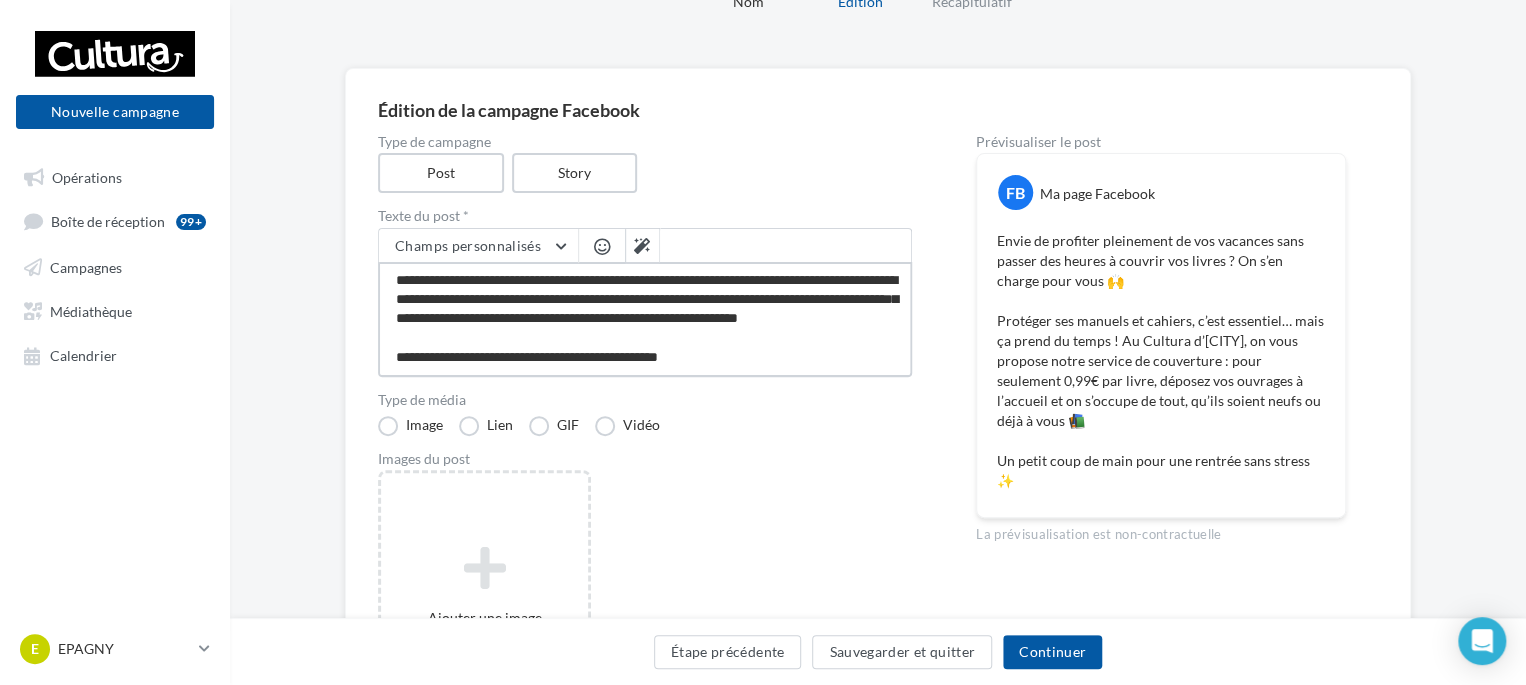 click on "**********" at bounding box center [645, 319] 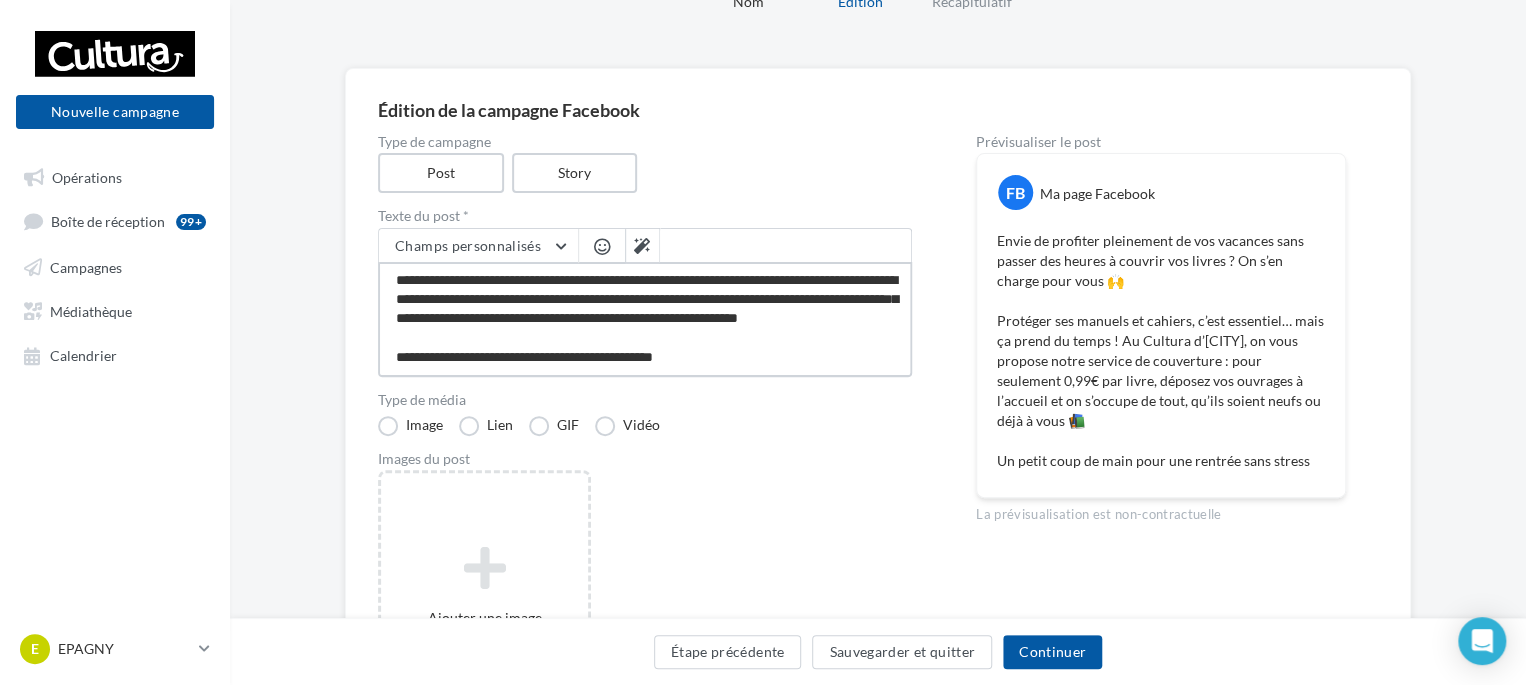 type on "**********" 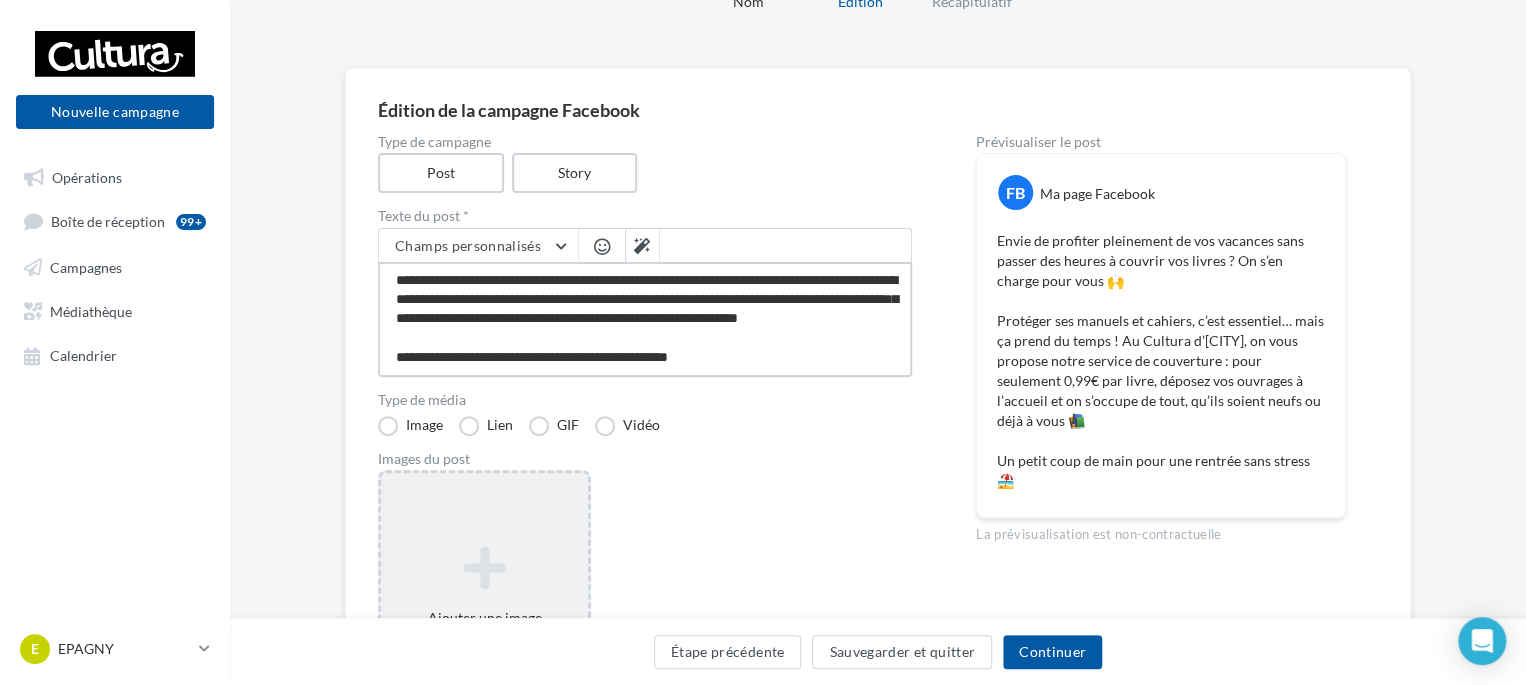 type on "**********" 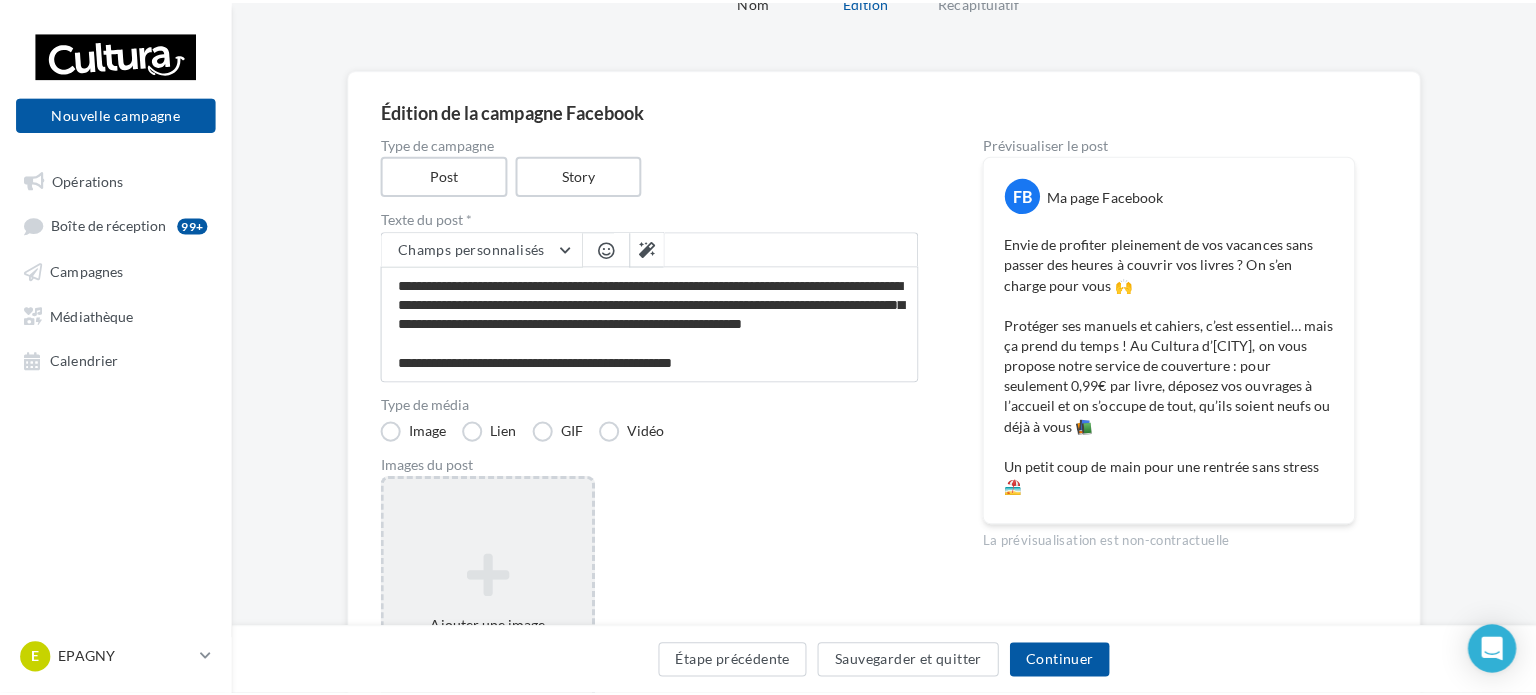 scroll, scrollTop: 76, scrollLeft: 0, axis: vertical 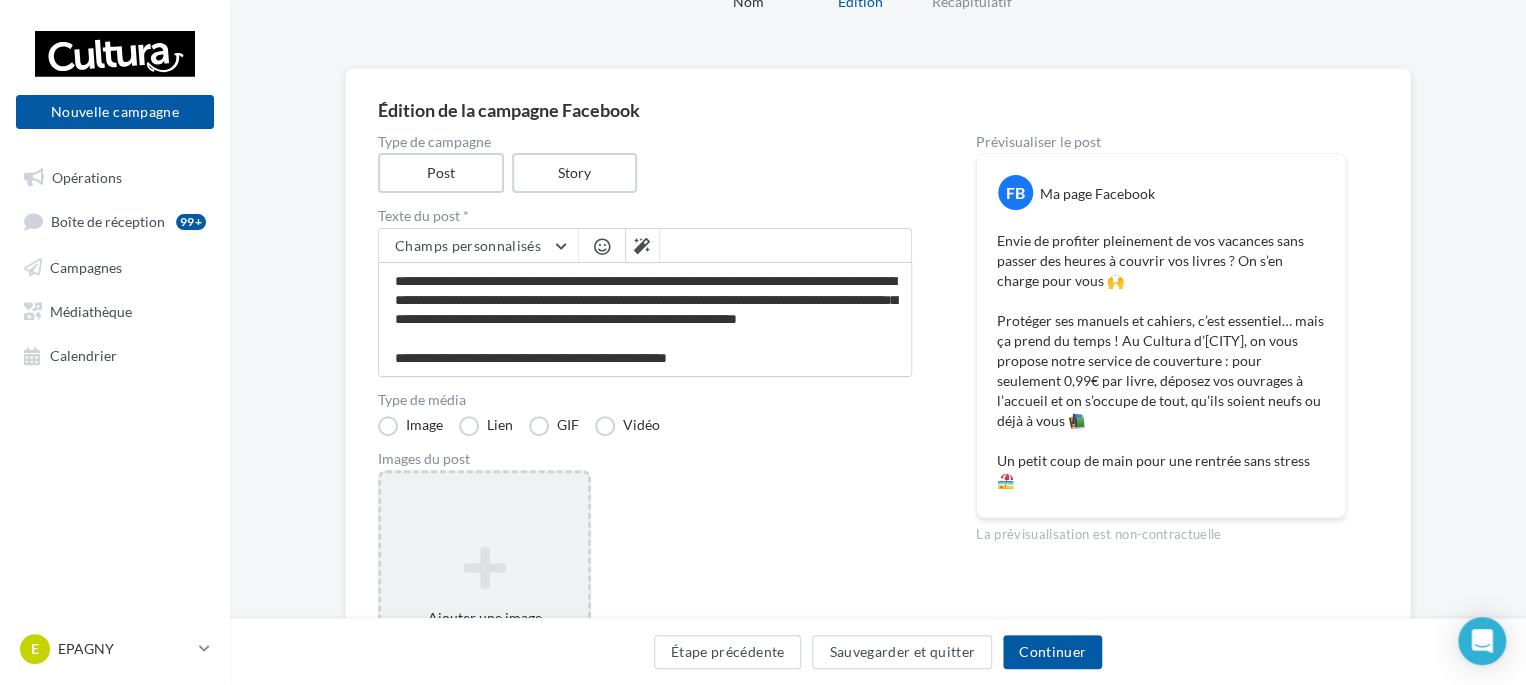 click on "Ajouter une image     Format: png, jpg" at bounding box center [484, 600] 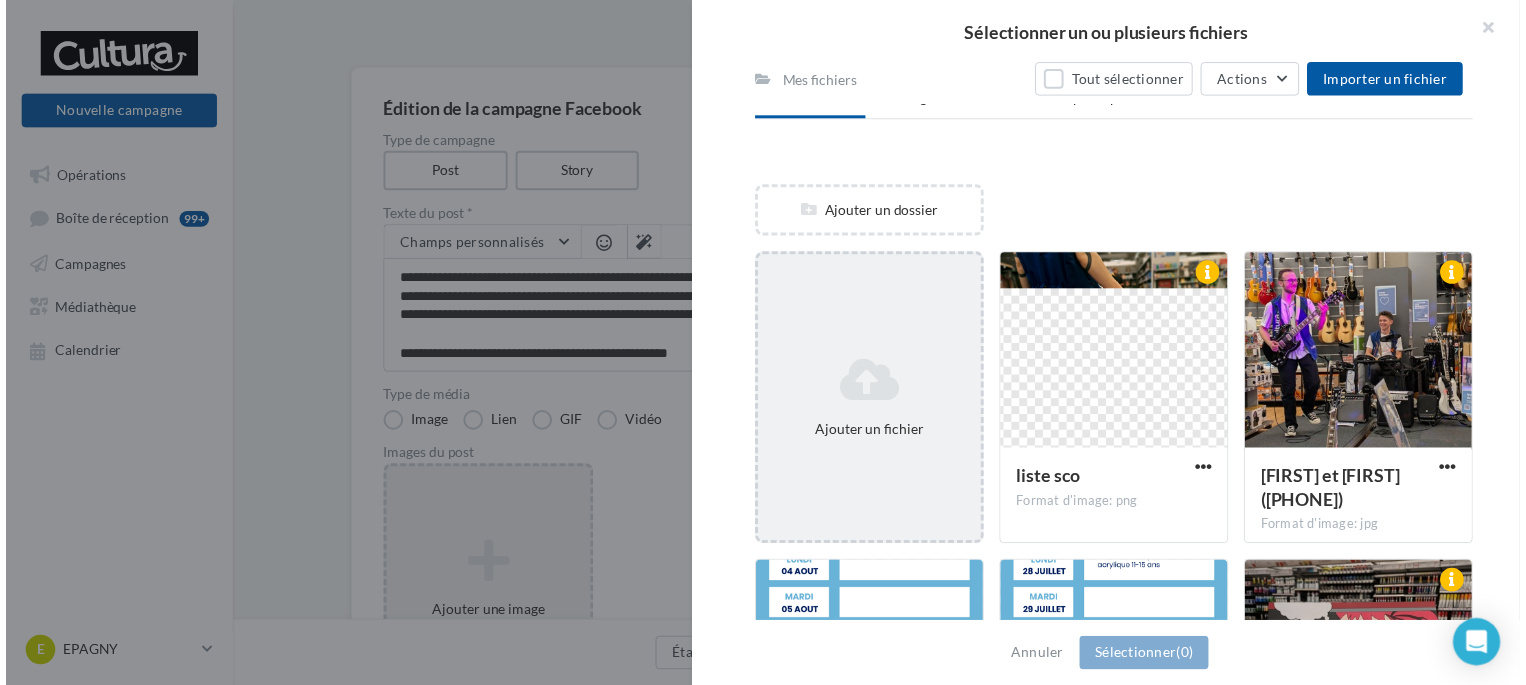 scroll, scrollTop: 200, scrollLeft: 0, axis: vertical 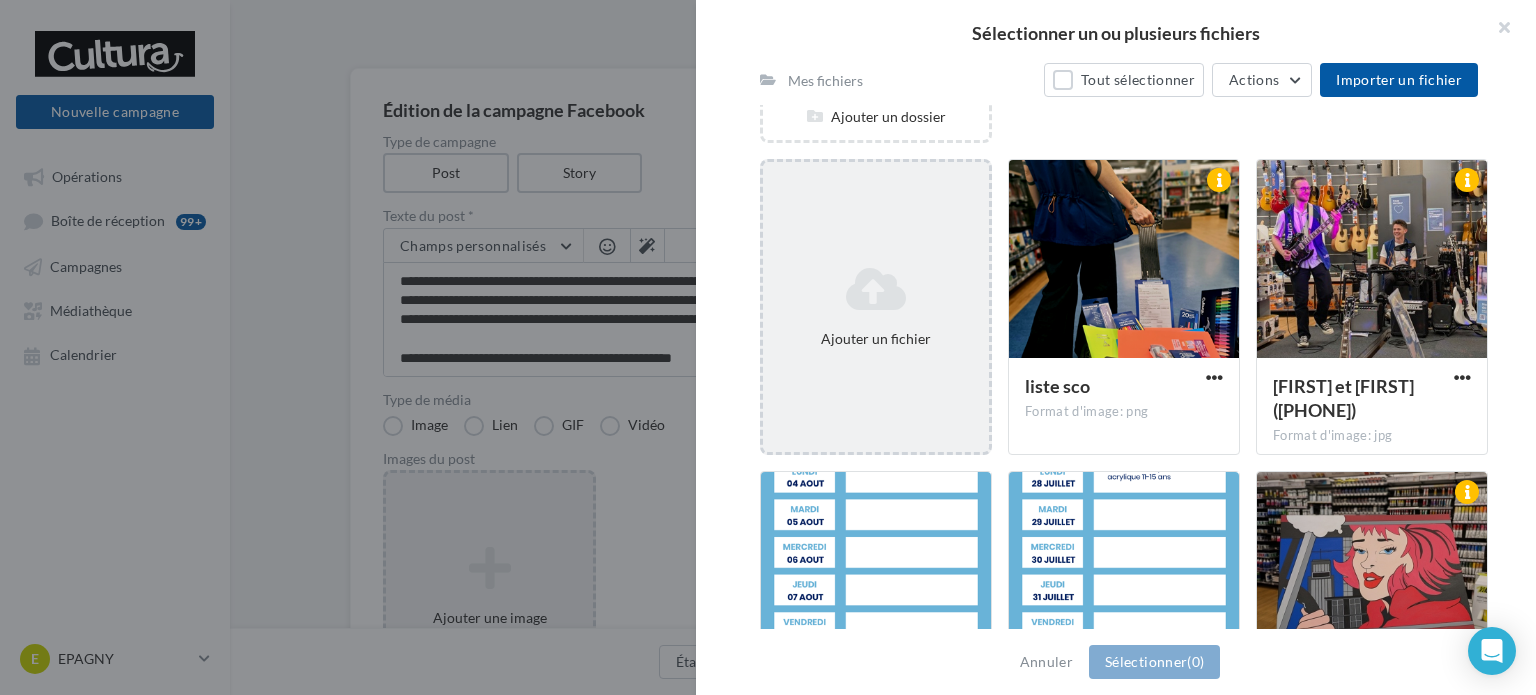 click at bounding box center (876, 289) 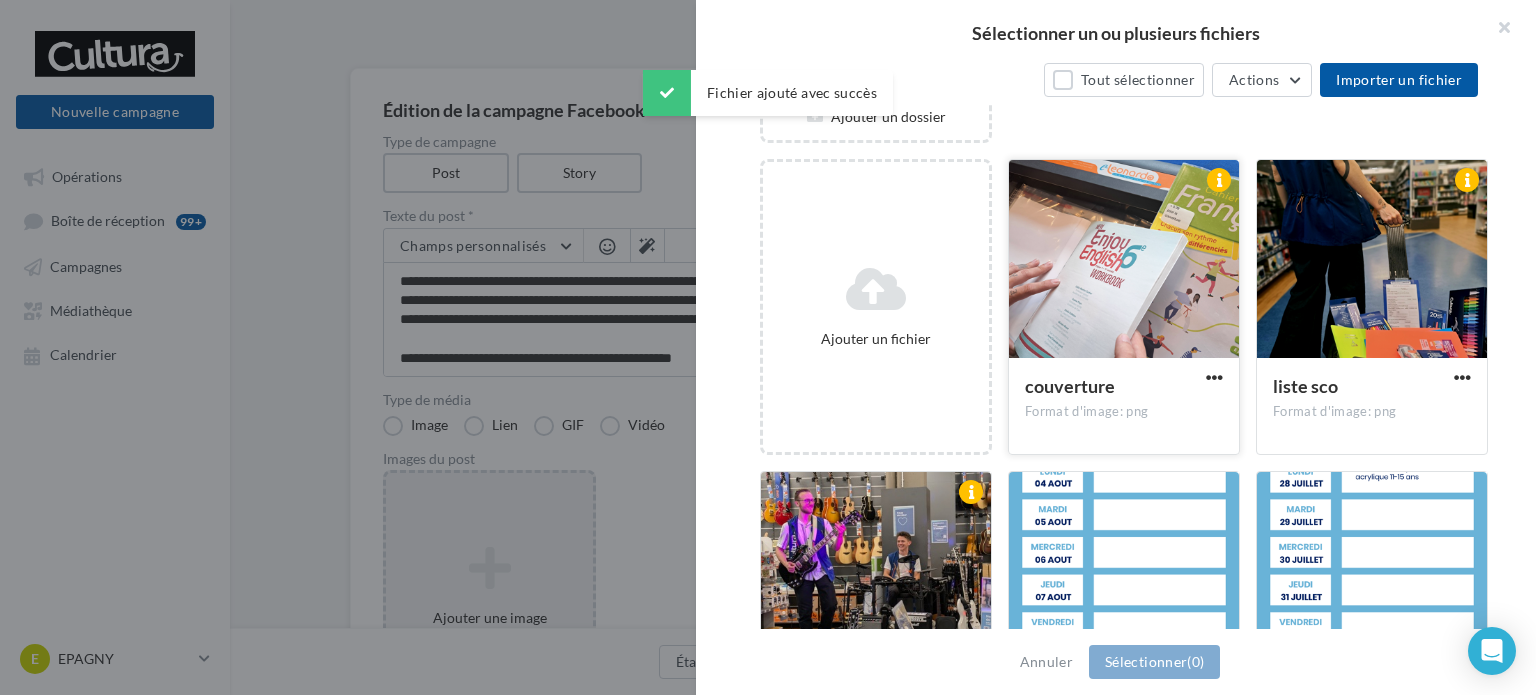 click at bounding box center [1124, 260] 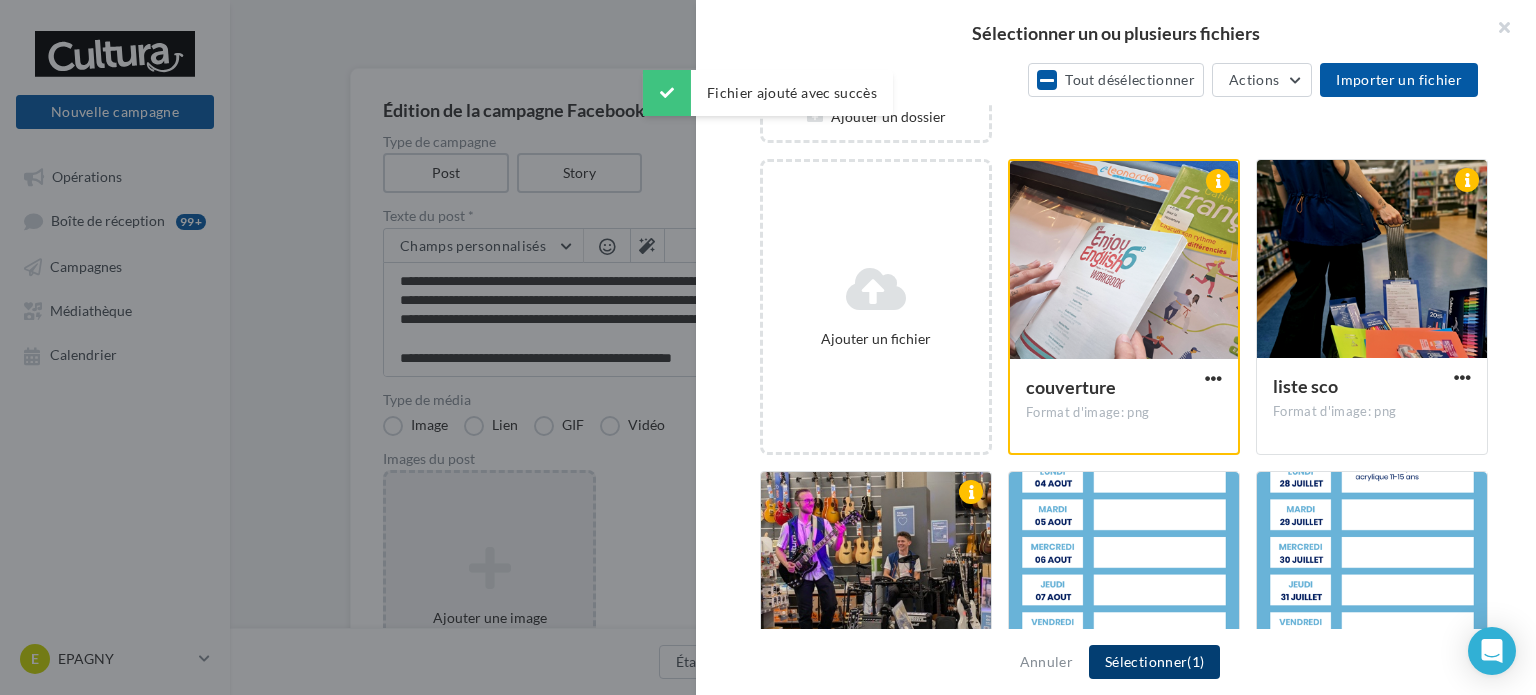 click on "Sélectionner   (1)" at bounding box center (1154, 662) 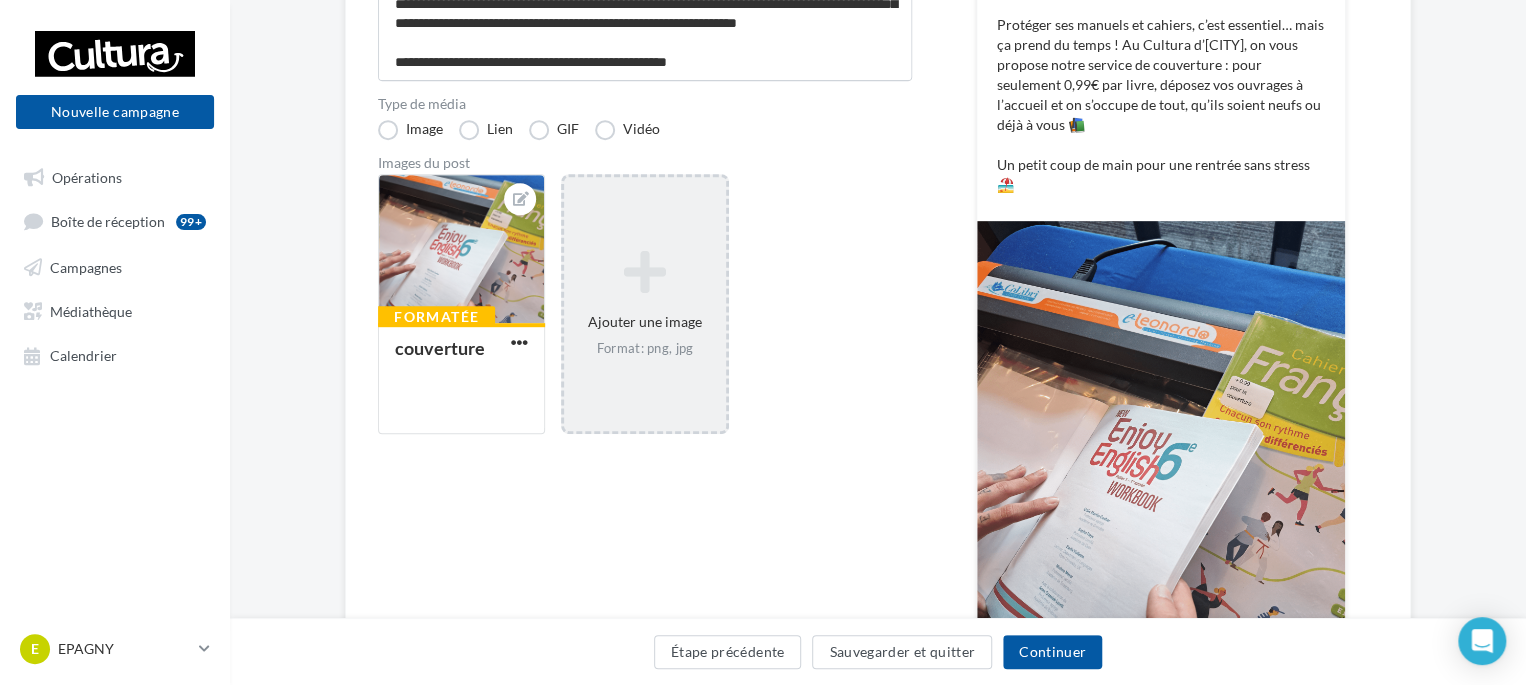 scroll, scrollTop: 200, scrollLeft: 0, axis: vertical 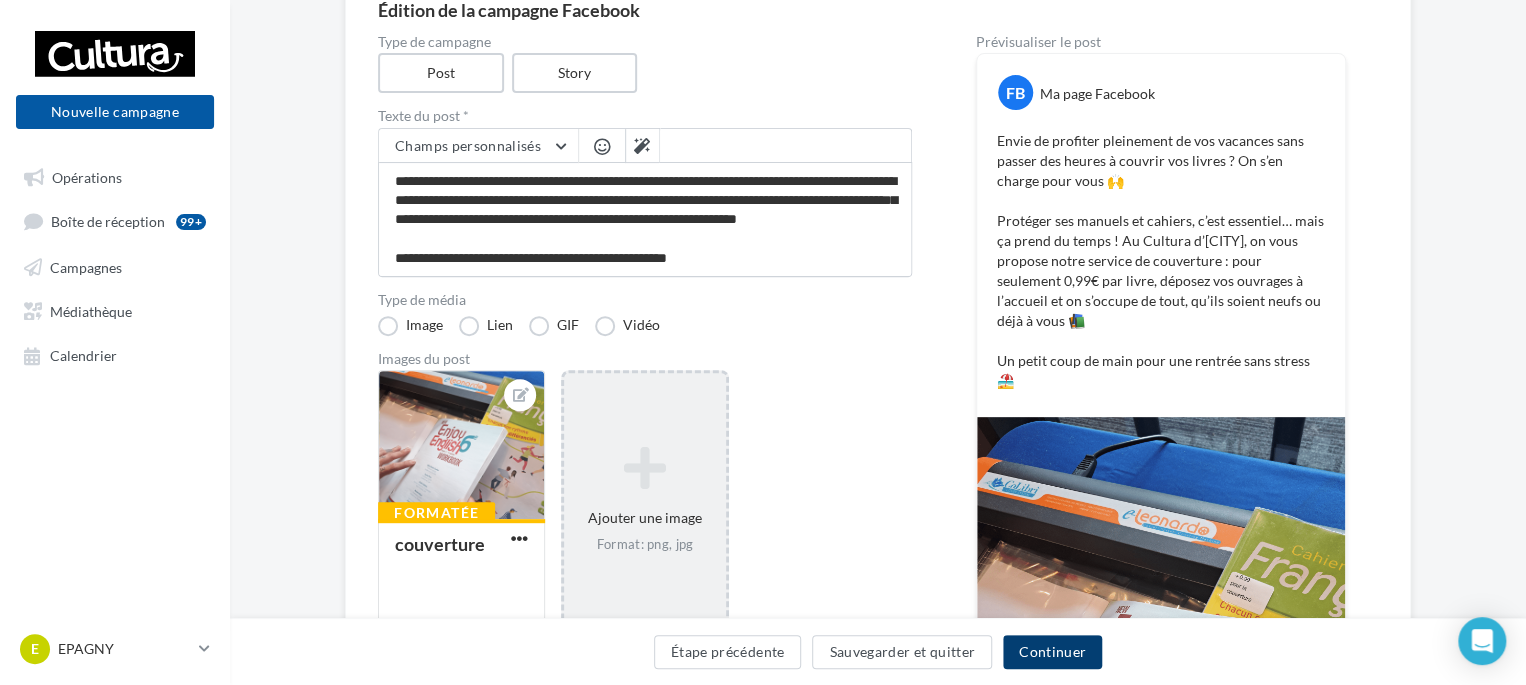 click on "Continuer" at bounding box center [1052, 652] 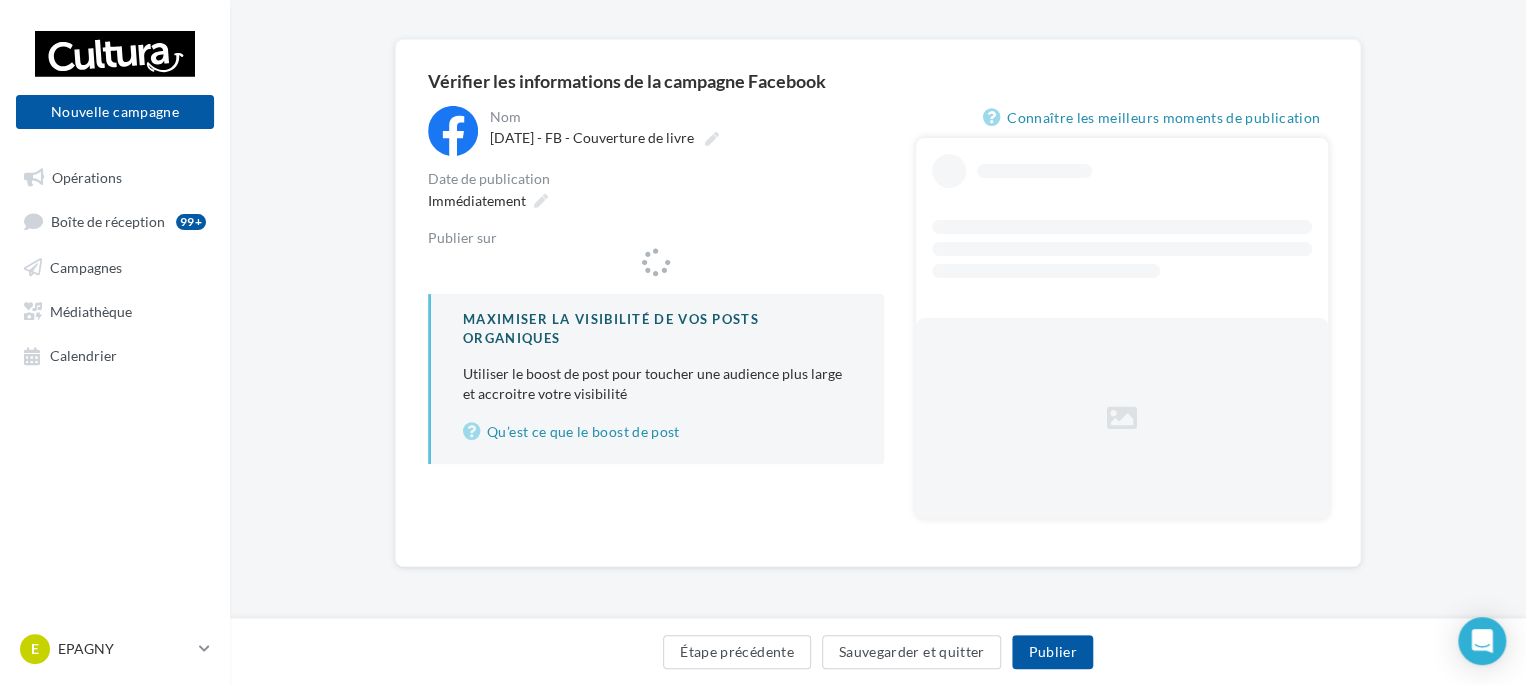 scroll, scrollTop: 0, scrollLeft: 0, axis: both 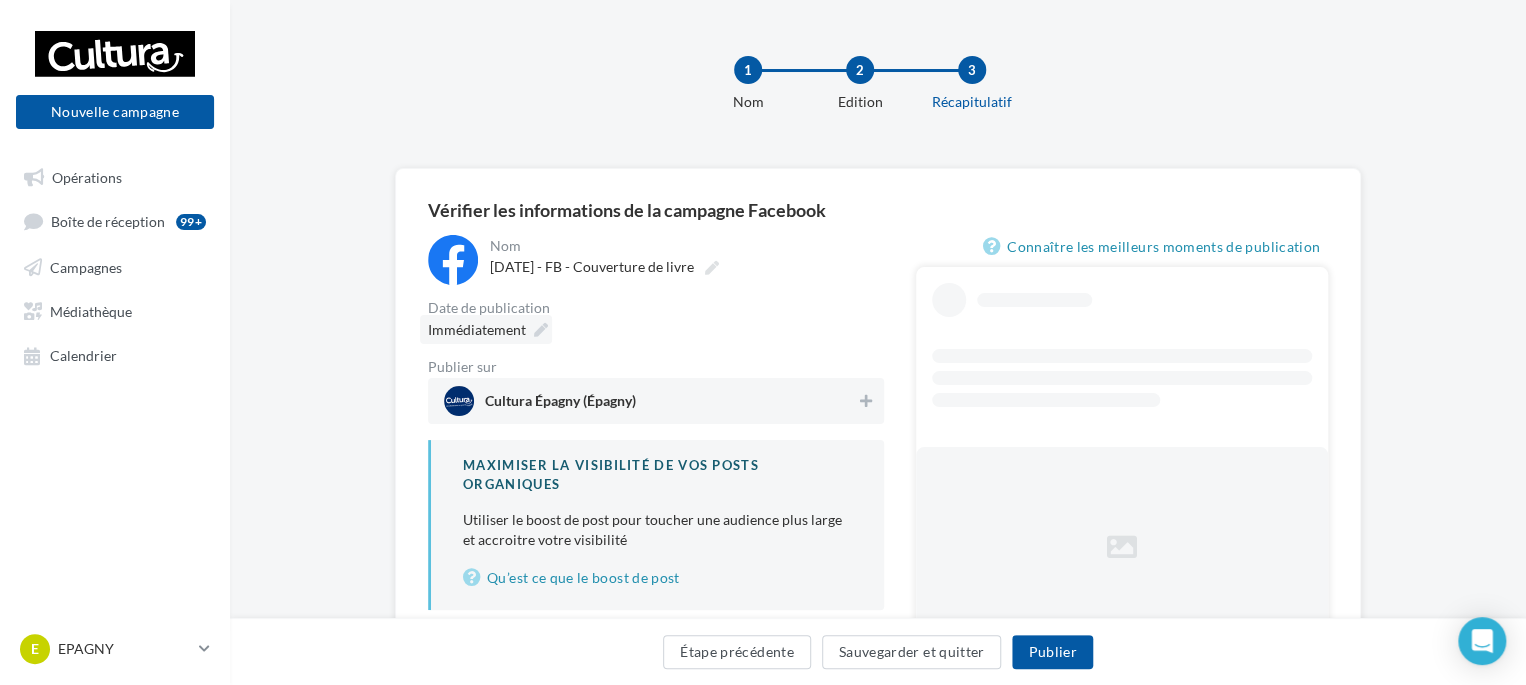 click on "Immédiatement" at bounding box center (477, 329) 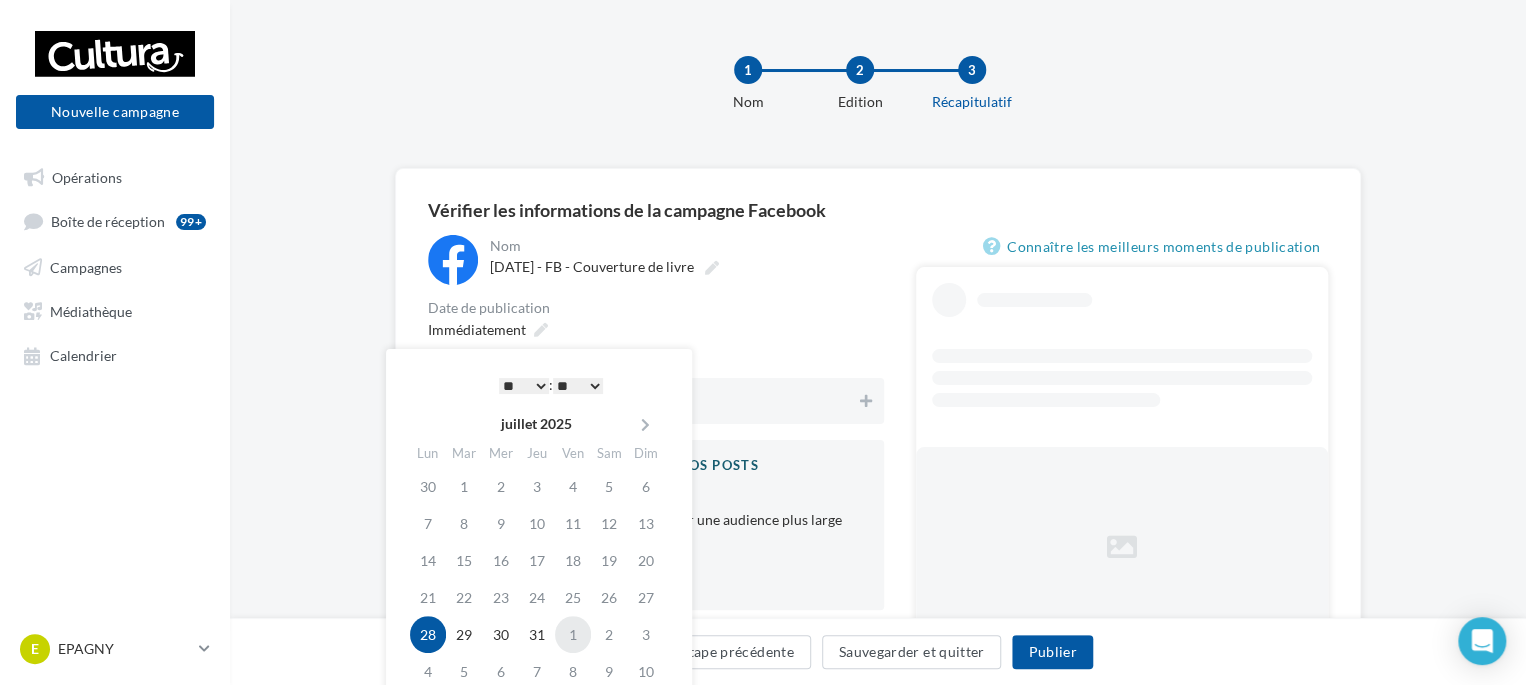 click on "1" at bounding box center (573, 634) 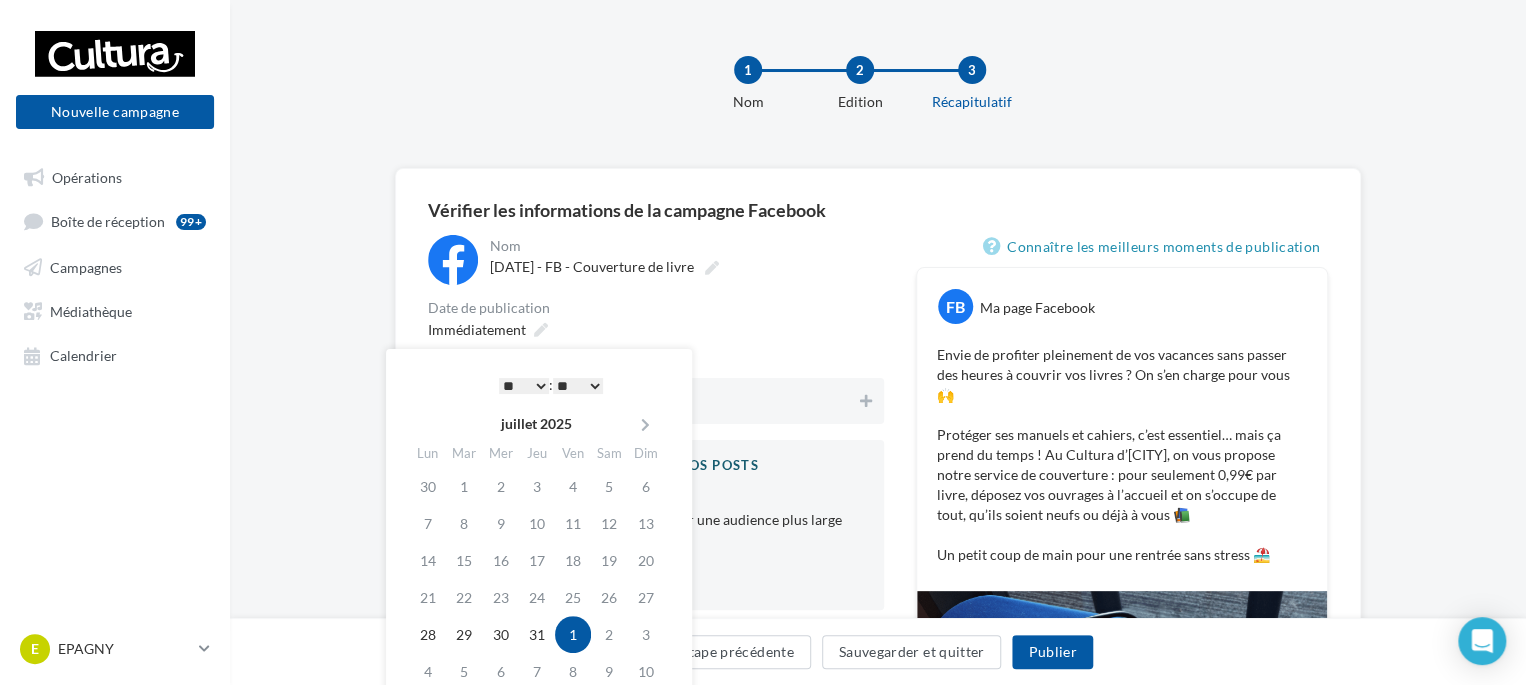 click on "* * * * * * * * * * ** ** ** ** ** ** ** ** ** ** ** ** ** **" at bounding box center (524, 386) 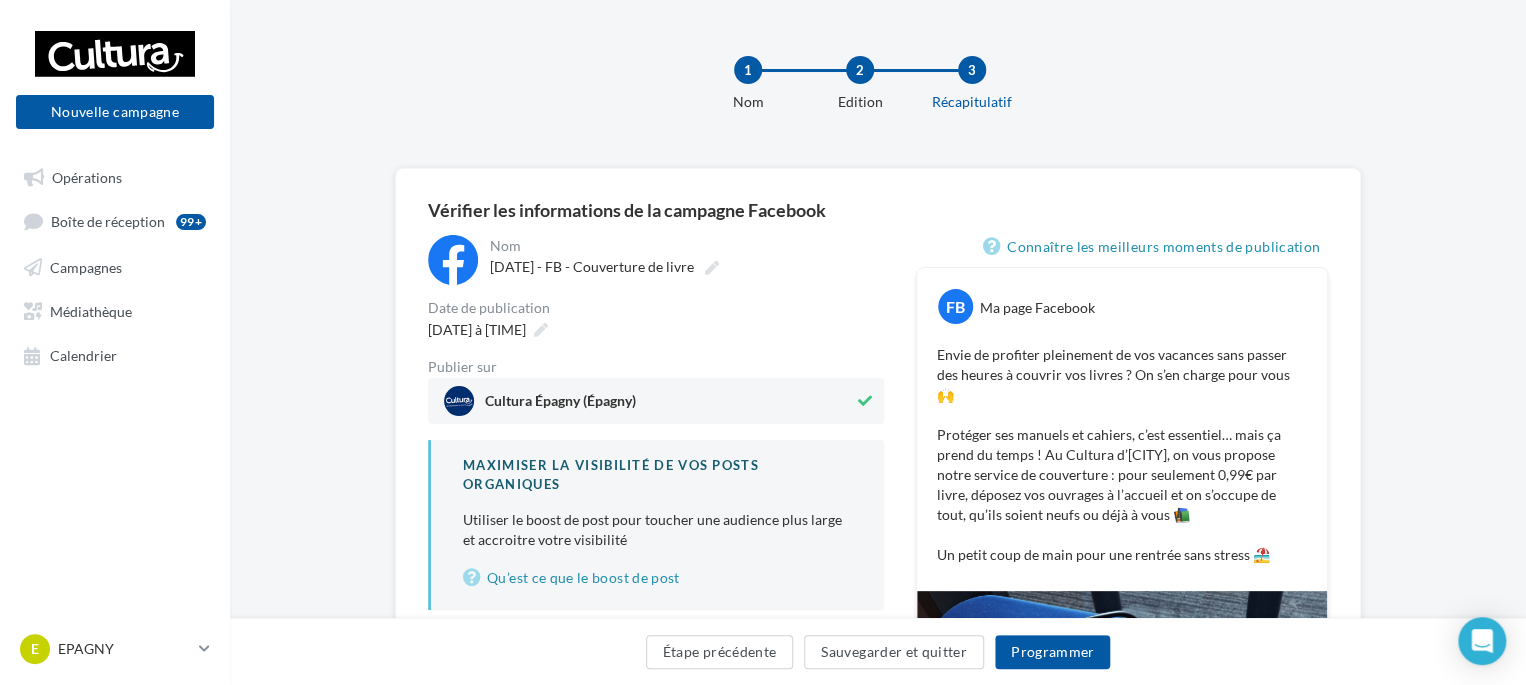 click at bounding box center [865, 401] 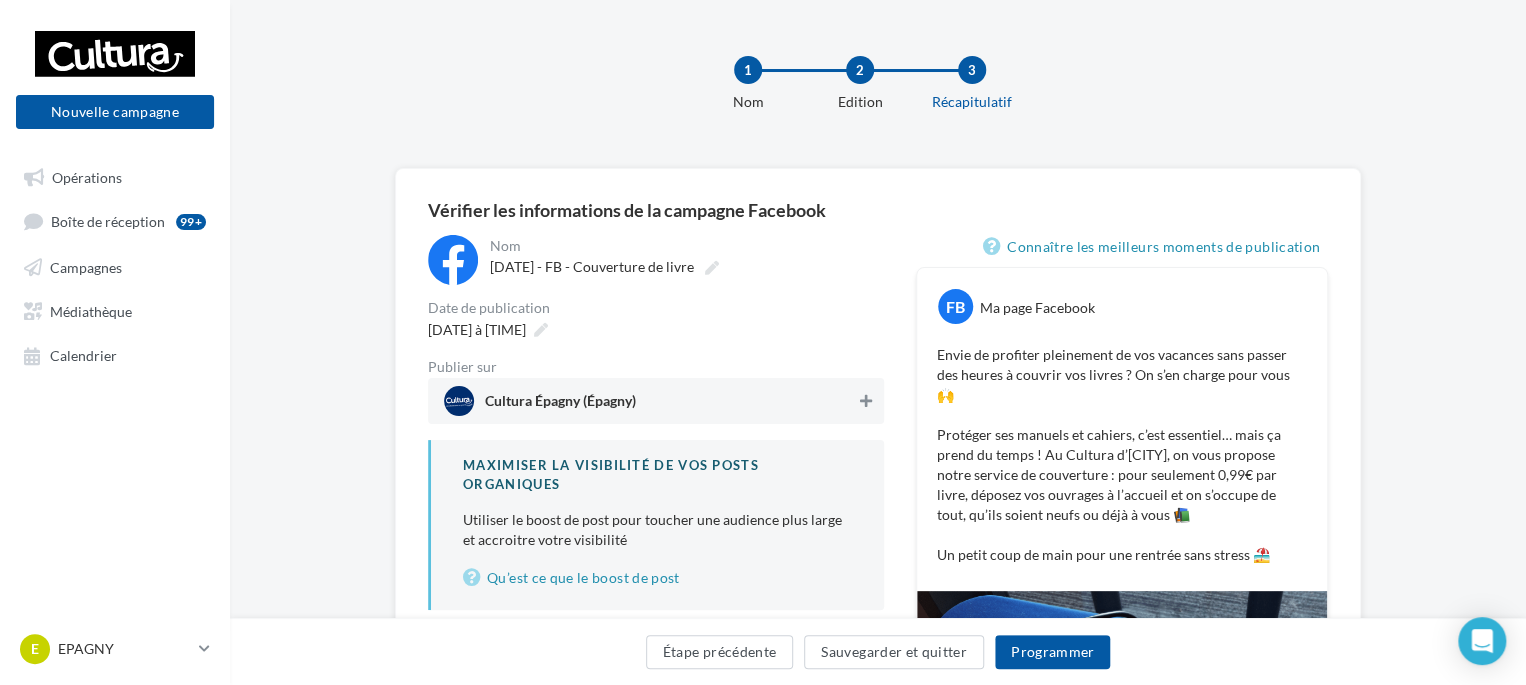 click at bounding box center (866, 401) 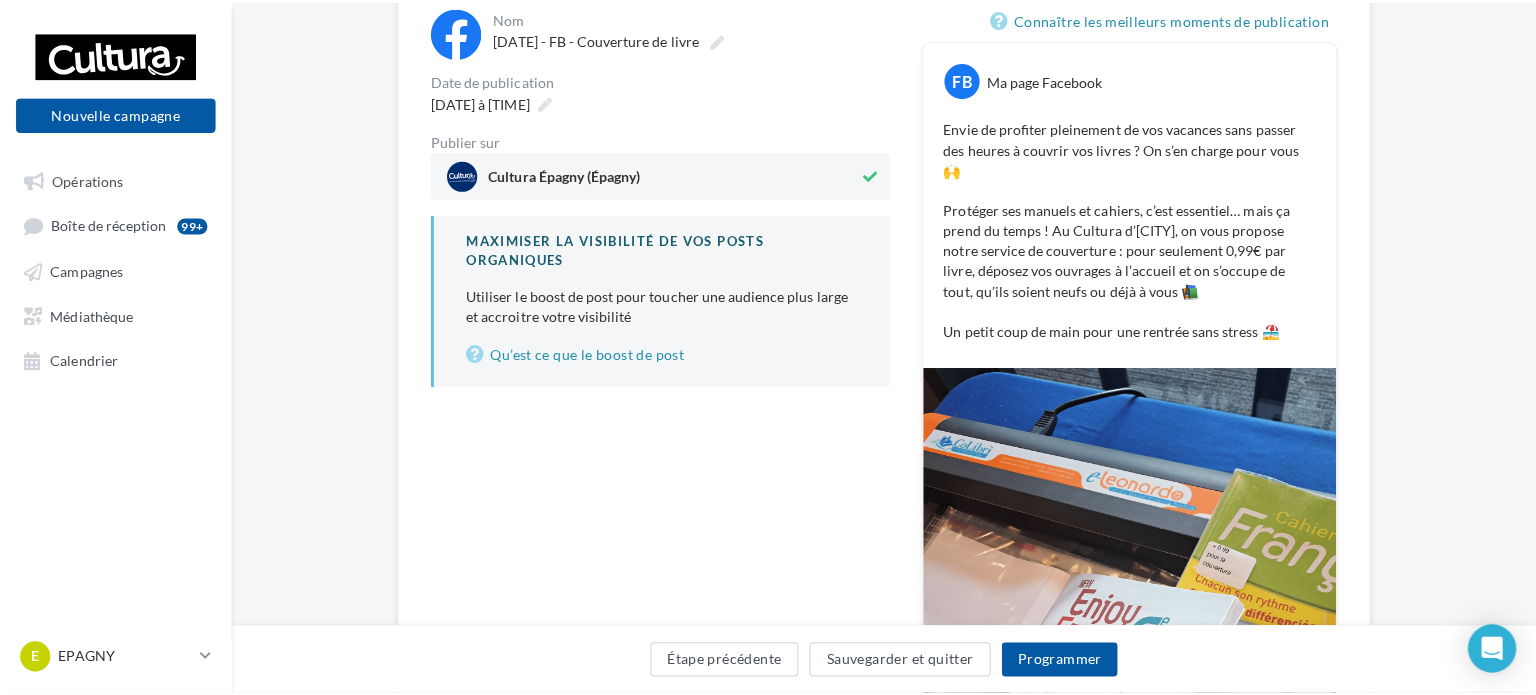 scroll, scrollTop: 400, scrollLeft: 0, axis: vertical 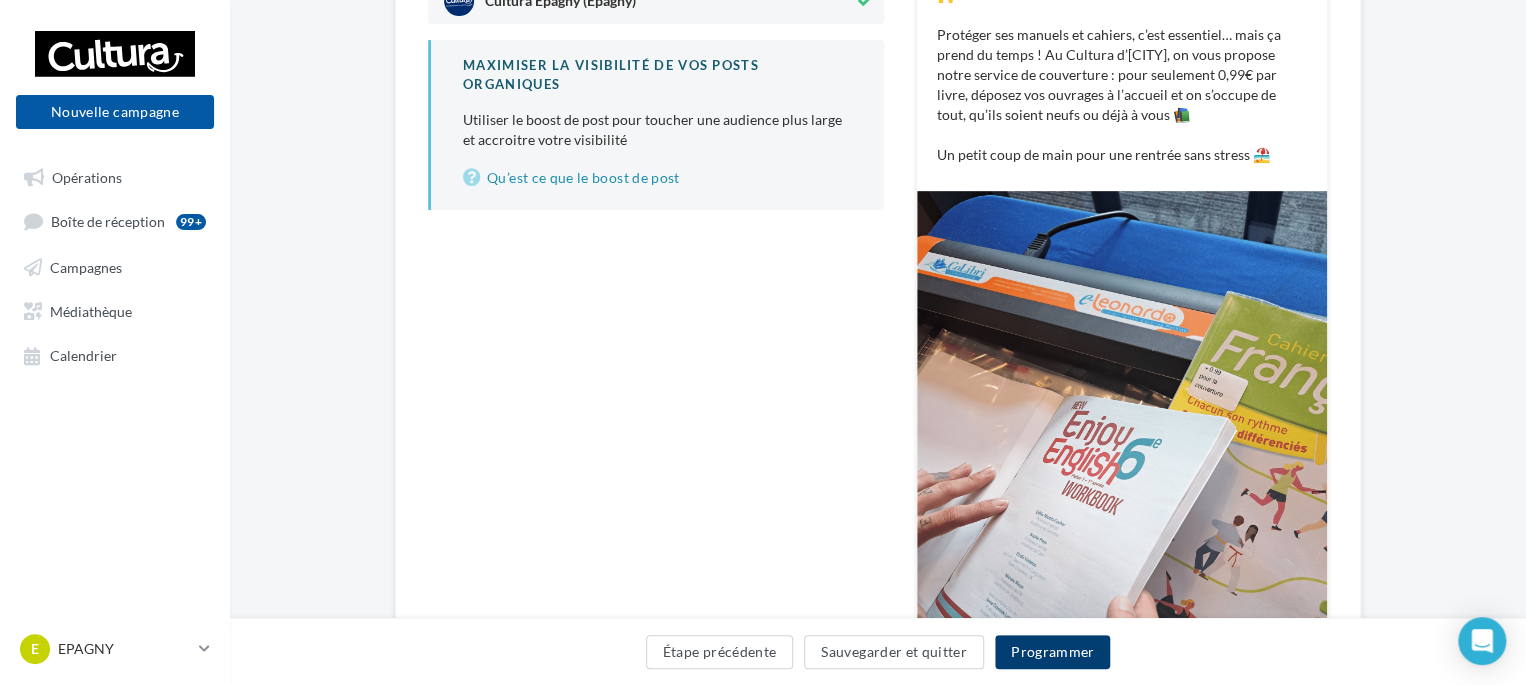 click on "Programmer" at bounding box center [1053, 652] 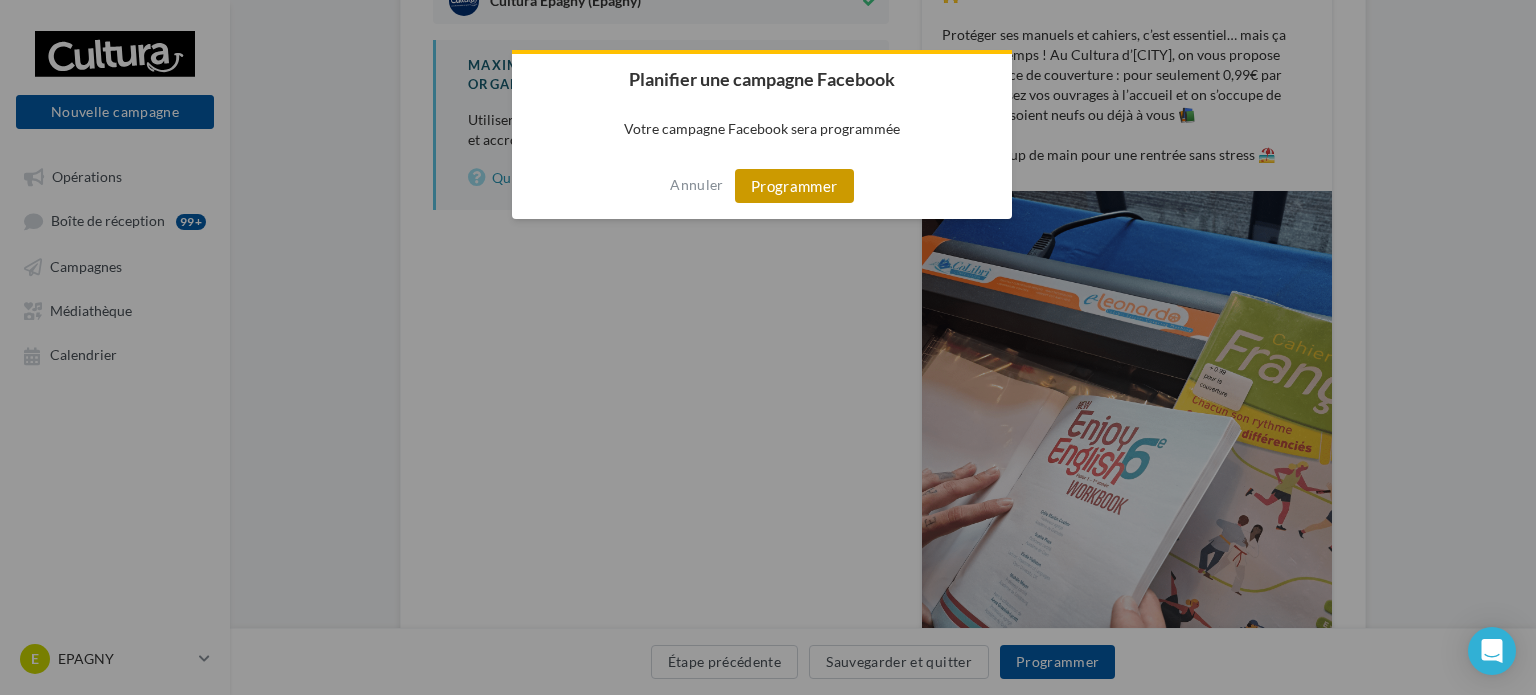 click on "Programmer" at bounding box center (794, 186) 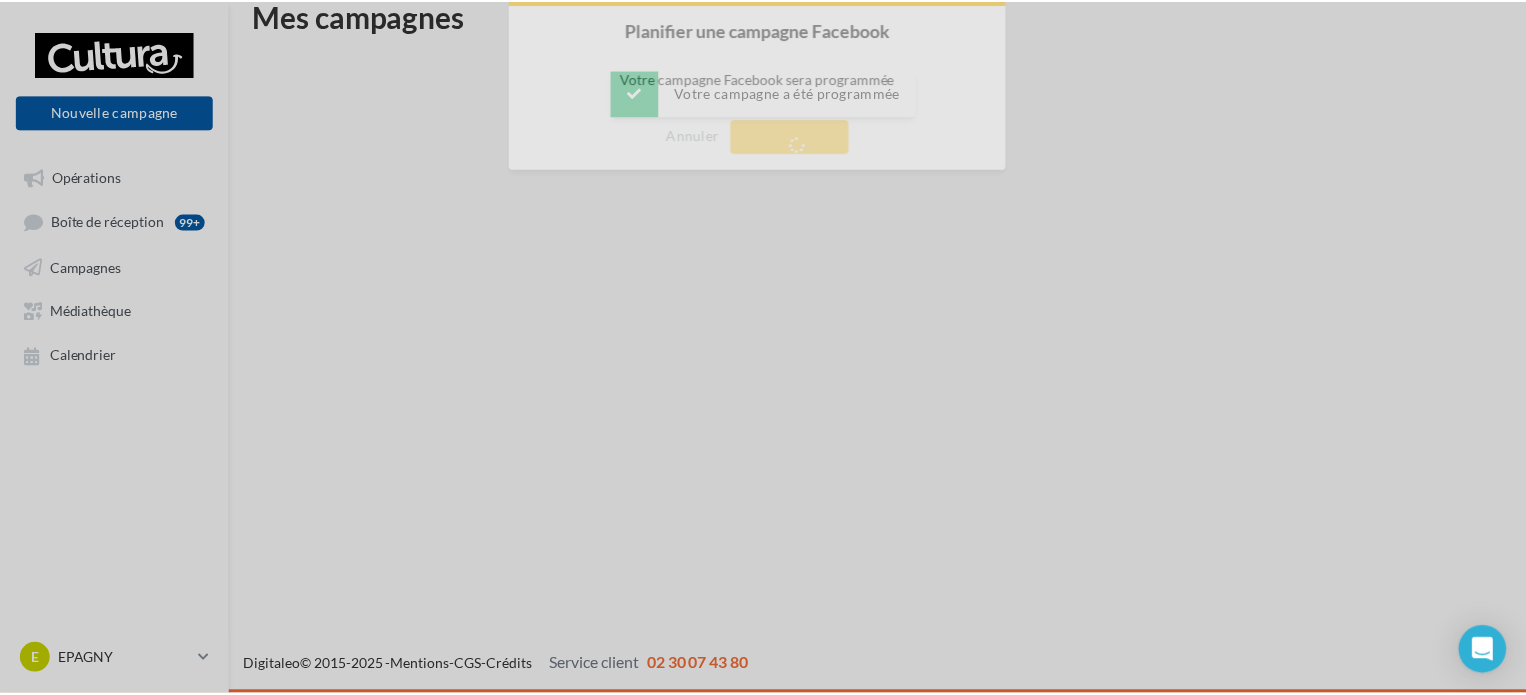 scroll, scrollTop: 32, scrollLeft: 0, axis: vertical 